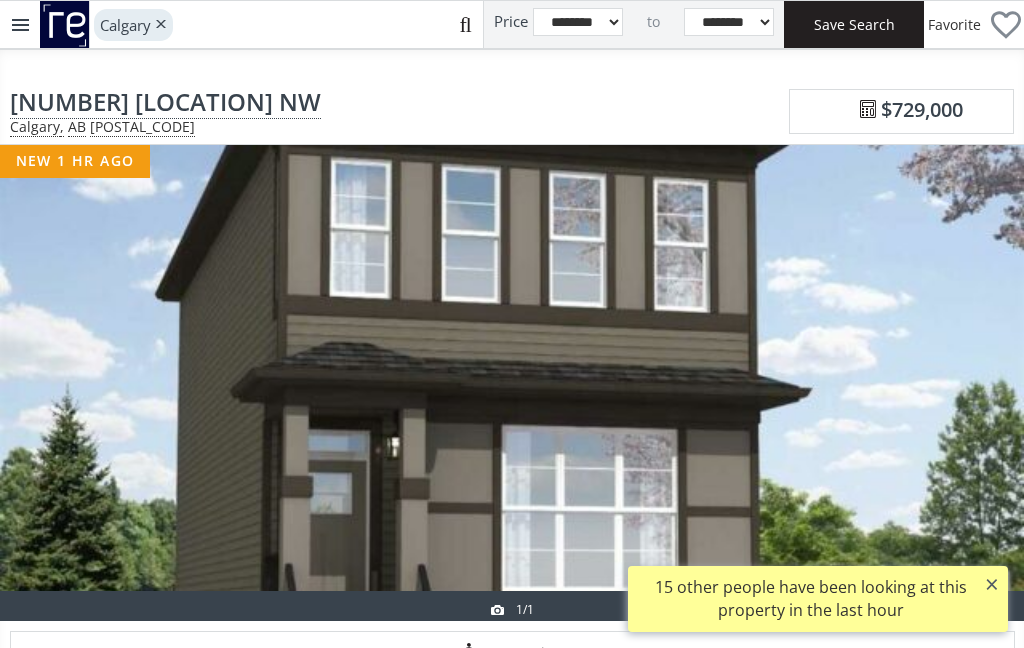 scroll, scrollTop: 0, scrollLeft: 0, axis: both 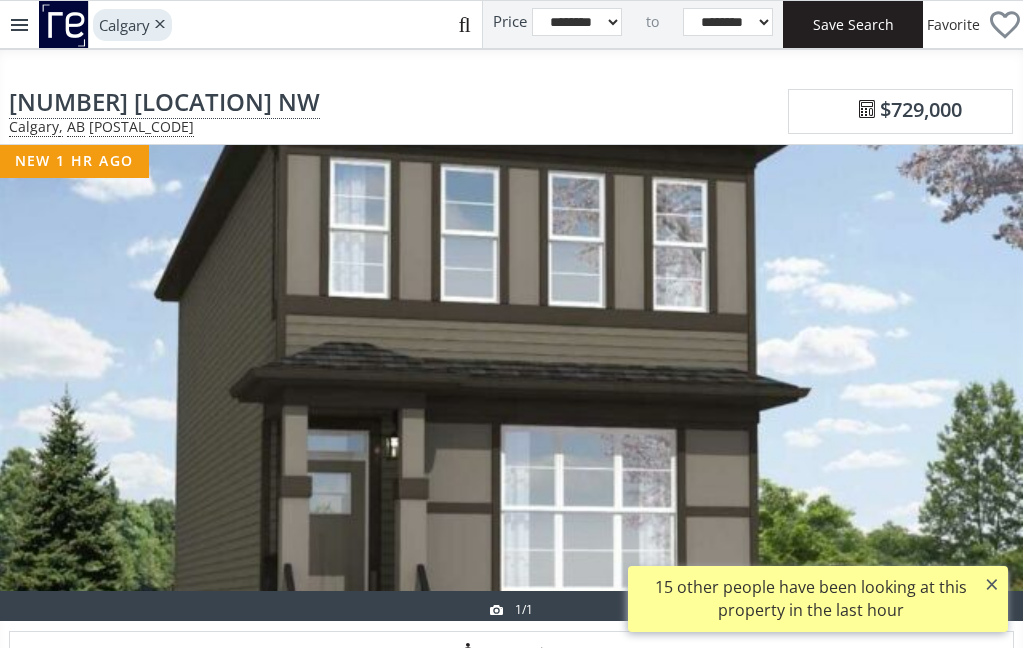 click at bounding box center (511, 383) 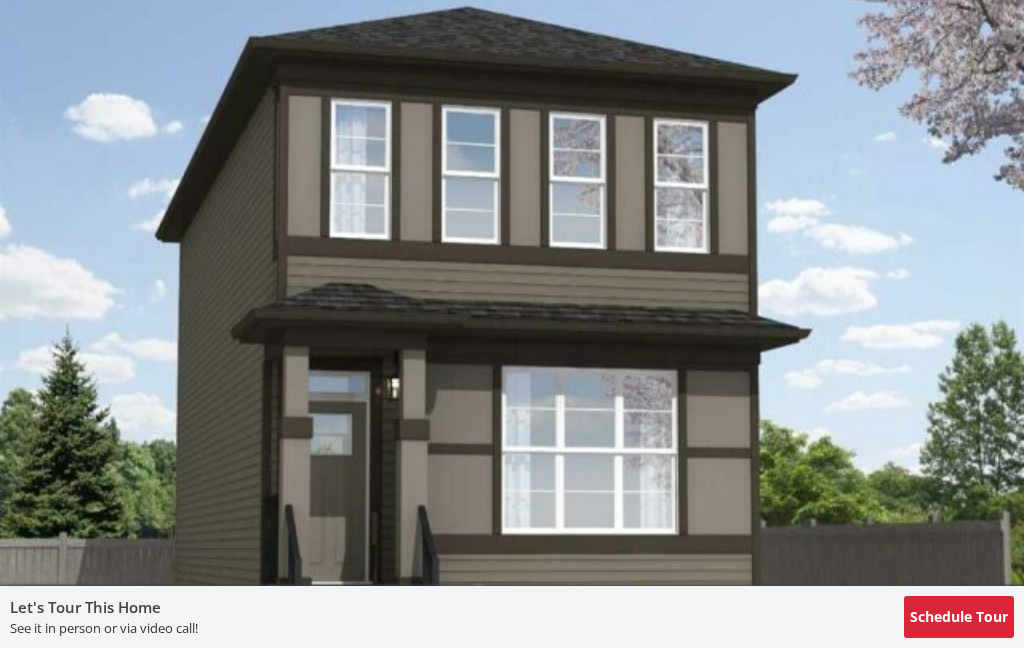 scroll, scrollTop: 0, scrollLeft: 0, axis: both 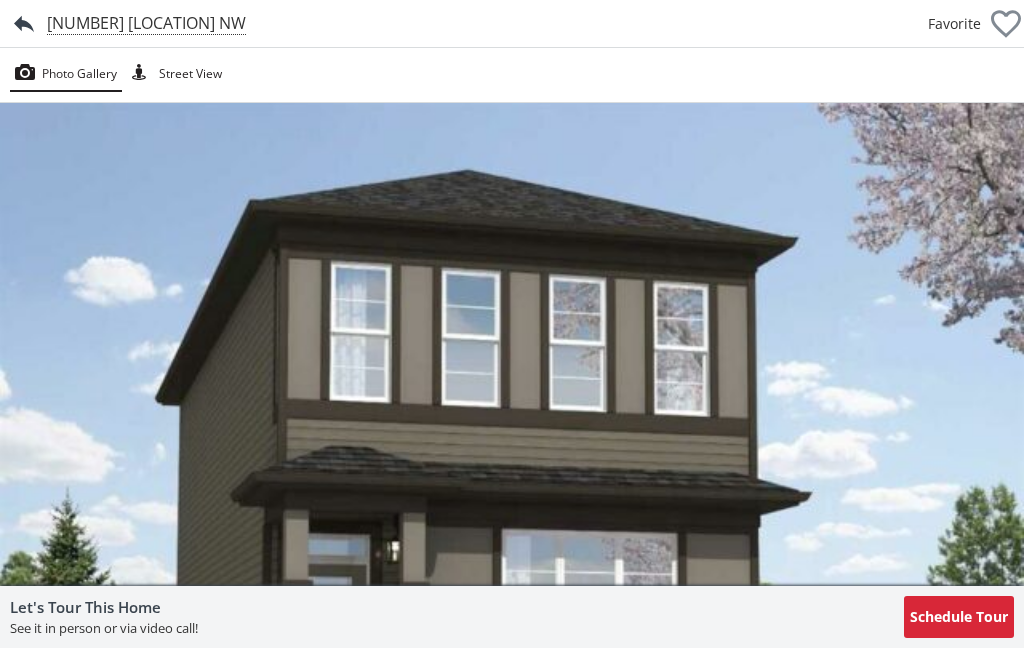 click at bounding box center (23, 23) 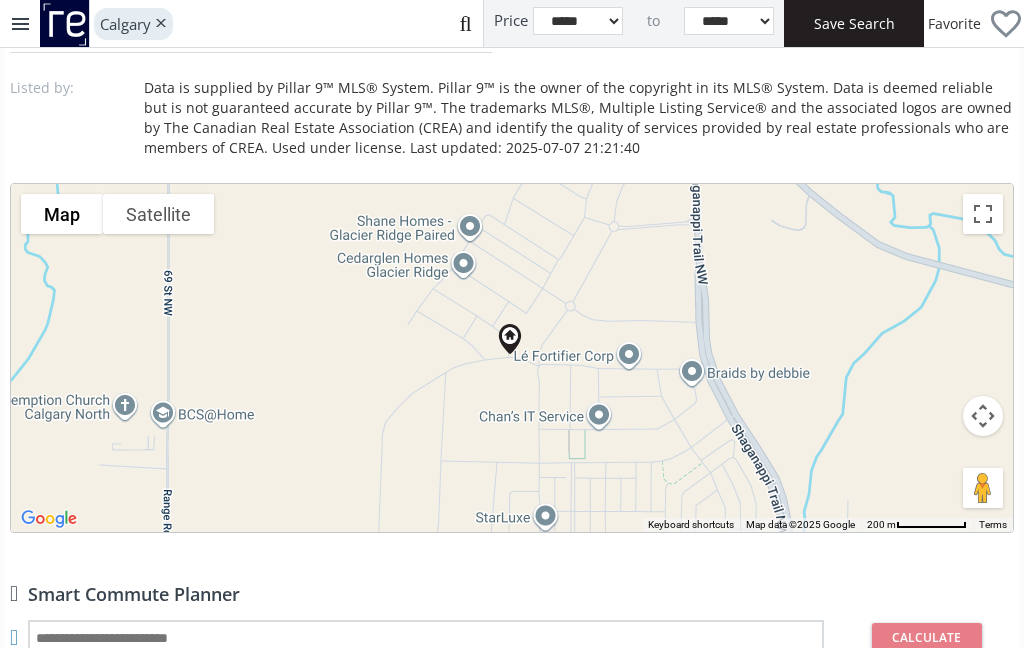 scroll, scrollTop: 1308, scrollLeft: 0, axis: vertical 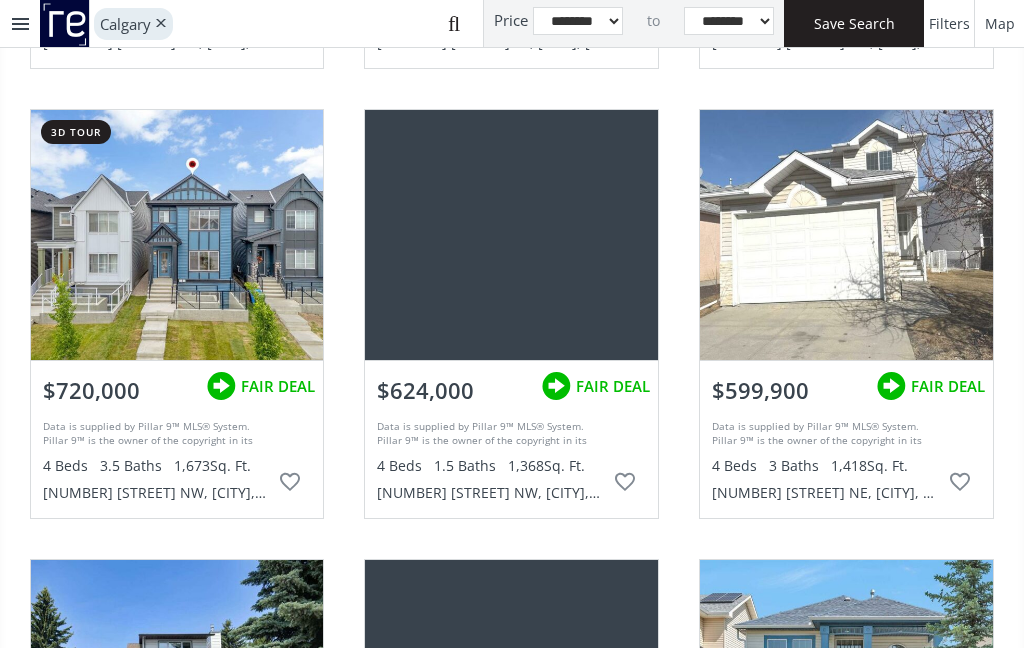 click at bounding box center (846, 235) 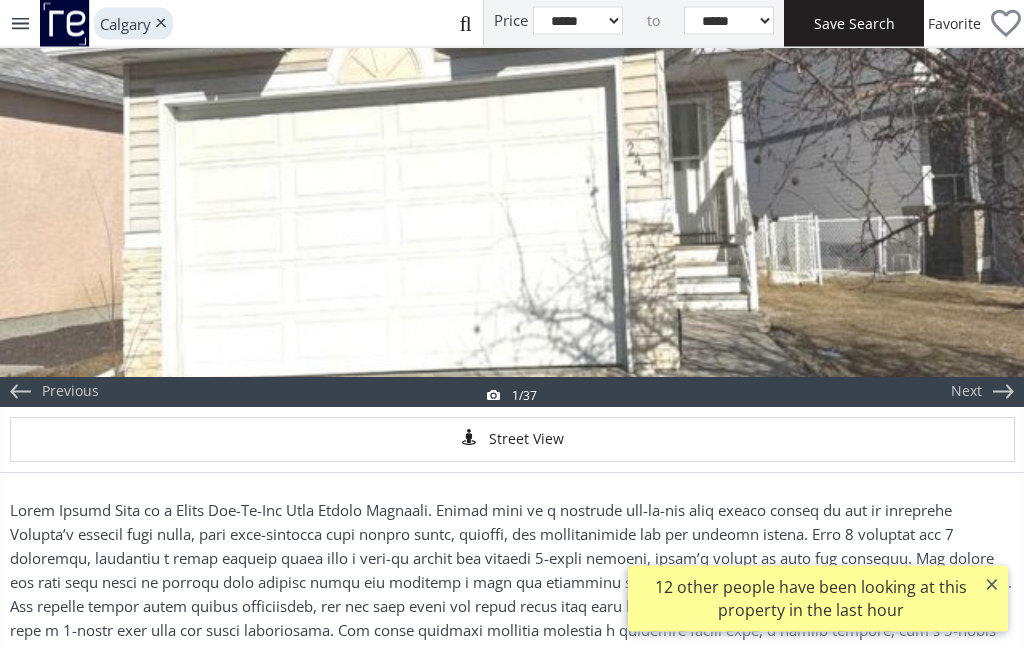 scroll, scrollTop: 255, scrollLeft: 0, axis: vertical 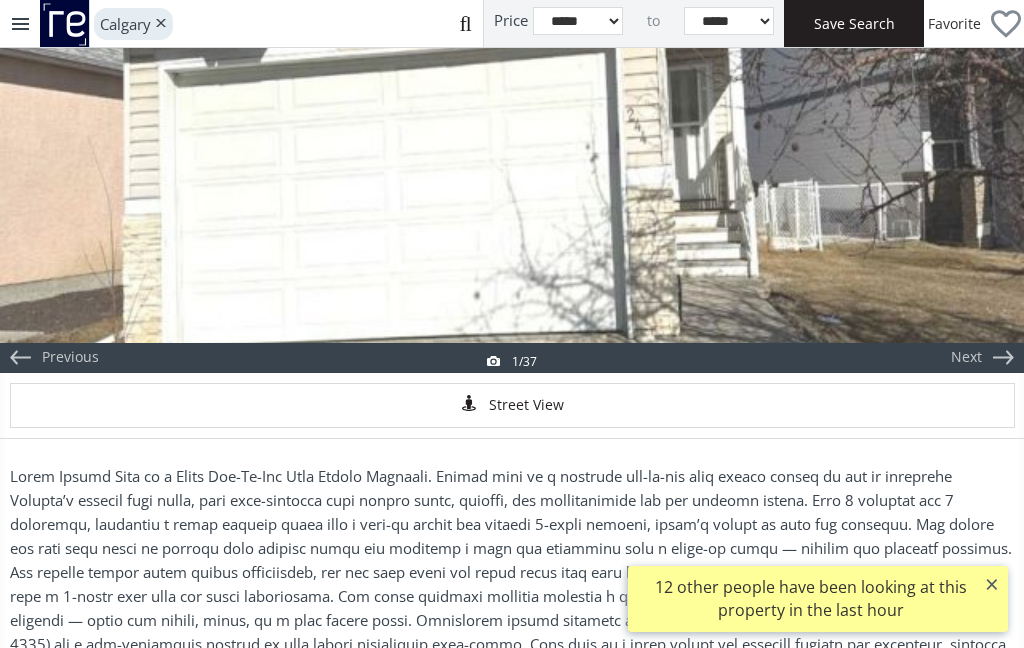 click at bounding box center [512, 135] 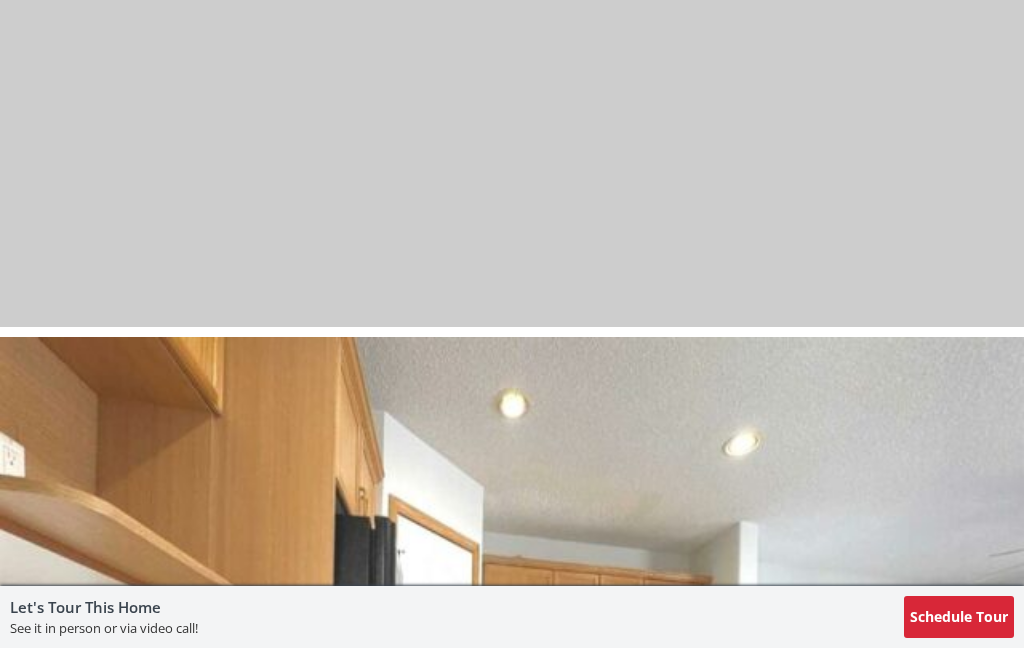 scroll, scrollTop: 0, scrollLeft: 0, axis: both 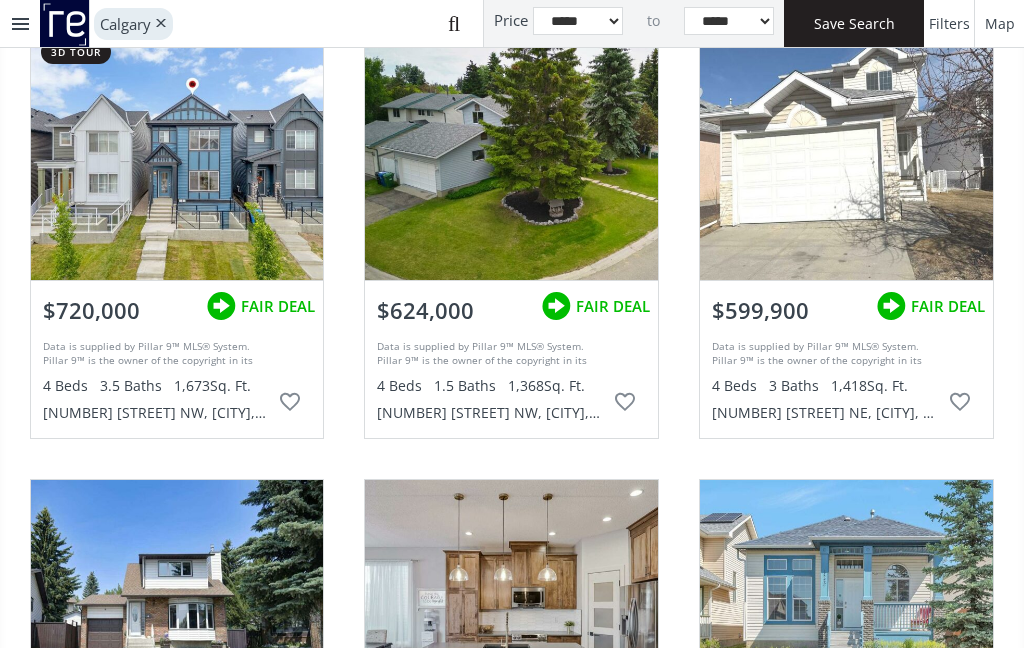 click on "Data is supplied by Pillar 9™ MLS® System. Pillar 9™ is the owner of the copyright in its MLS® System. Data is deemed reliable but is not guaranteed accurate by Pillar 9™. The trademarks MLS®, Multiple Listing Service® and the associated logos are owned by The Canadian Real Estate Association (CREA) and identify the quality of services provided by real estate professionals who are members of CREA. Used under license.
Last updated: [DATE] [TIME] [NUMBER]   Beds   [NUMBER]   Baths   [NUMBER]  Sq. Ft. [NUMBER] [STREET] NE, [CITY], [STATE] [POSTAL_CODE]" at bounding box center [825, 377] 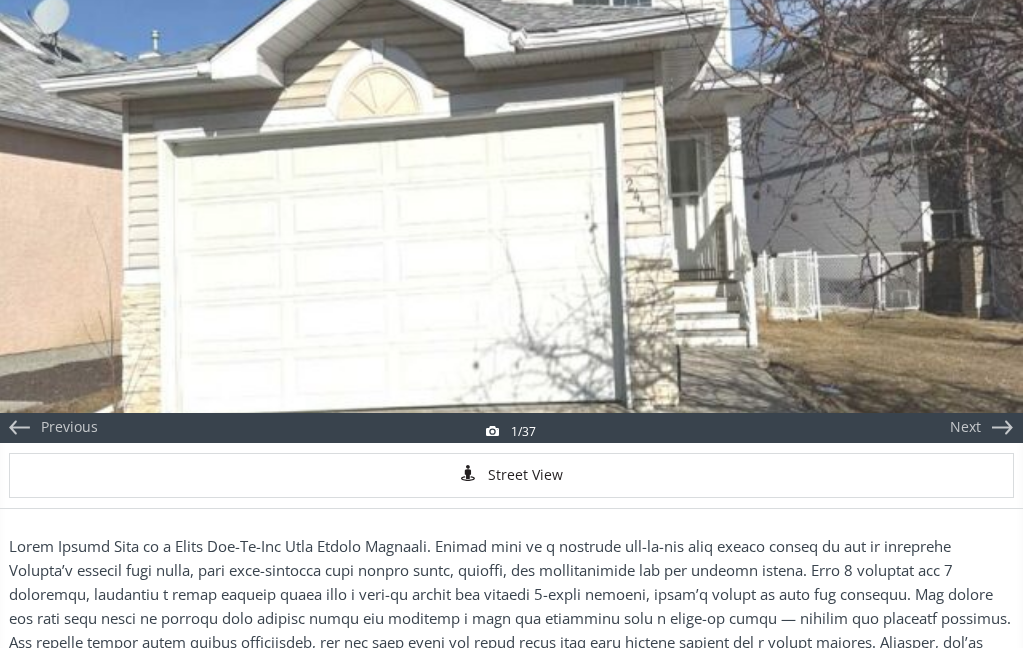 scroll, scrollTop: 0, scrollLeft: 1, axis: horizontal 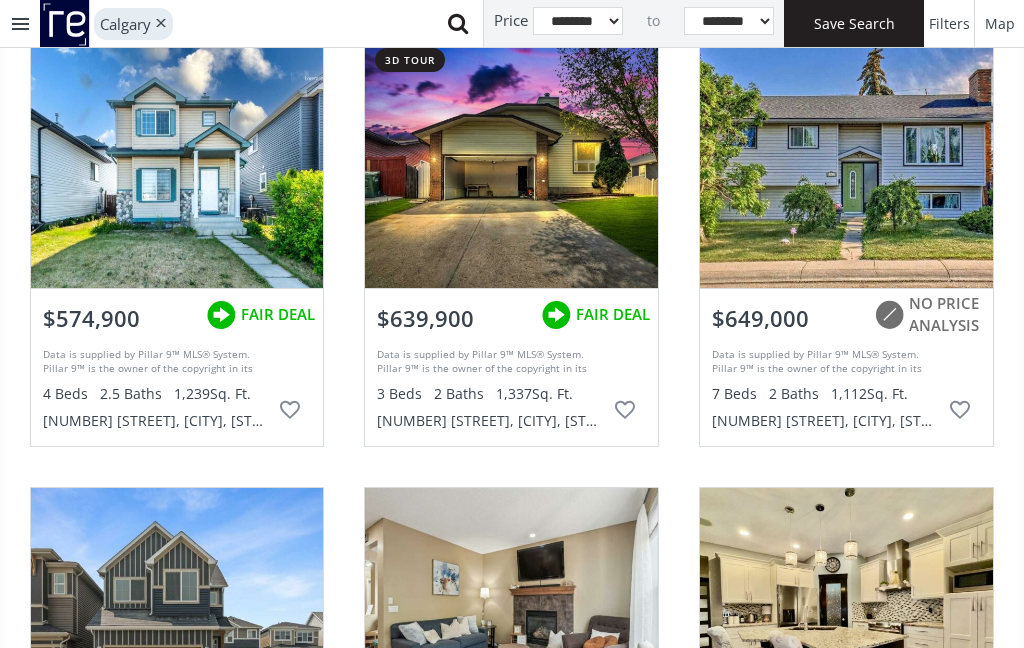 click at bounding box center [177, 163] 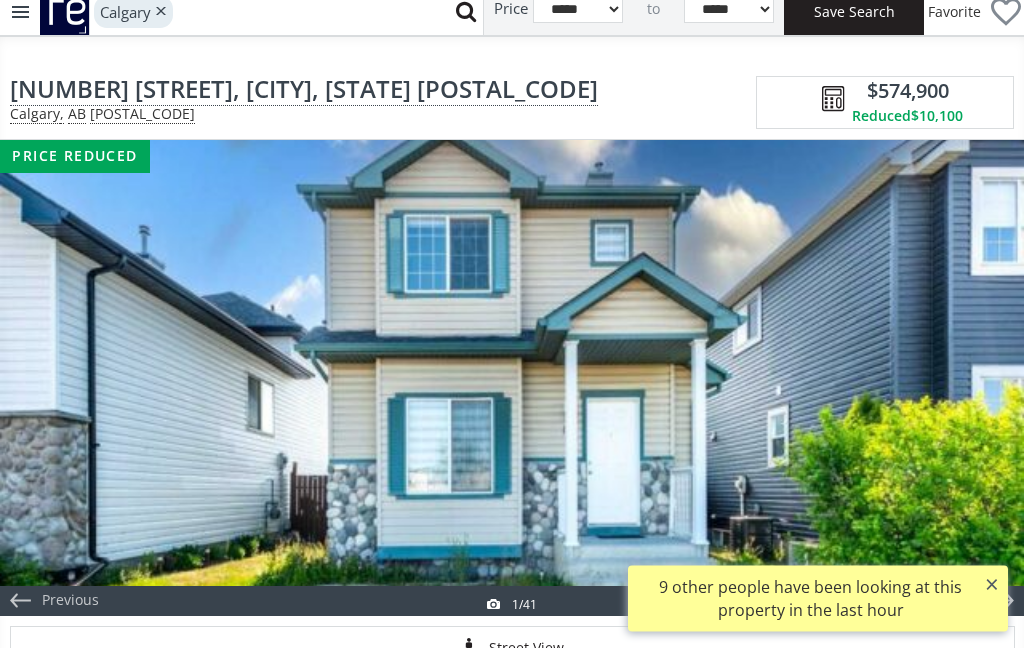 scroll, scrollTop: 13, scrollLeft: 0, axis: vertical 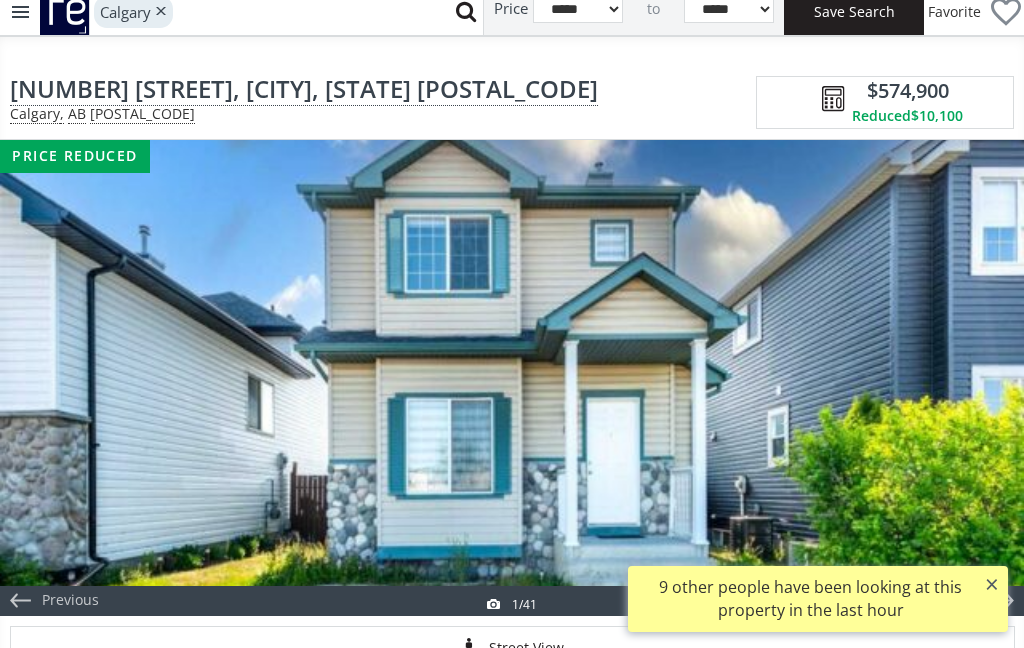 click on "Next" at bounding box center [966, 601] 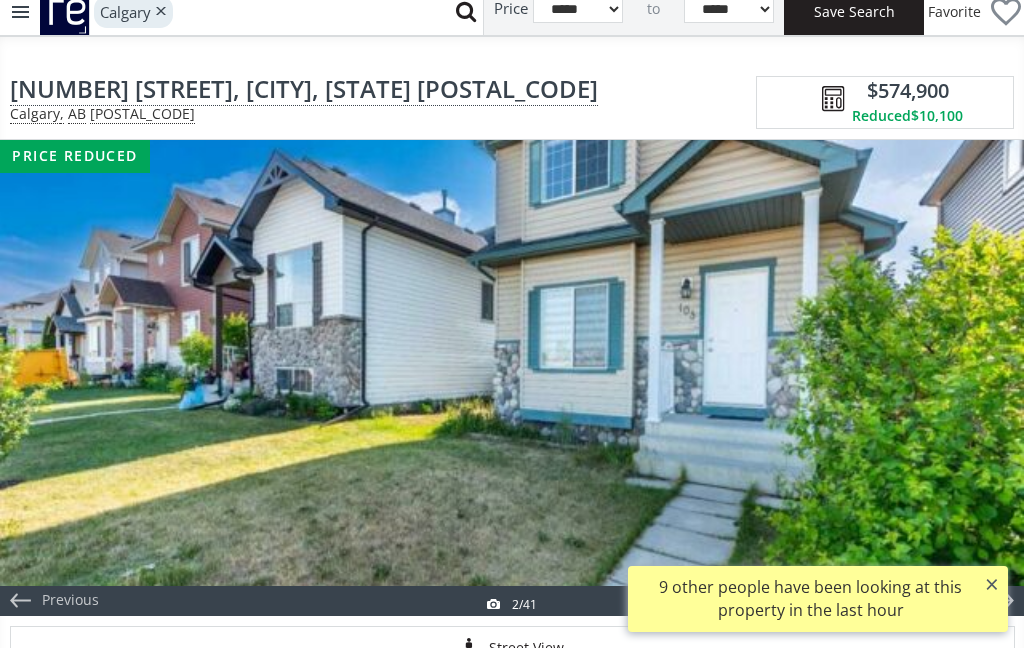 click on "Next" at bounding box center [976, 378] 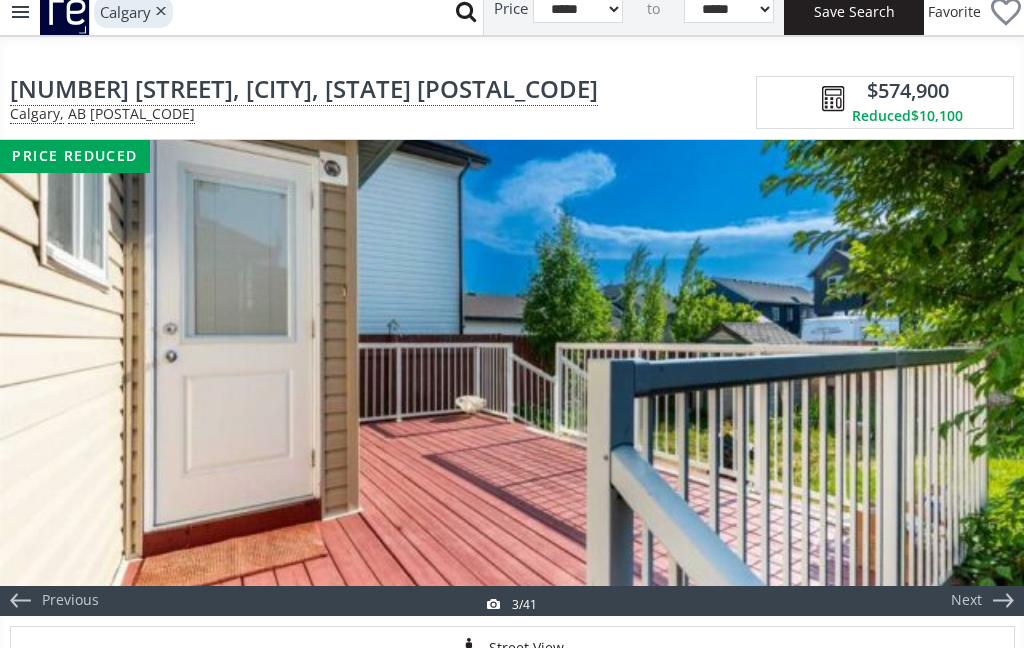 click on "Next" at bounding box center (976, 378) 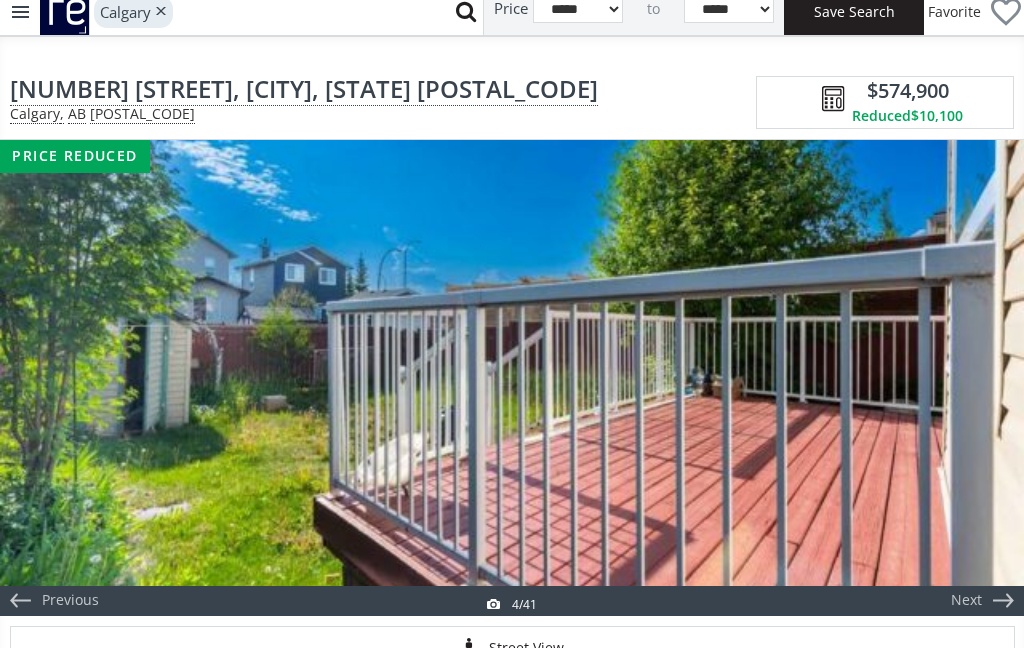 click on "Next" at bounding box center [976, 378] 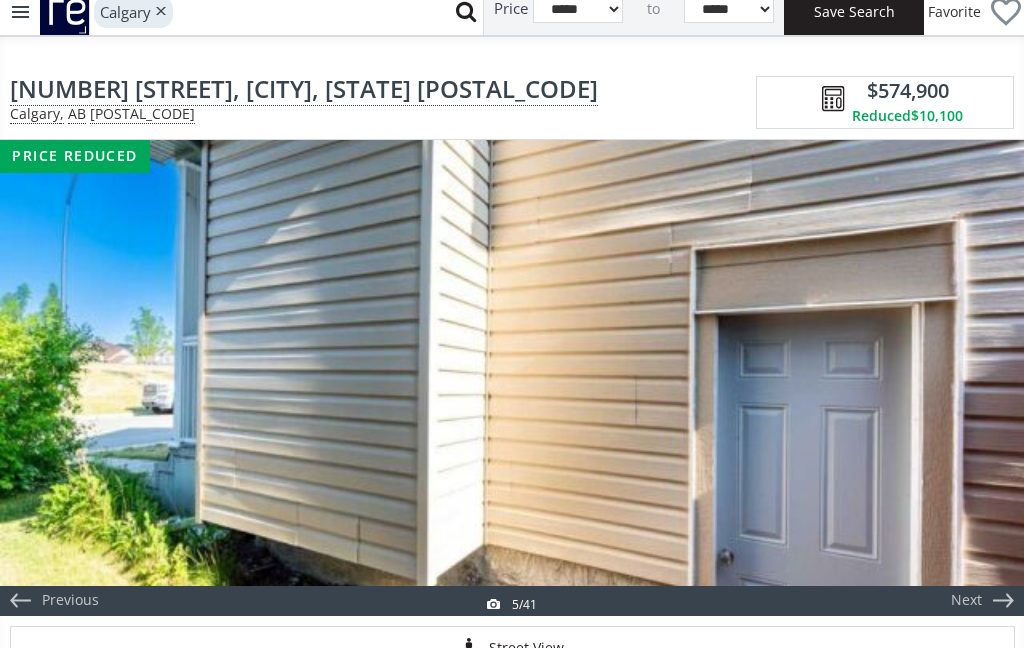 click on "Next" at bounding box center (976, 378) 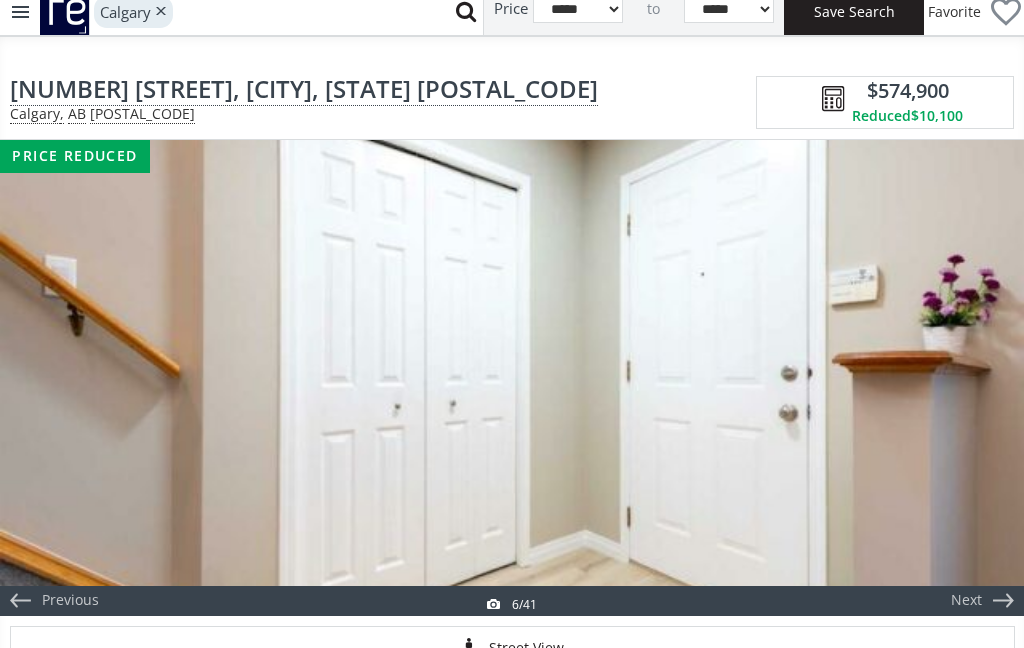 click on "Next" at bounding box center (976, 378) 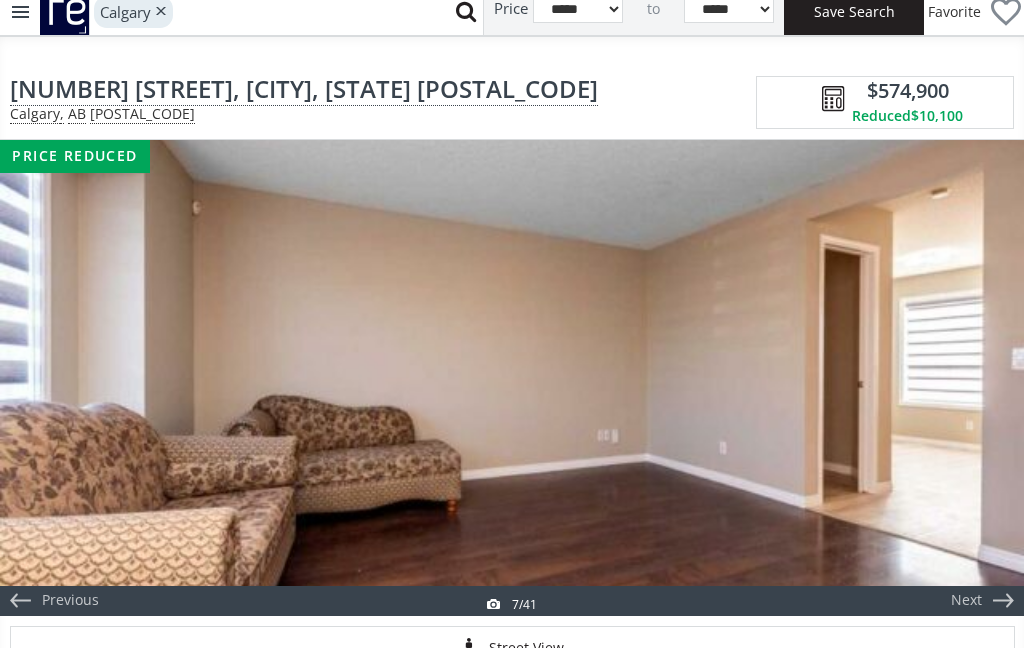click on "Next" at bounding box center [976, 378] 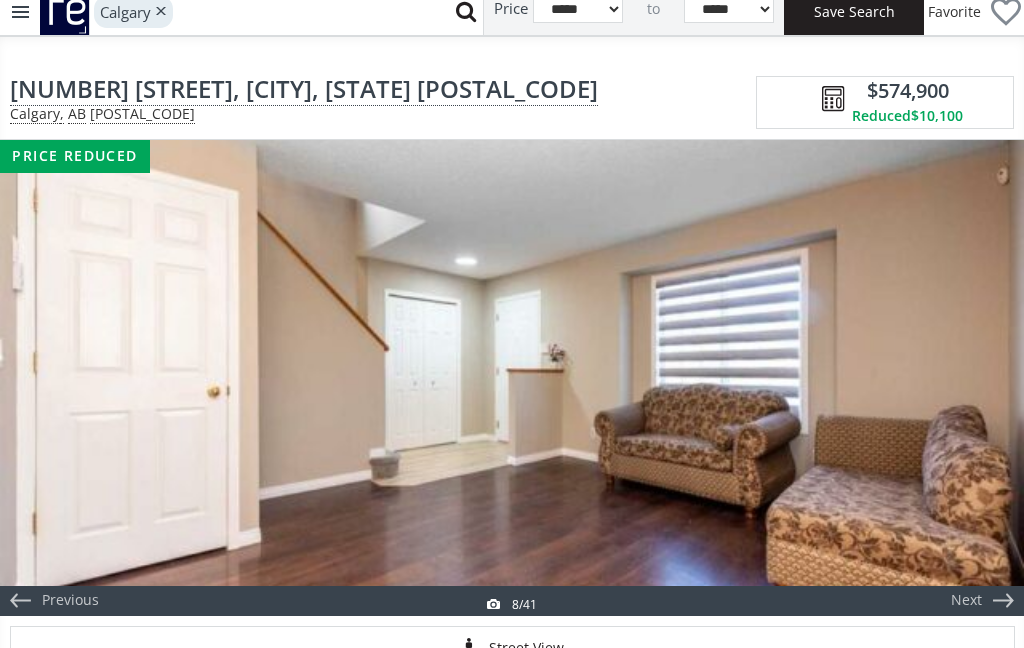 click on "Next" at bounding box center [976, 378] 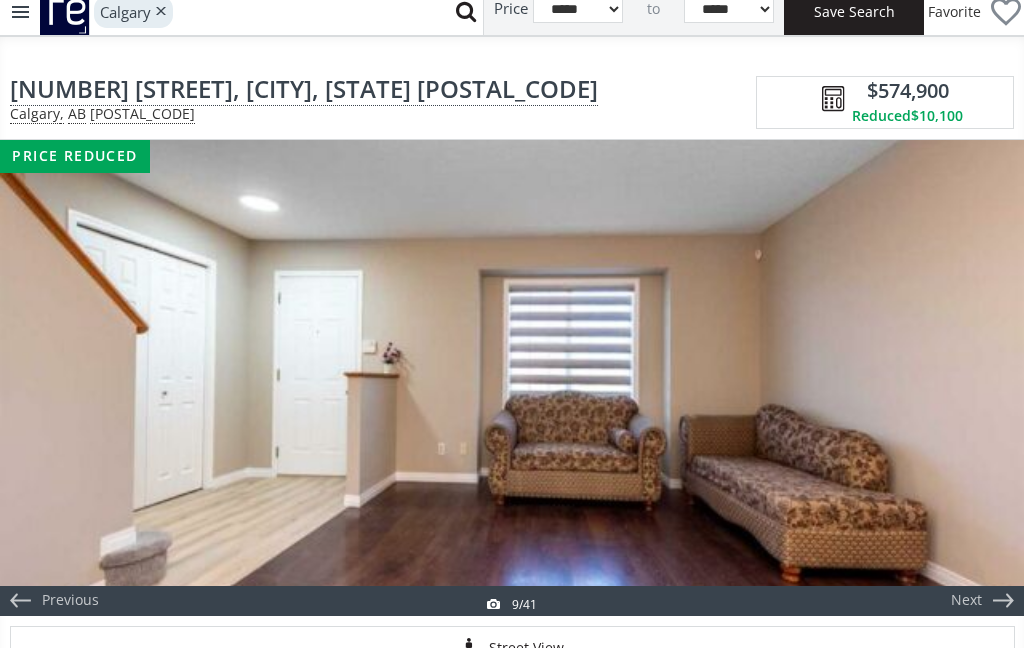 click on "Next" at bounding box center (976, 378) 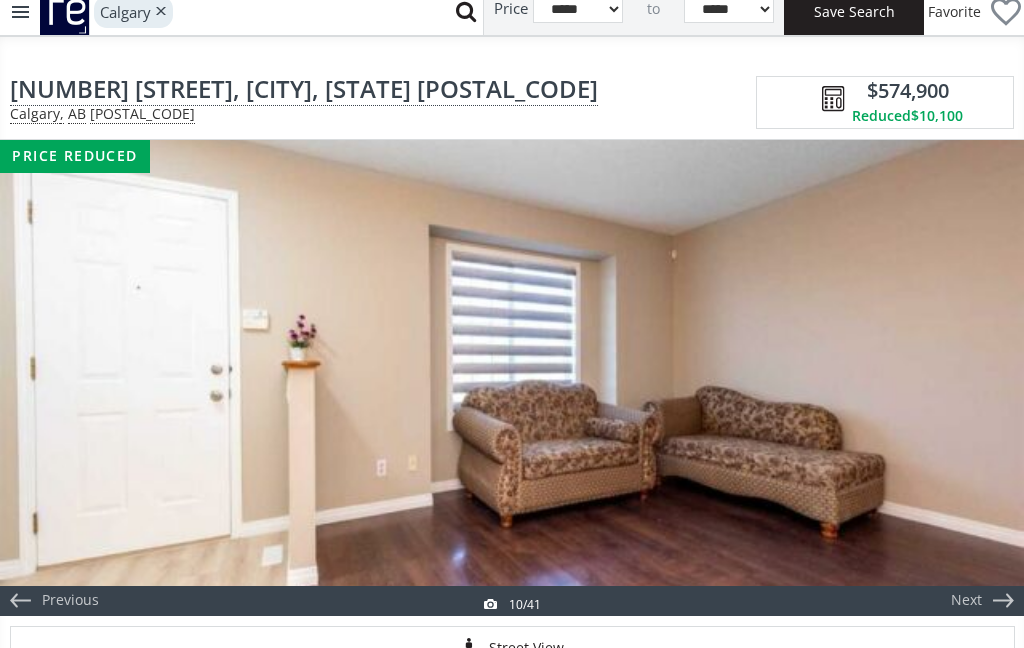 click on "Next" at bounding box center (976, 378) 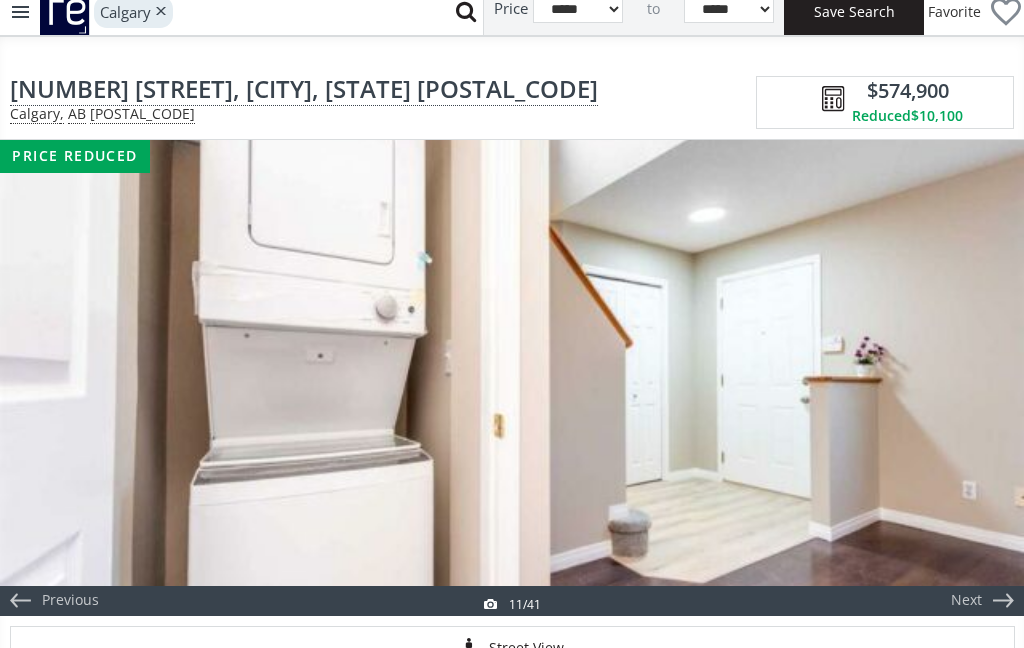 click on "Next" at bounding box center (976, 378) 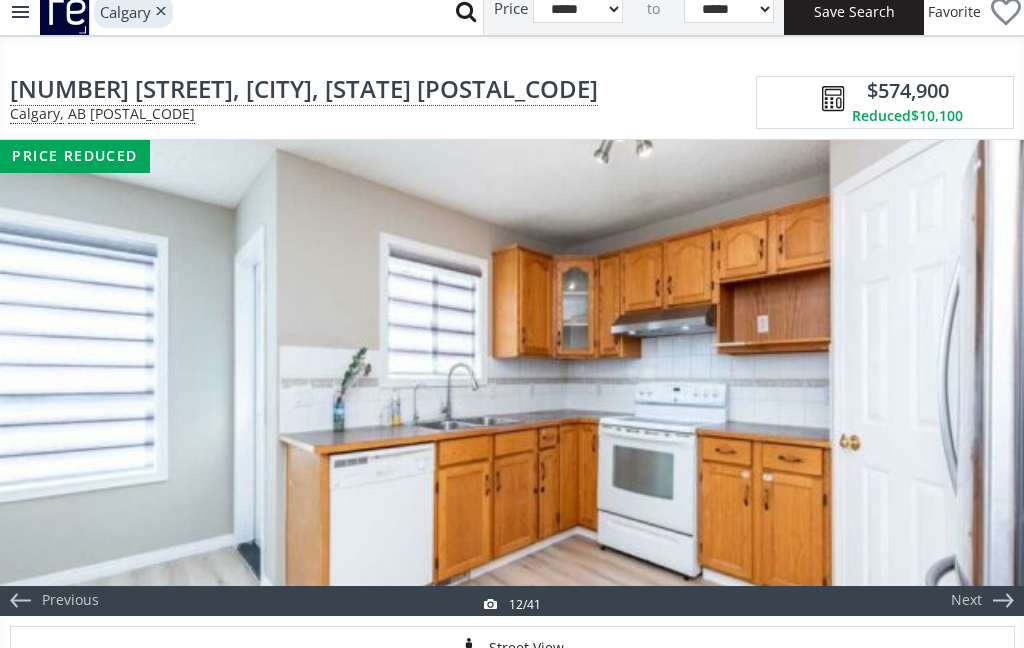 click on "Next" at bounding box center (976, 378) 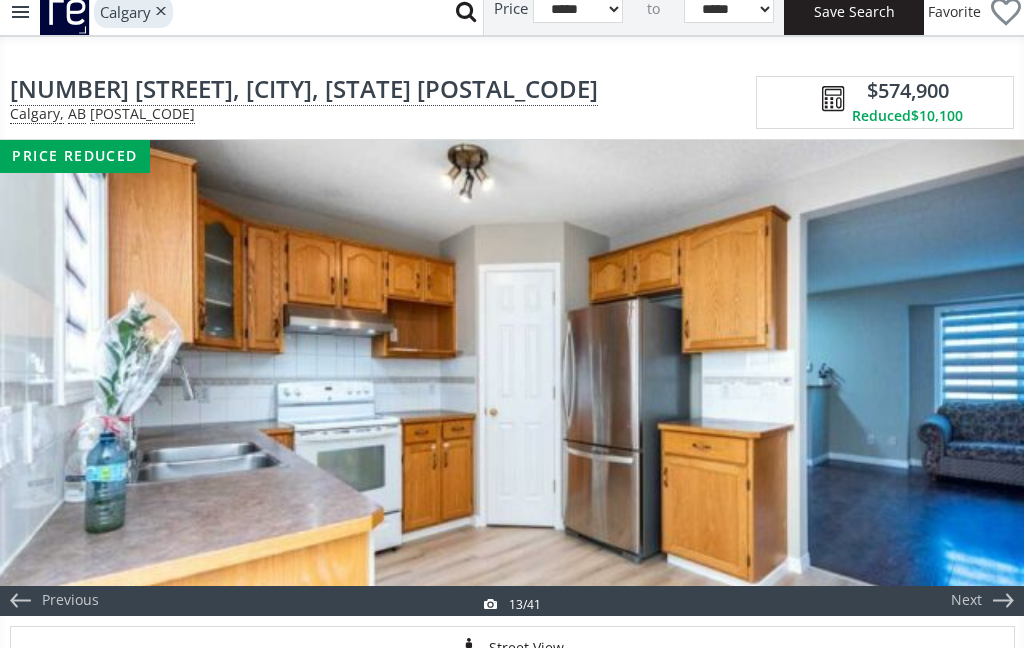 click on "Next" at bounding box center [976, 378] 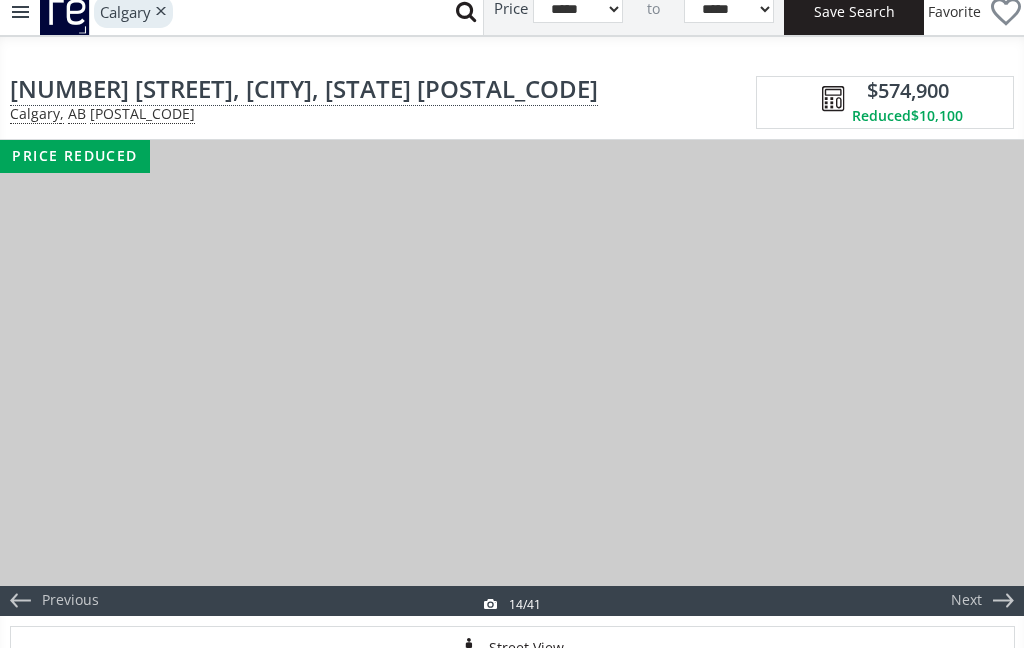 click on "Next" at bounding box center [976, 378] 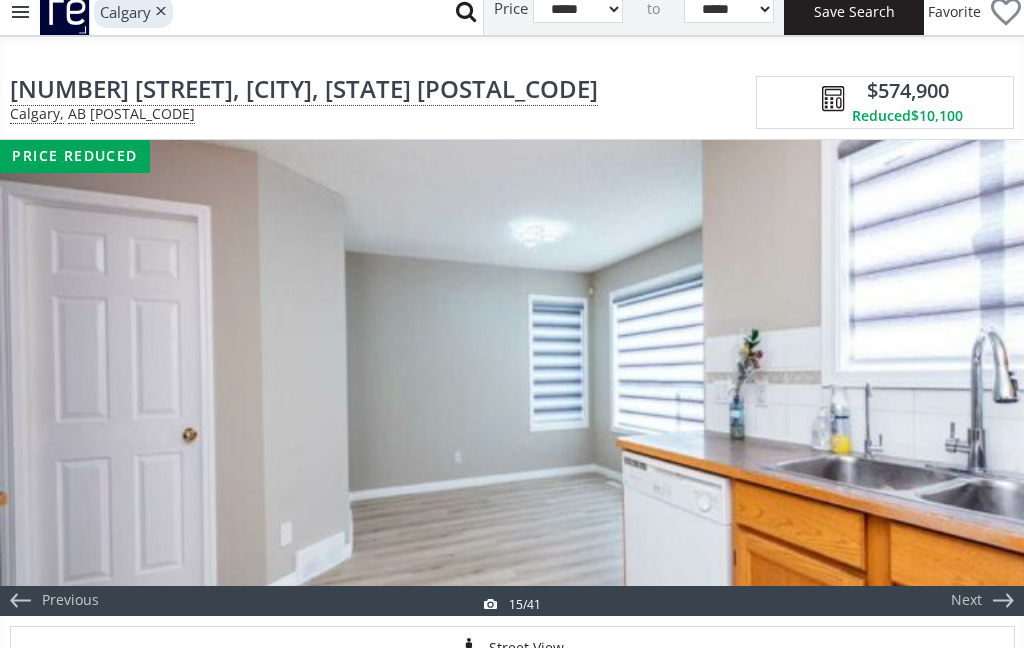 click on "Next" at bounding box center [976, 378] 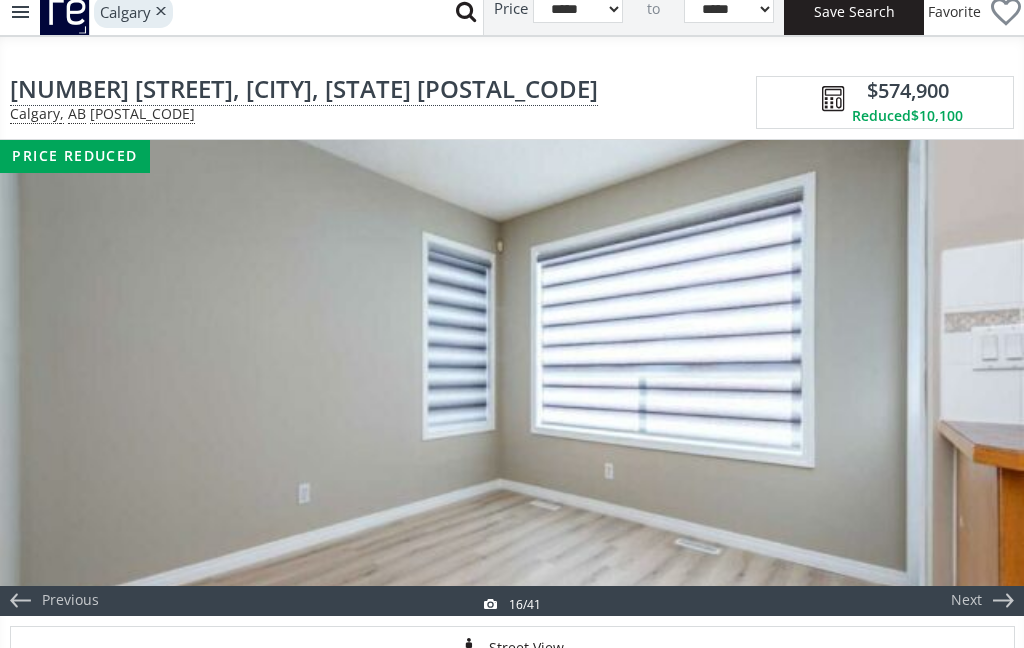 click on "Next" at bounding box center [976, 378] 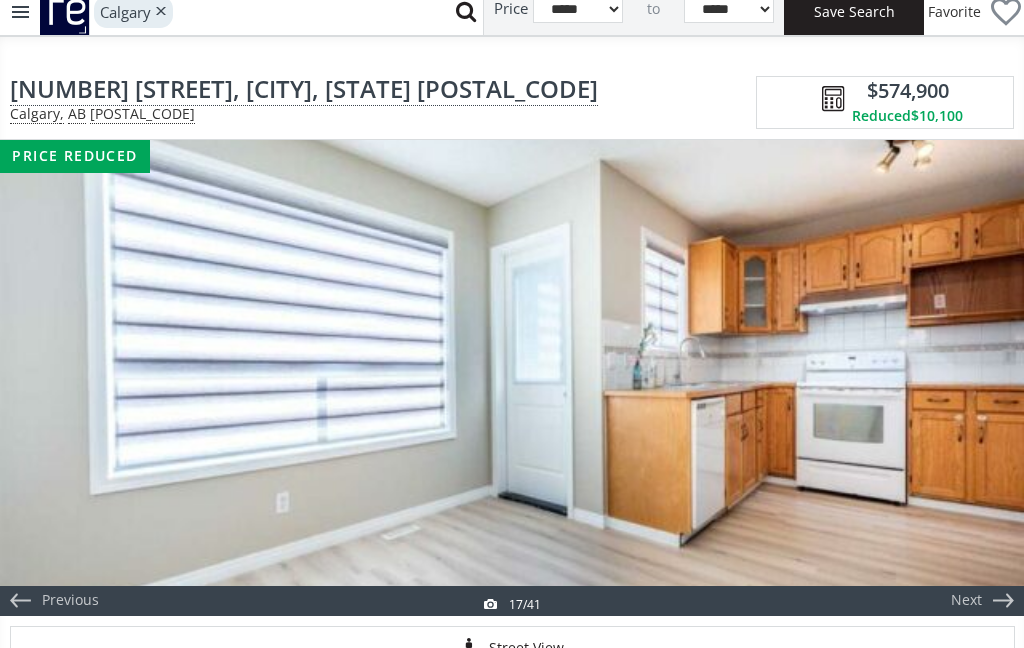 click on "Next" at bounding box center [976, 378] 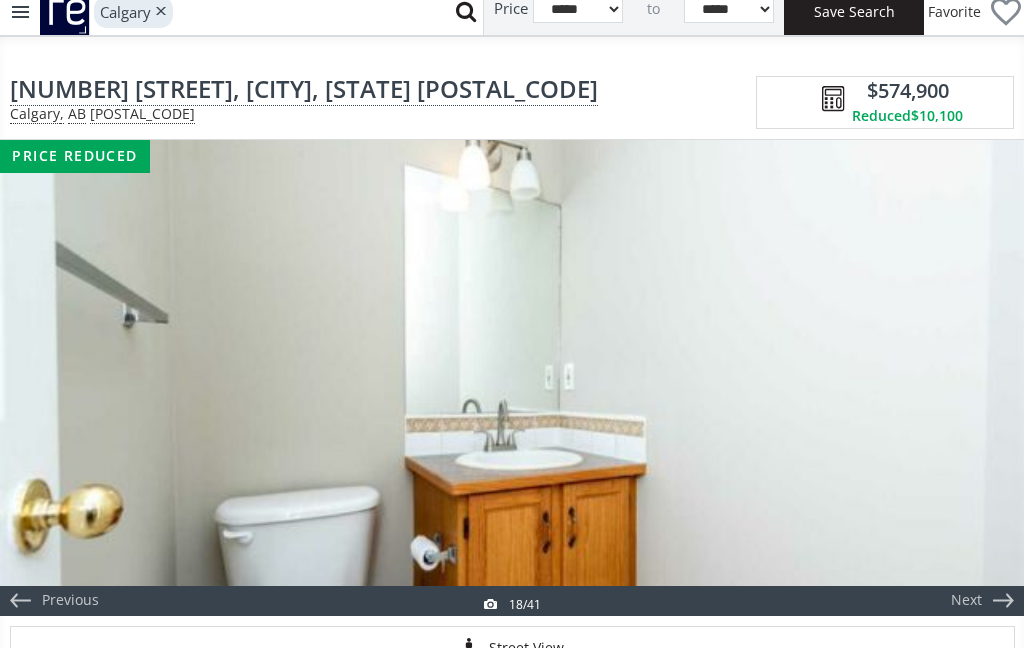 click on "Next" at bounding box center [976, 378] 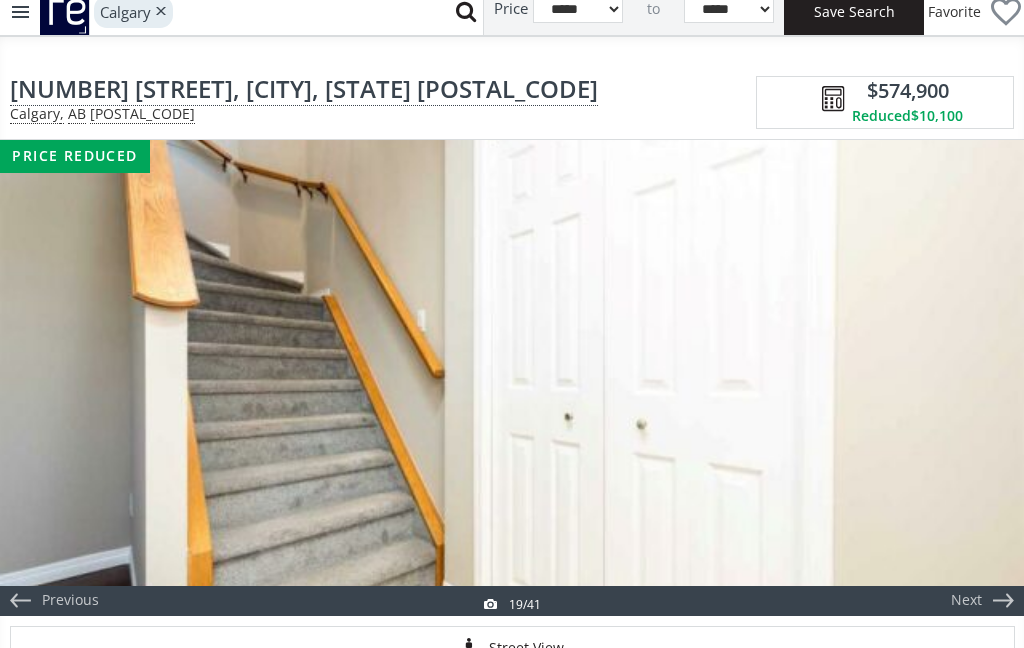 click on "Next" at bounding box center (976, 378) 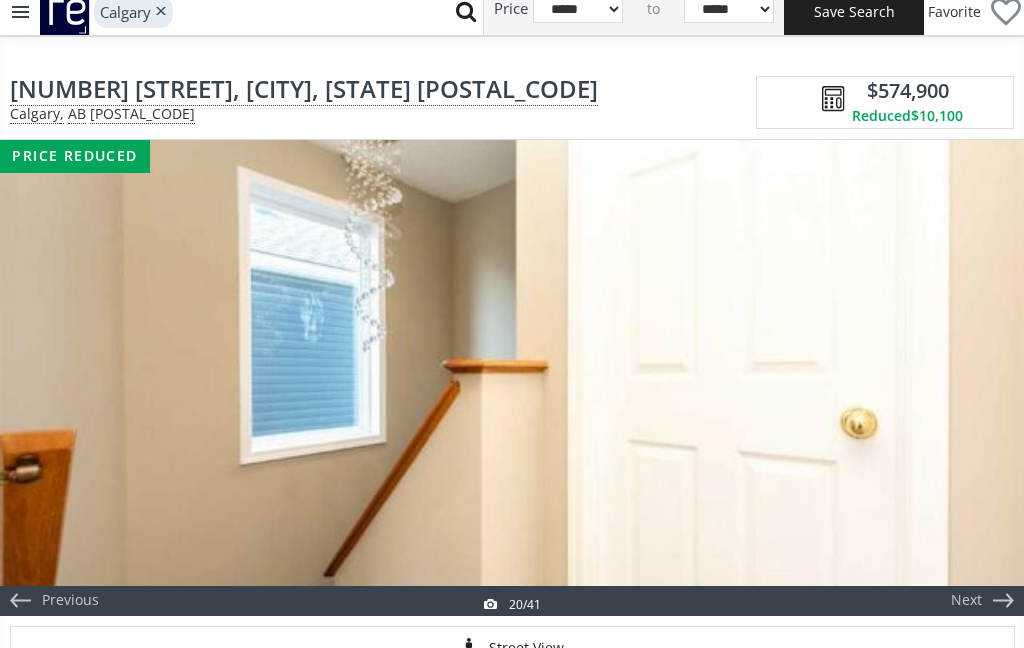 click on "Next" at bounding box center [976, 378] 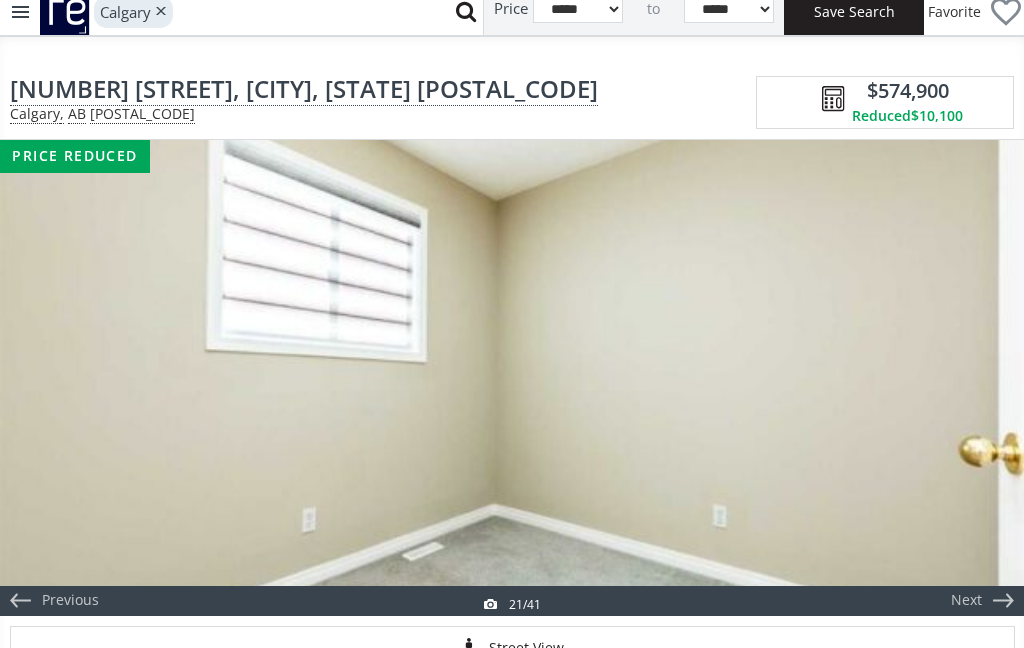 click on "Next" at bounding box center [976, 378] 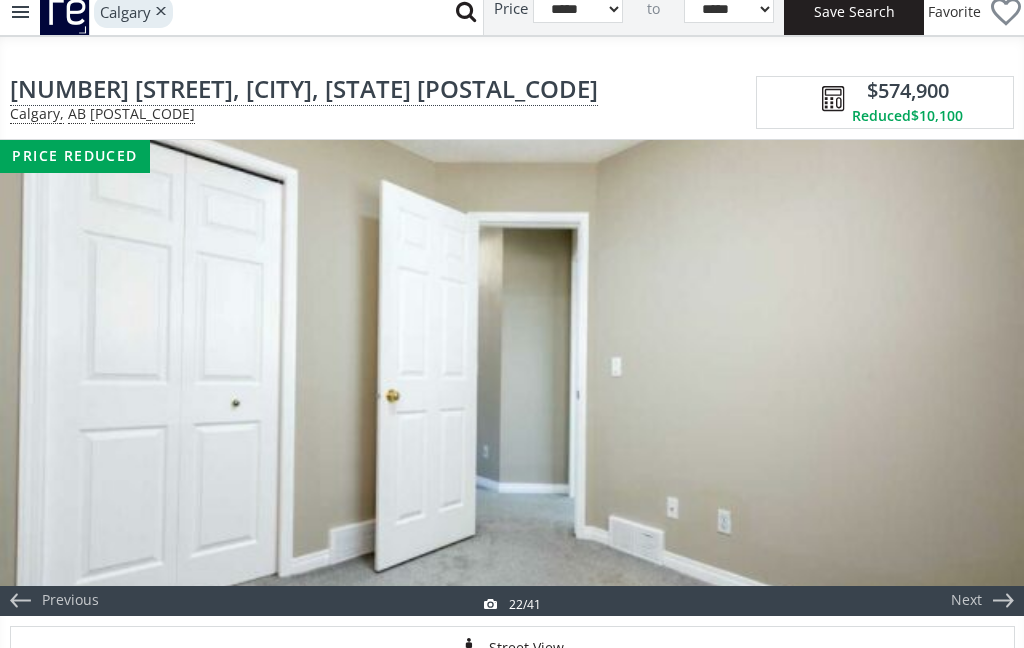 click on "Next" at bounding box center [976, 378] 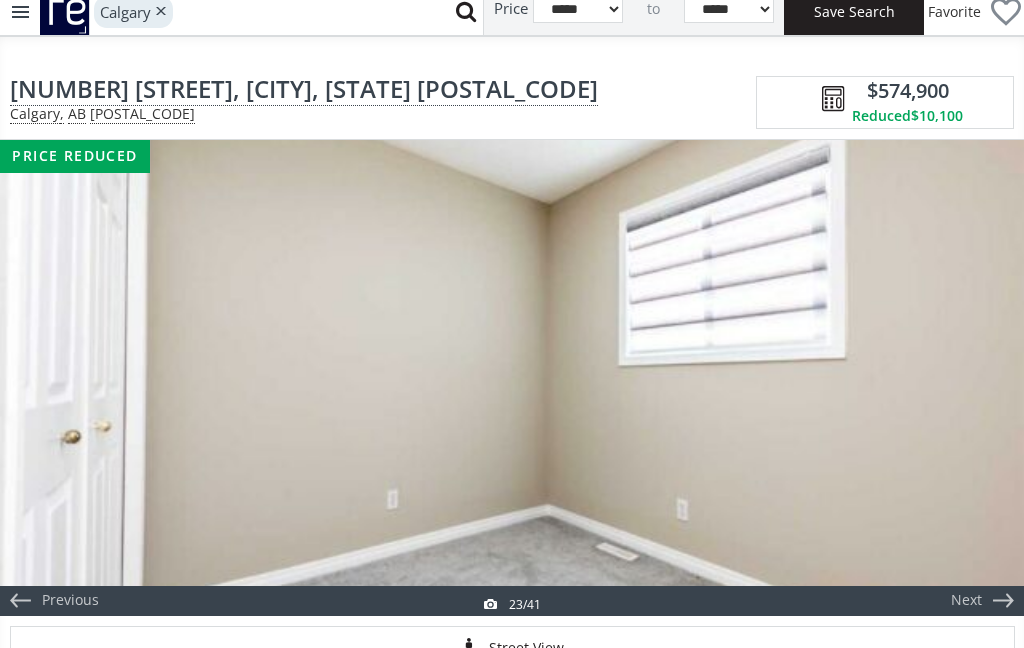 click on "Next" at bounding box center [976, 378] 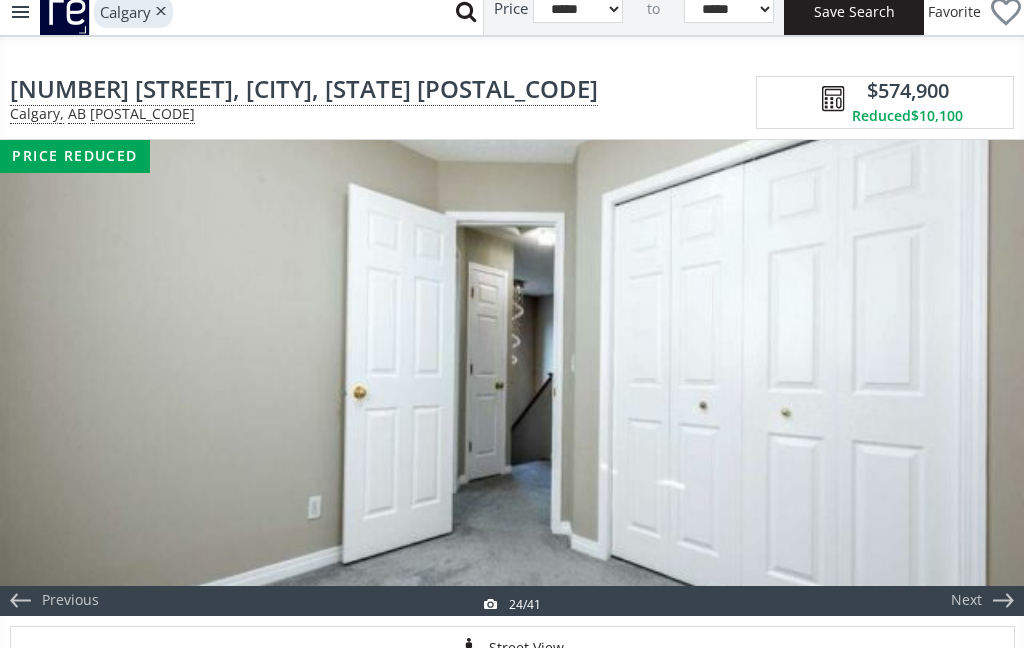 click on "Next" at bounding box center [976, 378] 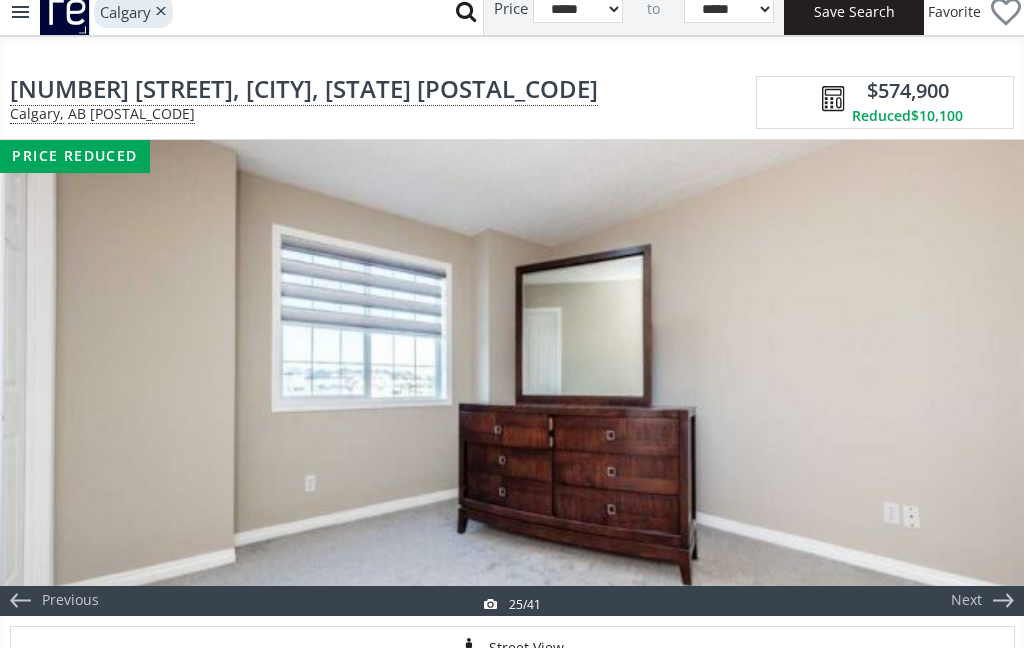 click on "Next" at bounding box center [976, 378] 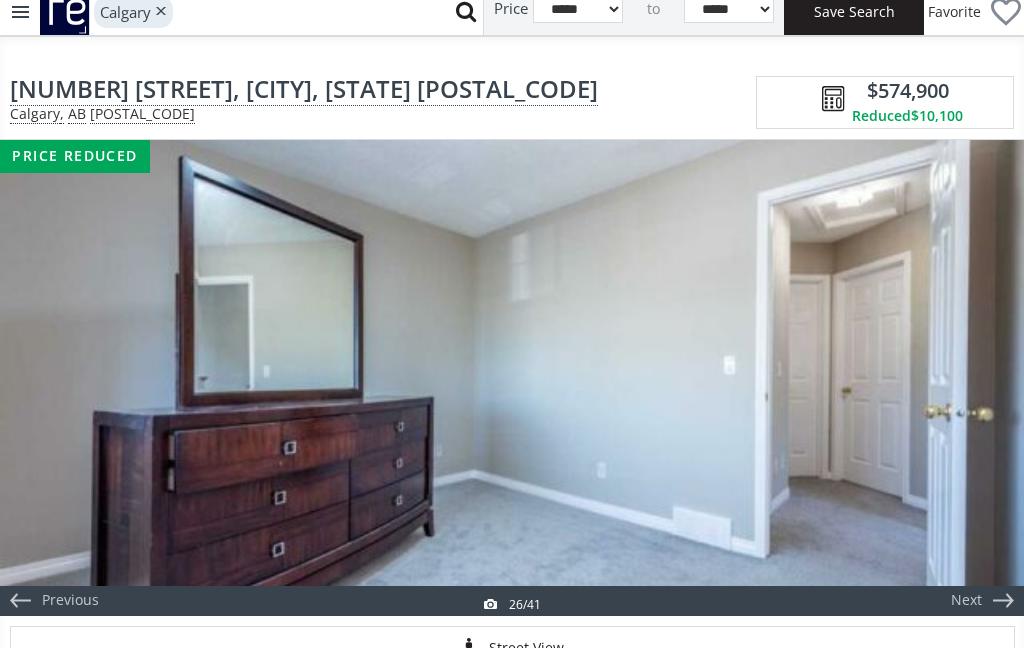 click on "Next" at bounding box center [966, 601] 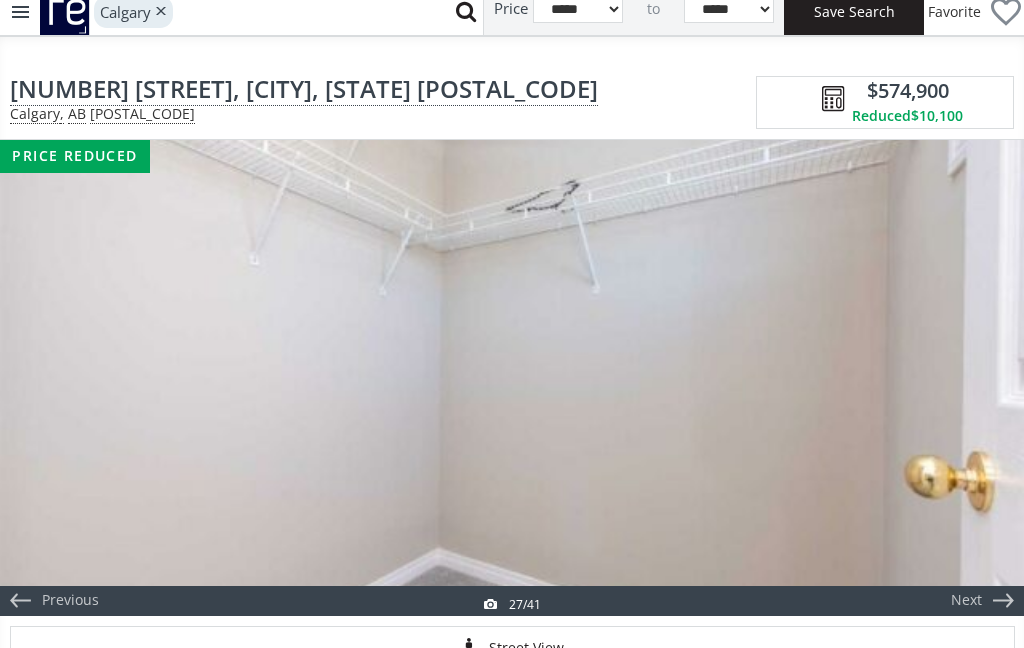 click on "Next" at bounding box center [976, 378] 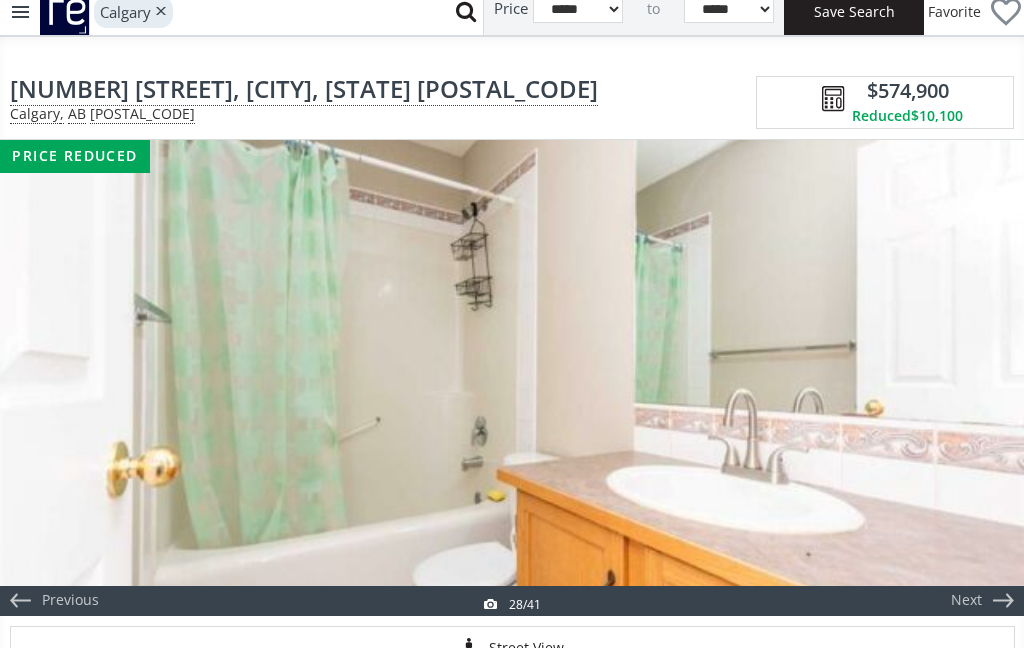 click on "Next" at bounding box center [976, 378] 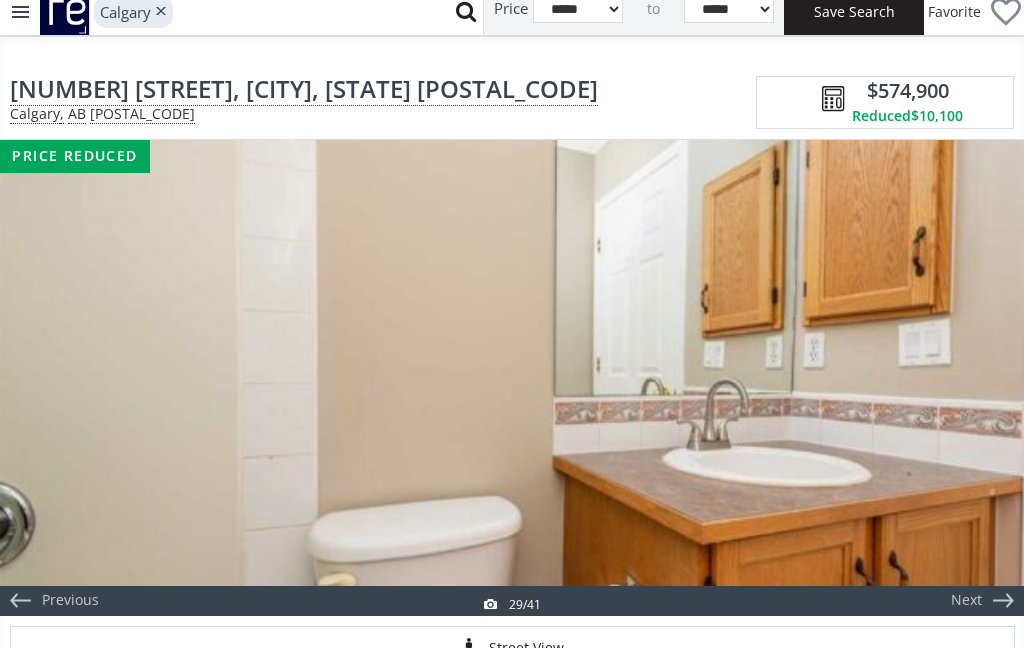 click on "Next" at bounding box center (976, 378) 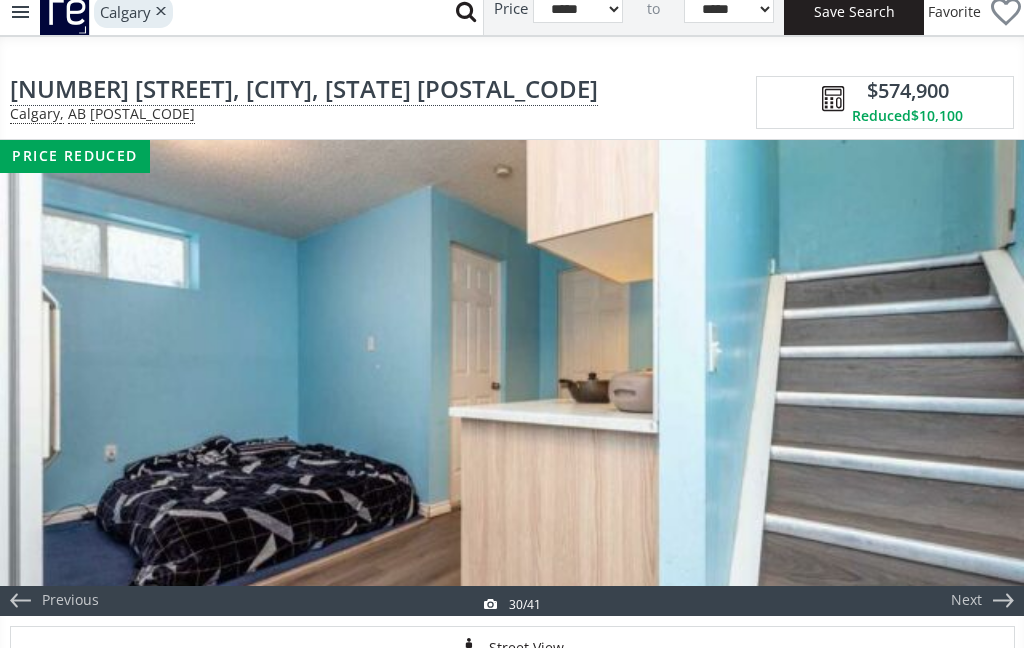 click on "Next" at bounding box center (976, 378) 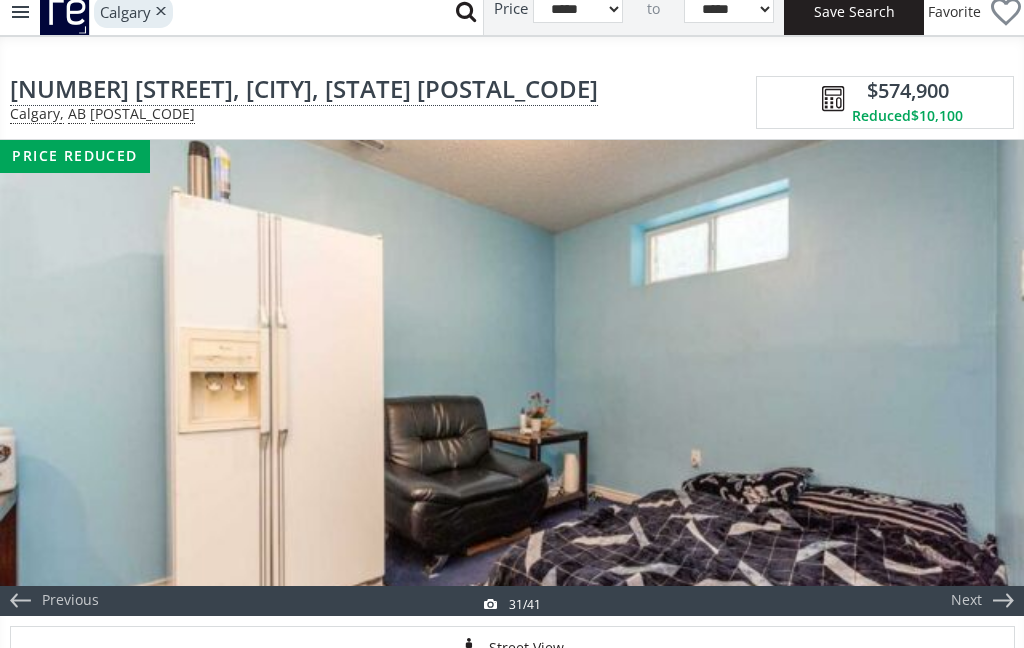 click on "Next" at bounding box center (976, 378) 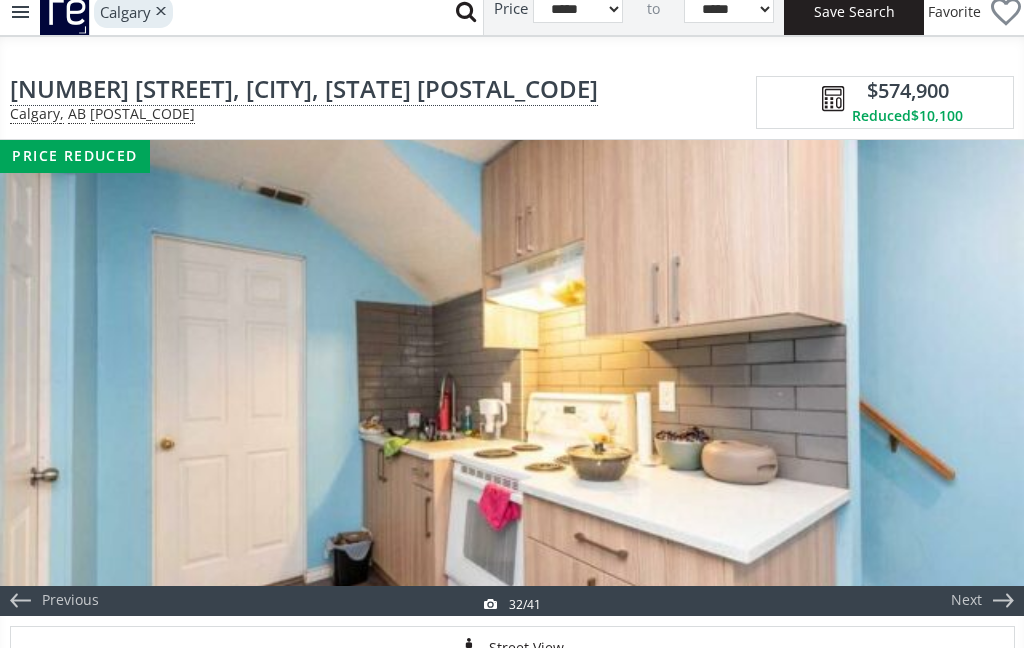 click on "Next" at bounding box center [976, 378] 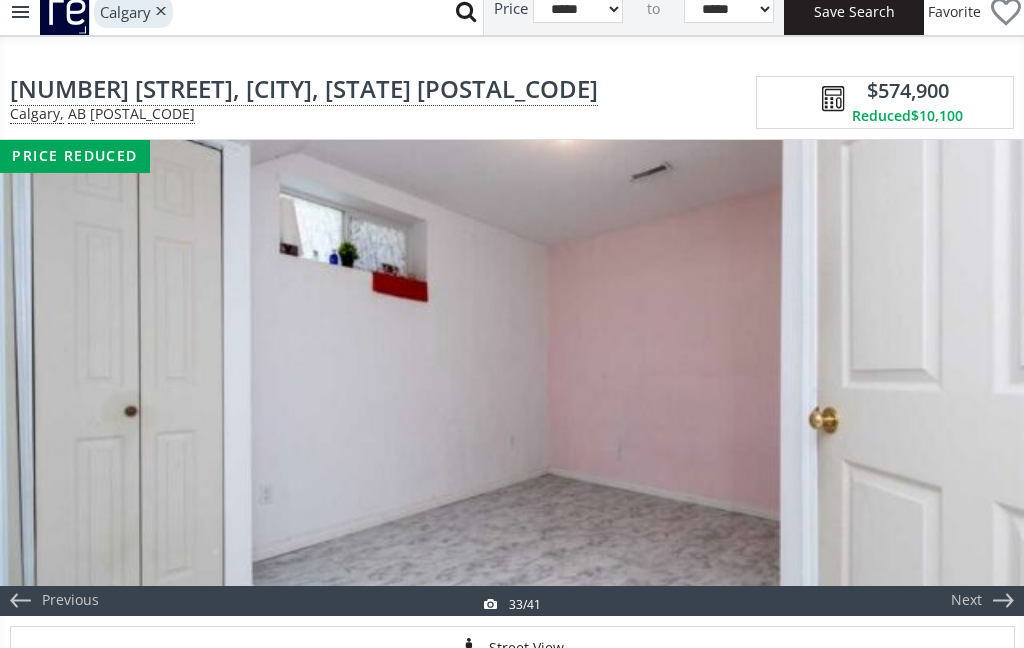 click on "Previous" at bounding box center [58, 601] 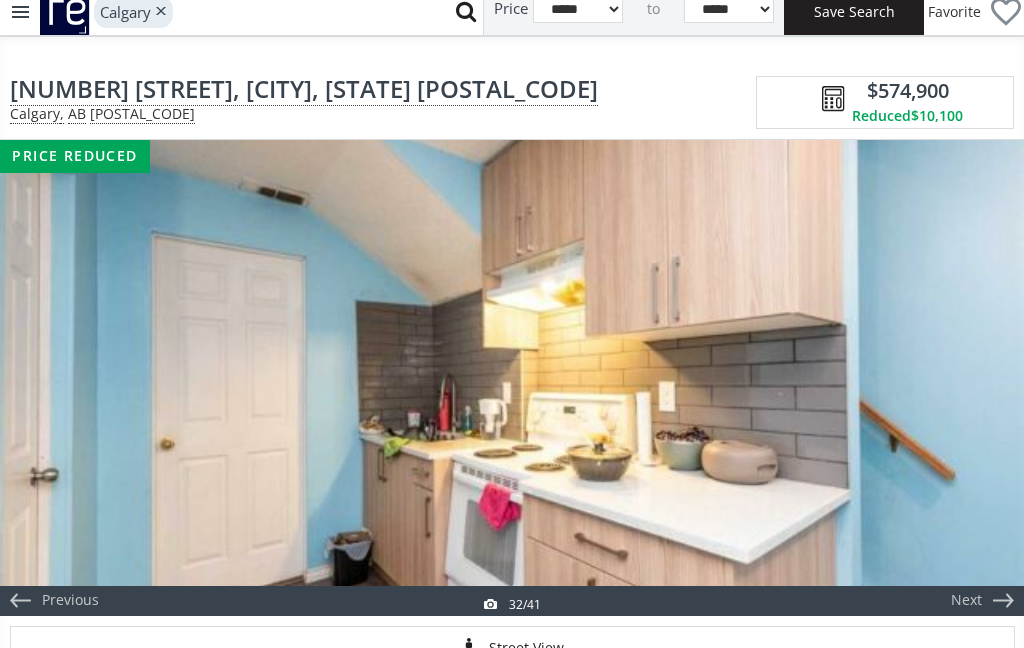 click on "Next" at bounding box center [976, 378] 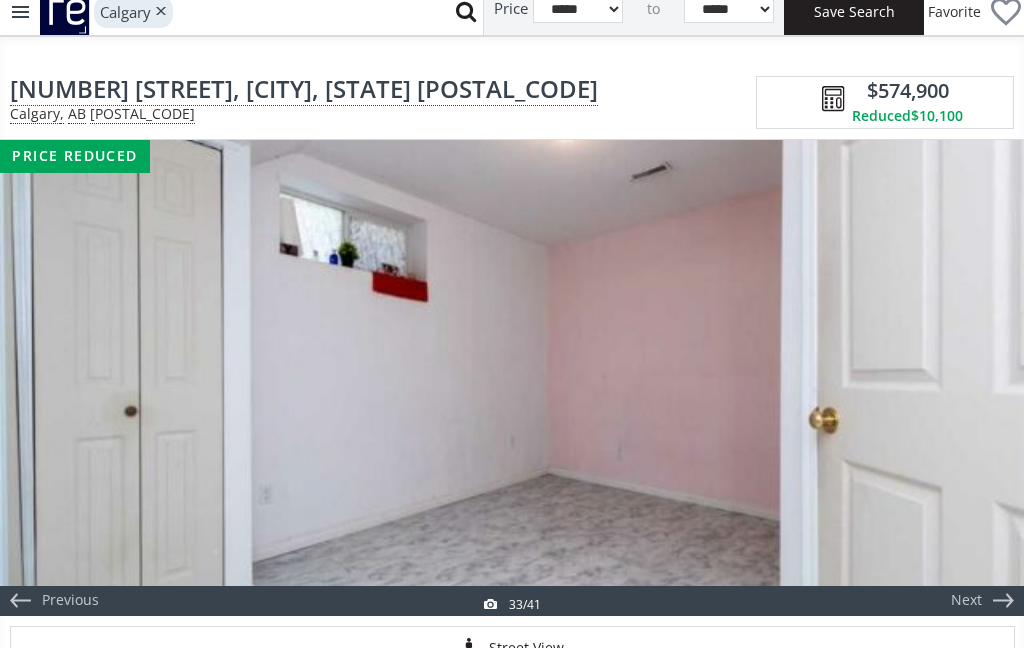 click on "Next" at bounding box center [976, 378] 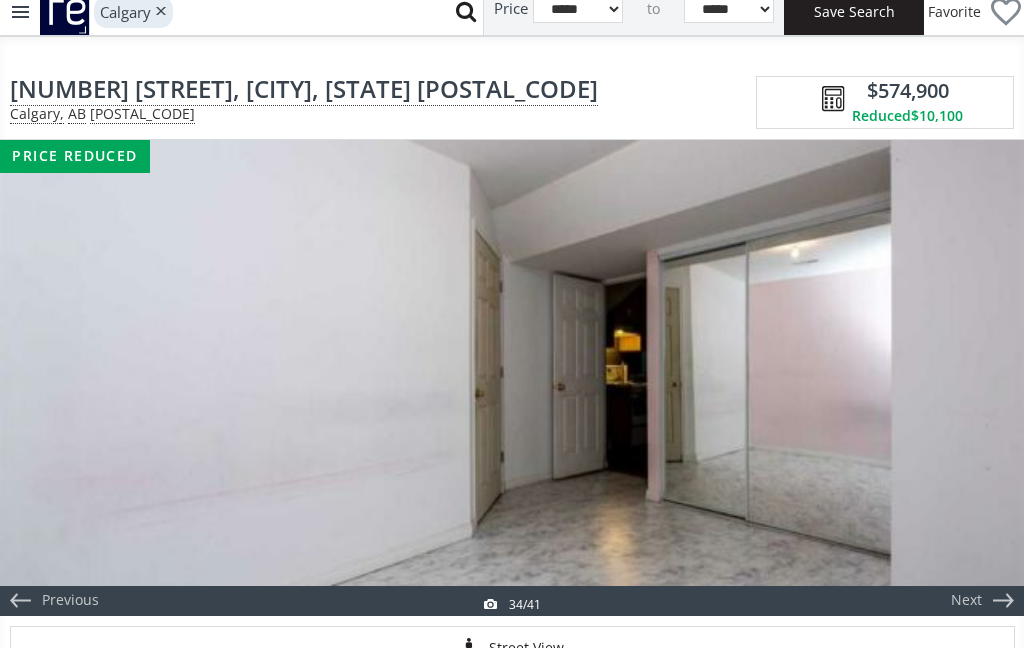 click on "Next" at bounding box center [976, 378] 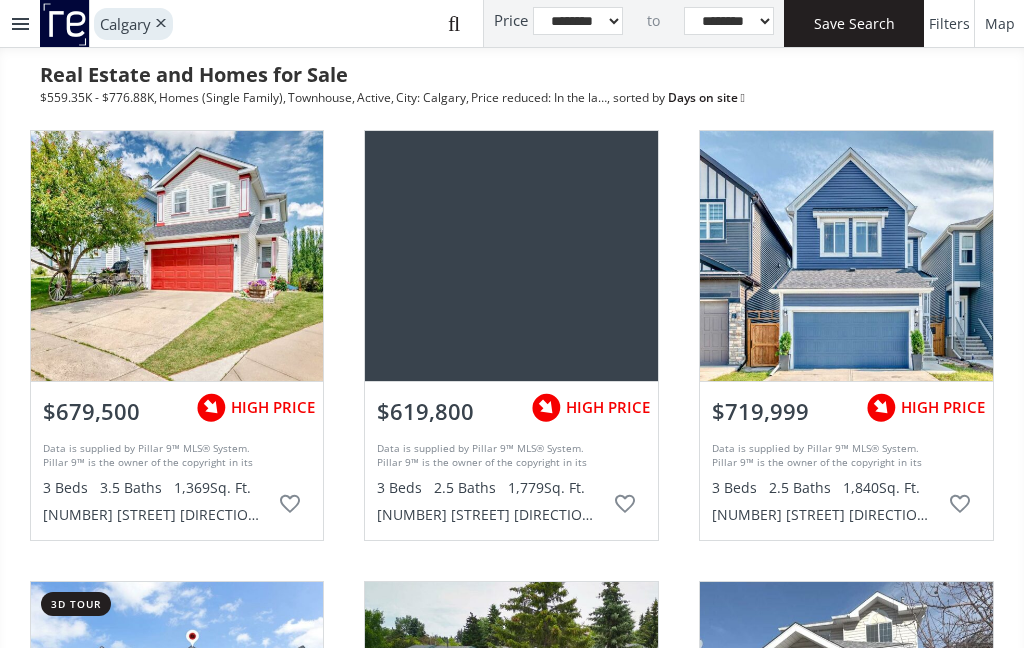 scroll, scrollTop: 0, scrollLeft: 0, axis: both 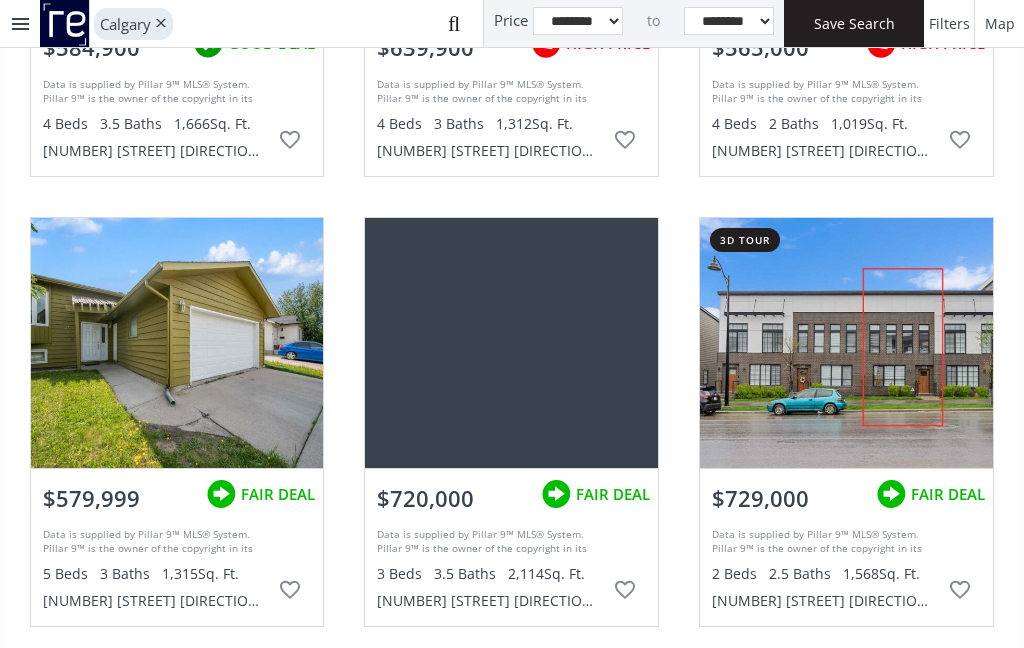 click at bounding box center (177, 343) 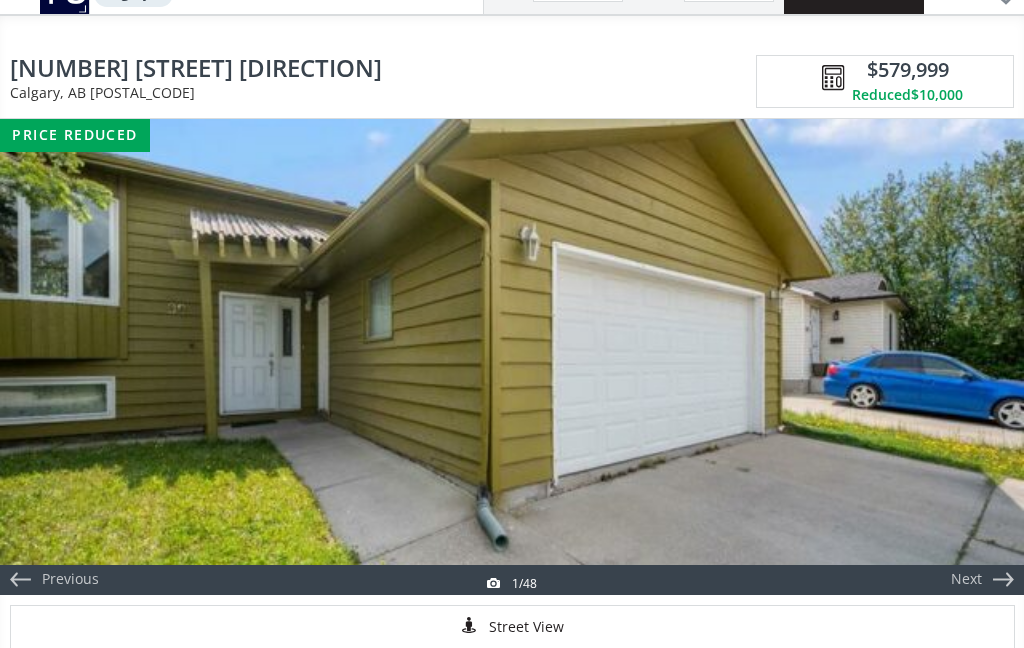 scroll, scrollTop: 0, scrollLeft: 0, axis: both 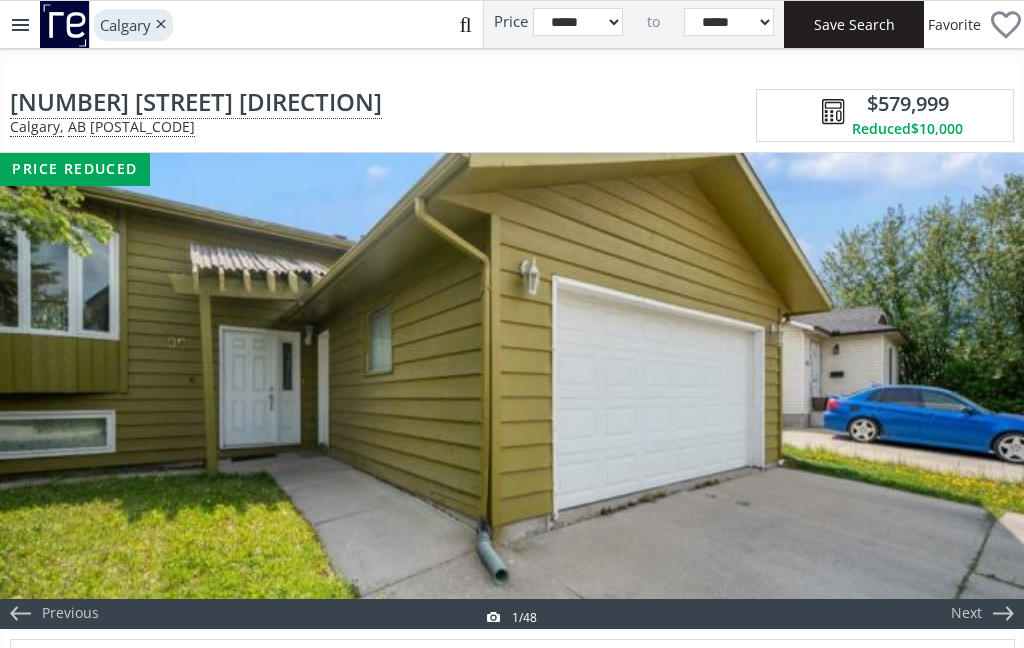 click on "Next" at bounding box center (976, 391) 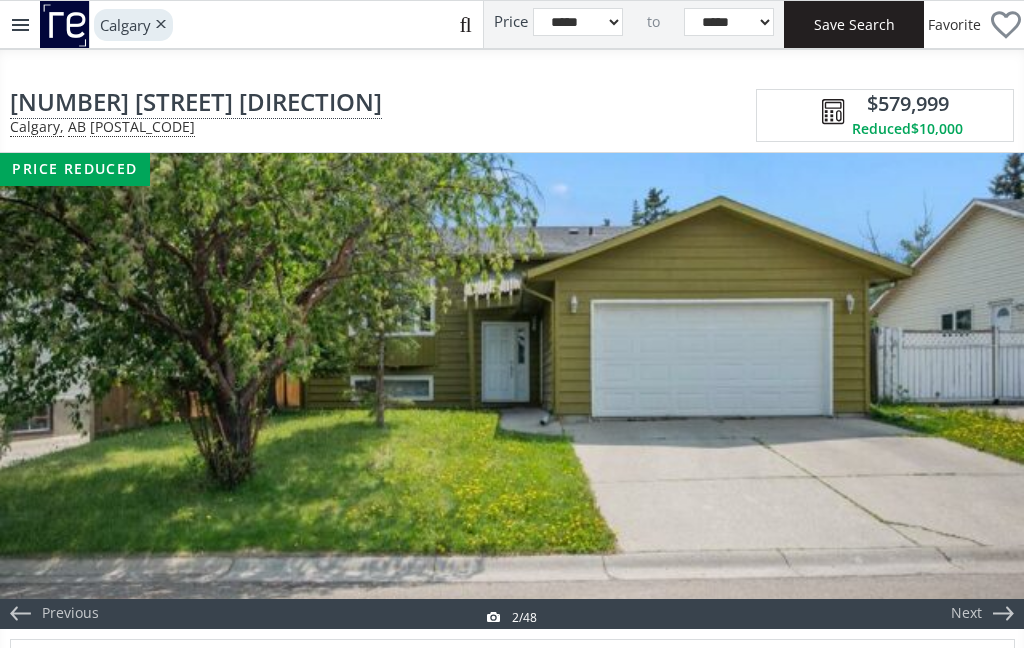 click on "Next" at bounding box center [976, 391] 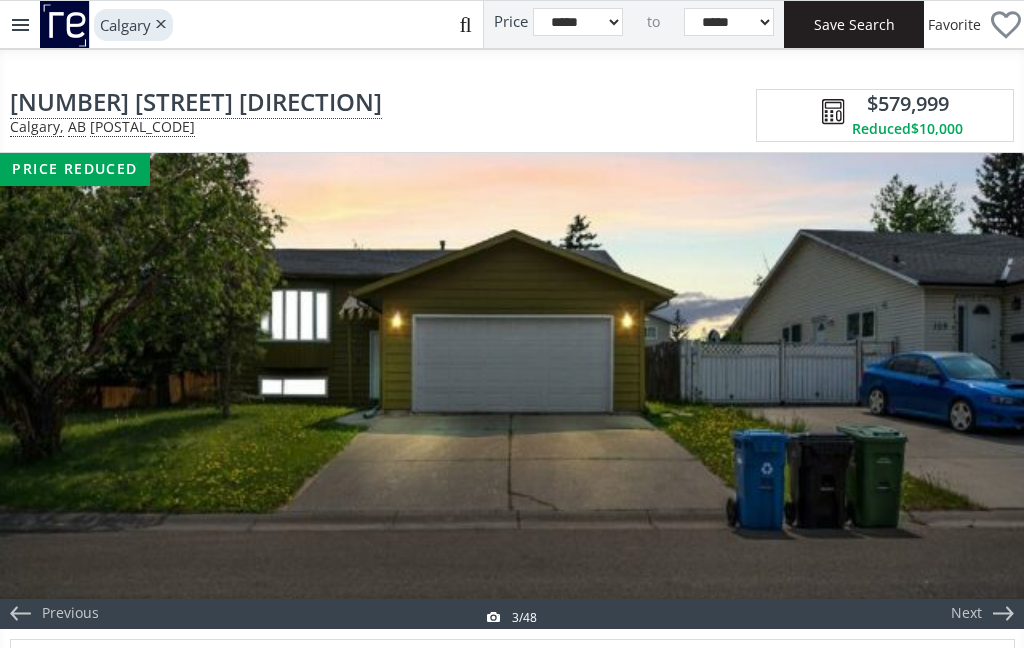 click on "Next" at bounding box center (976, 391) 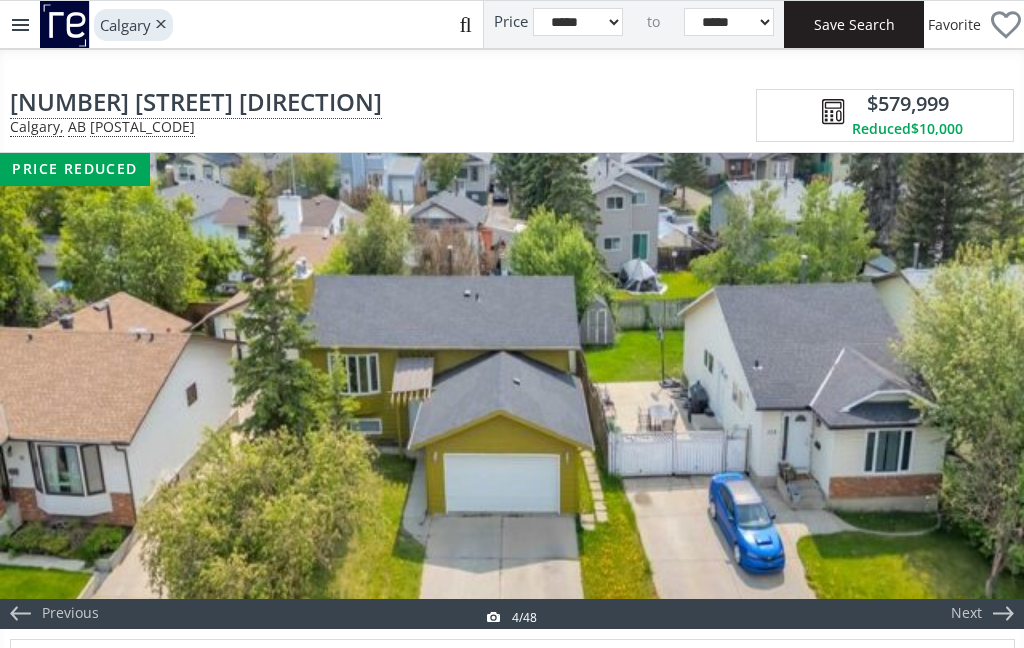 click on "Next" at bounding box center [966, 614] 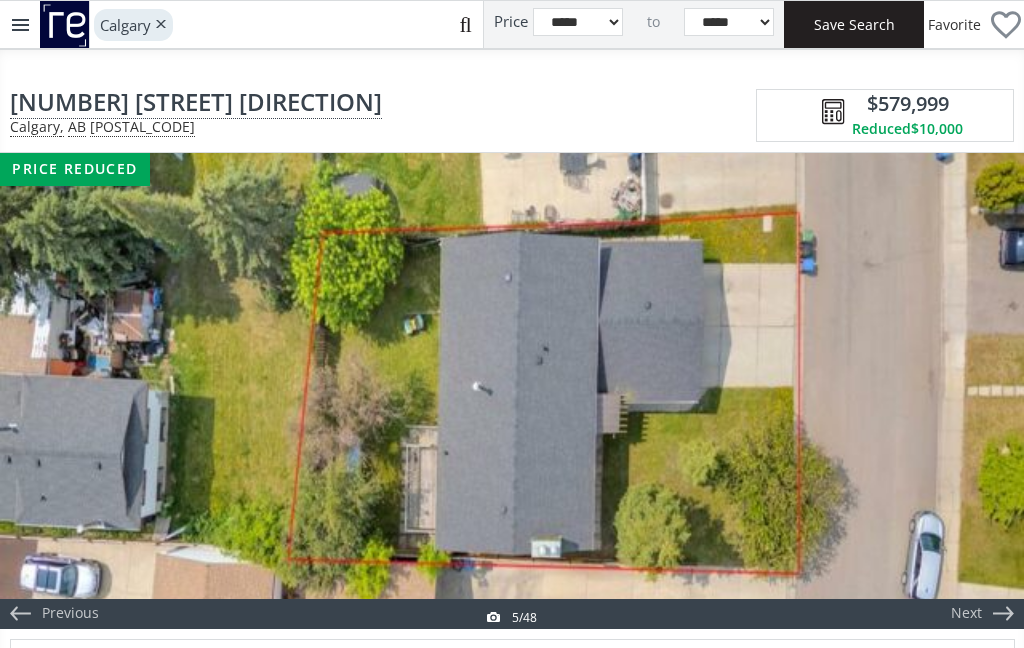 click on "Next" at bounding box center (976, 391) 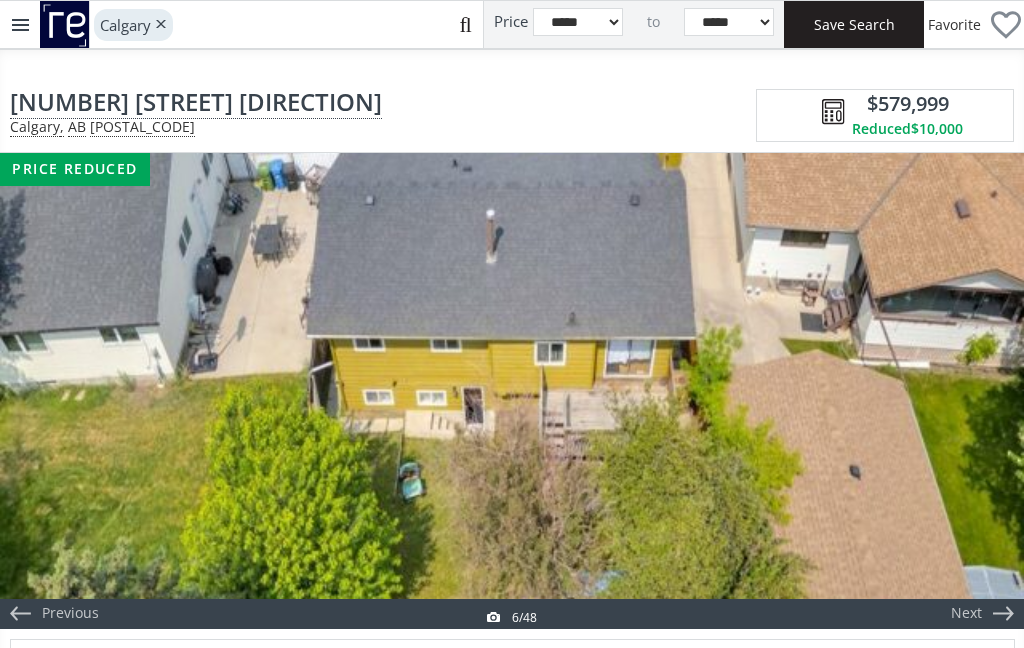 click on "Next" at bounding box center [976, 391] 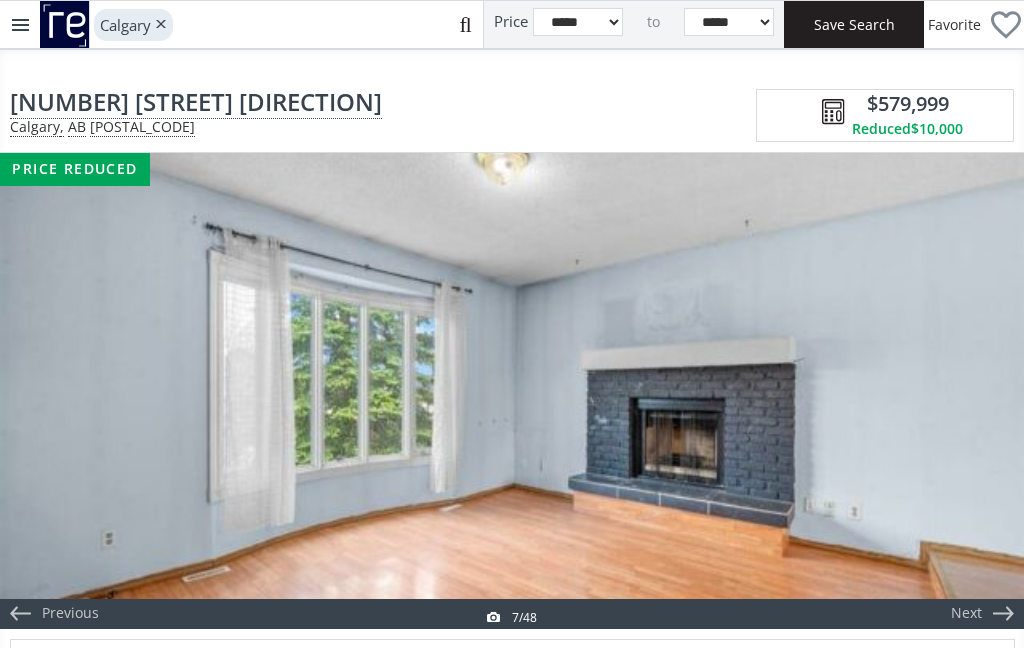 click on "Next" at bounding box center (976, 391) 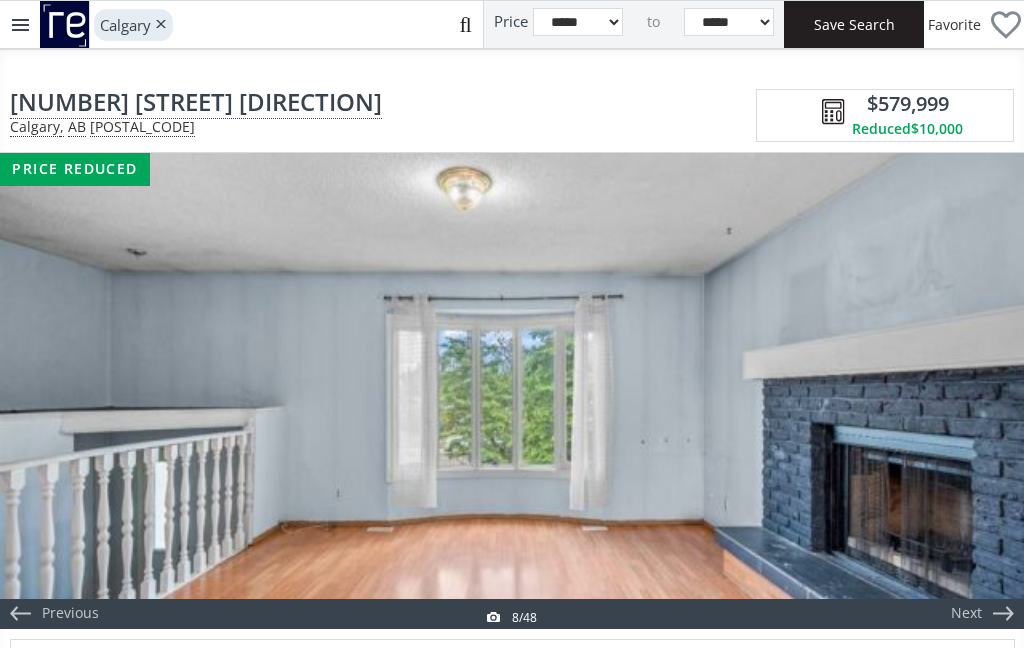 click on "Next" at bounding box center (976, 391) 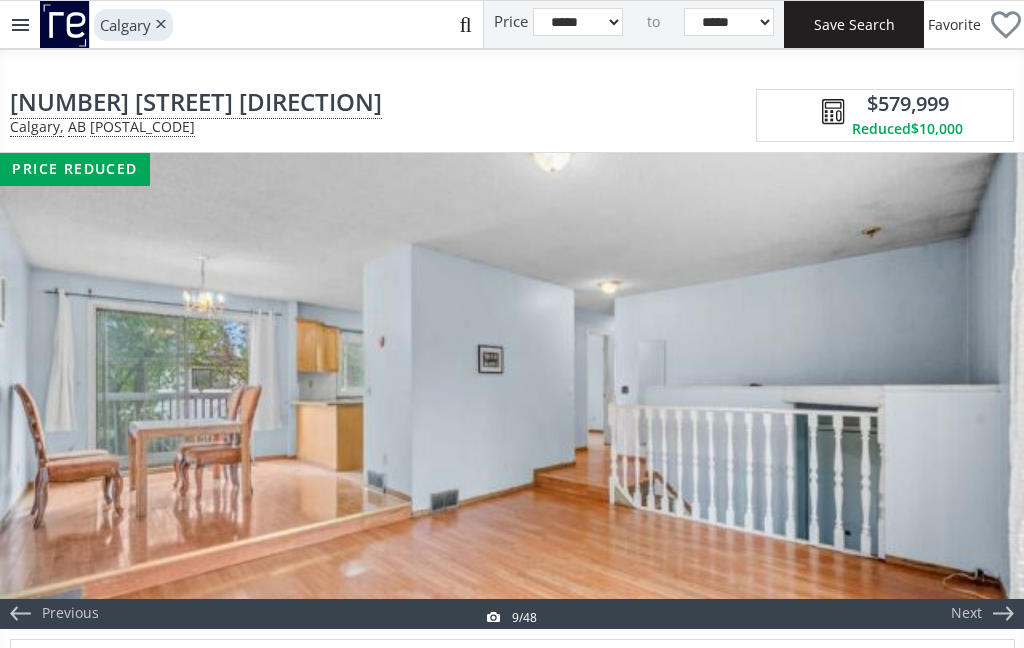 click on "Next" at bounding box center (976, 391) 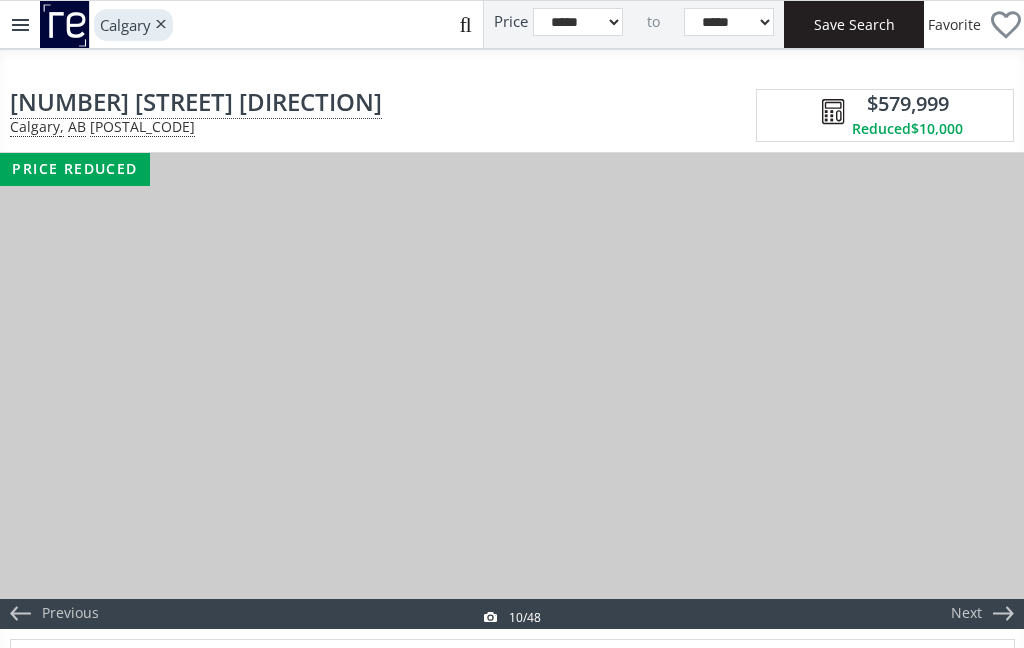 click on "Next" at bounding box center [976, 391] 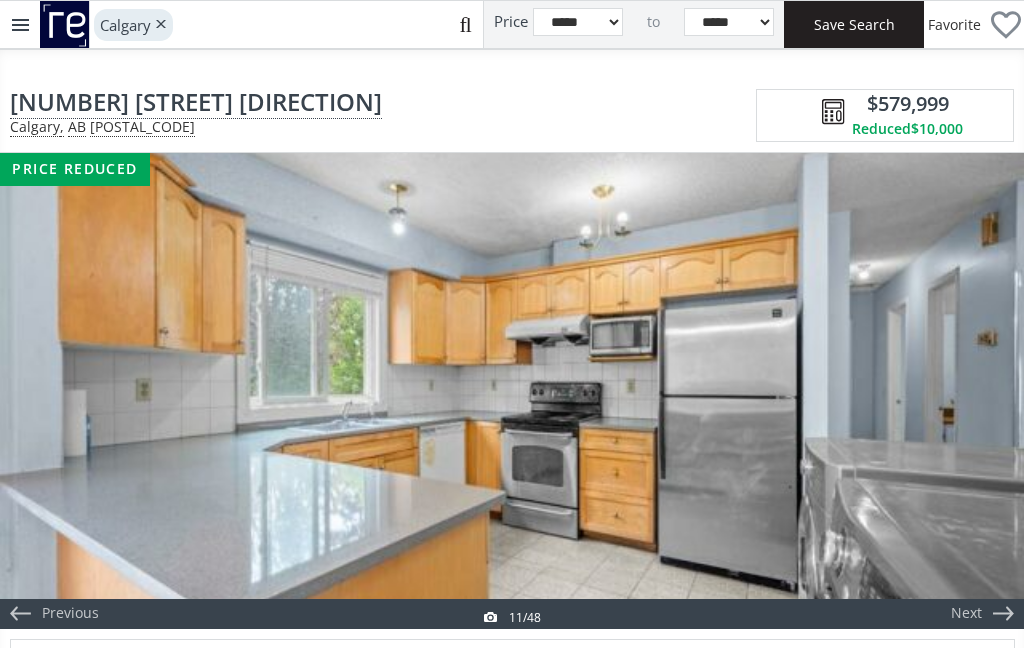 click on "Next" at bounding box center (976, 391) 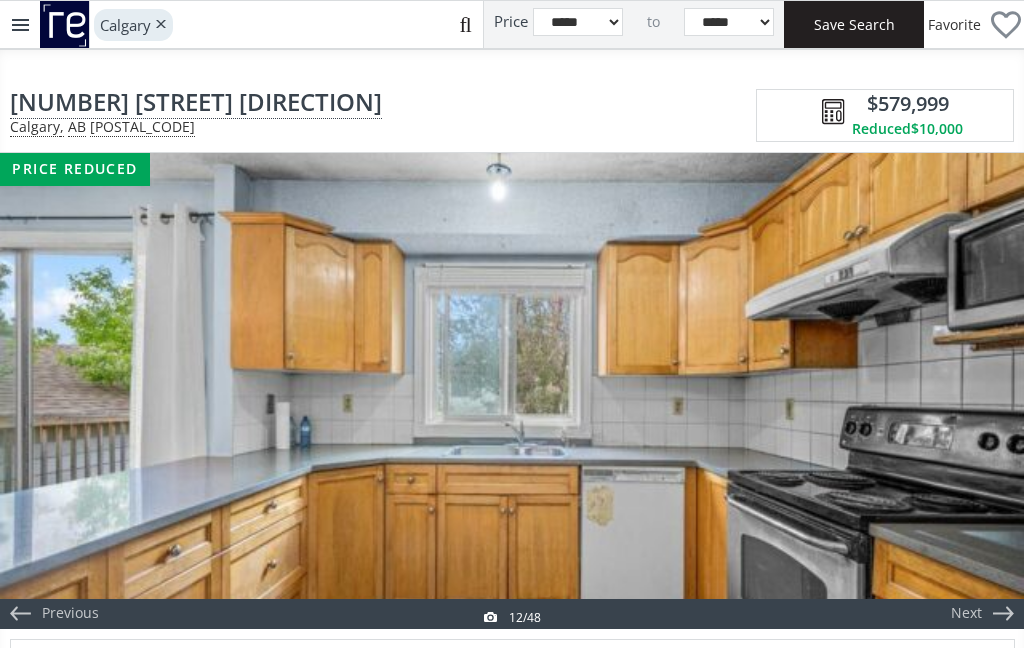click on "Next" at bounding box center [976, 391] 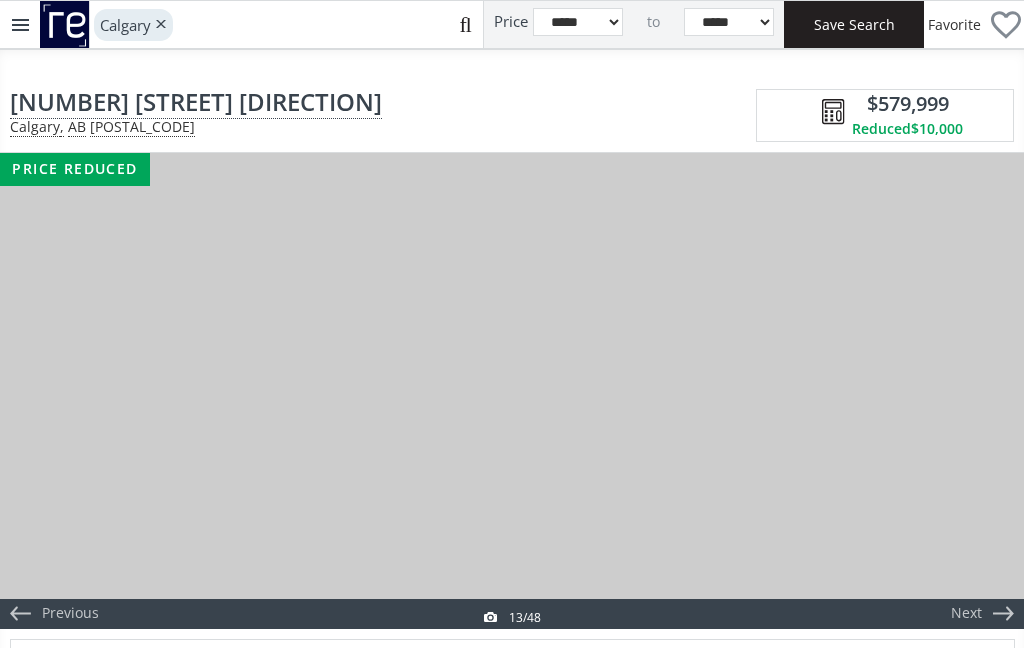 click on "Next" at bounding box center [976, 391] 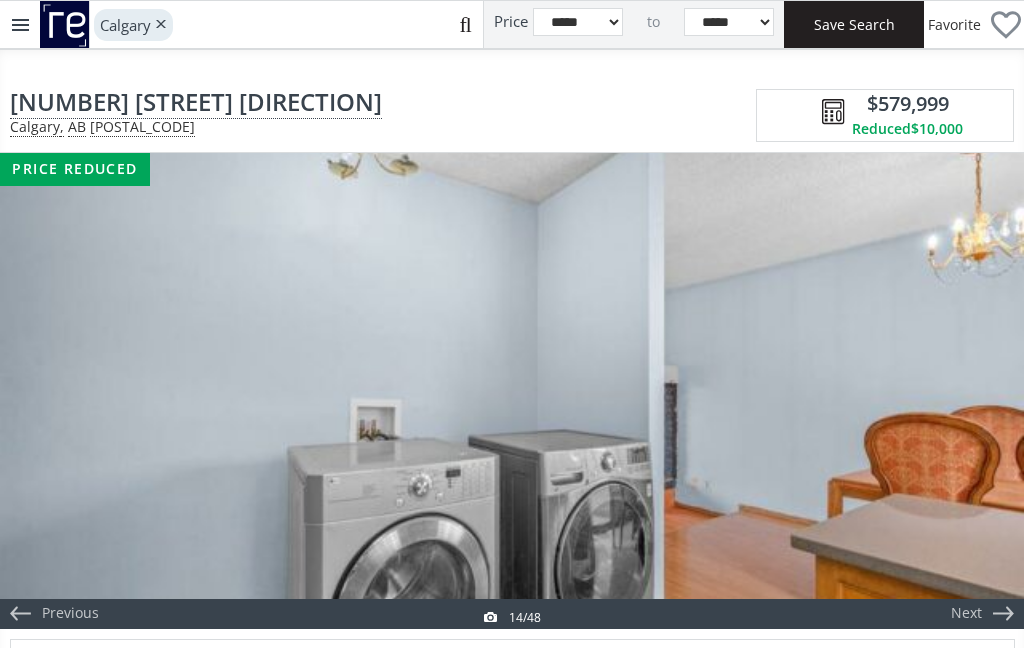 click on "Next" at bounding box center (976, 391) 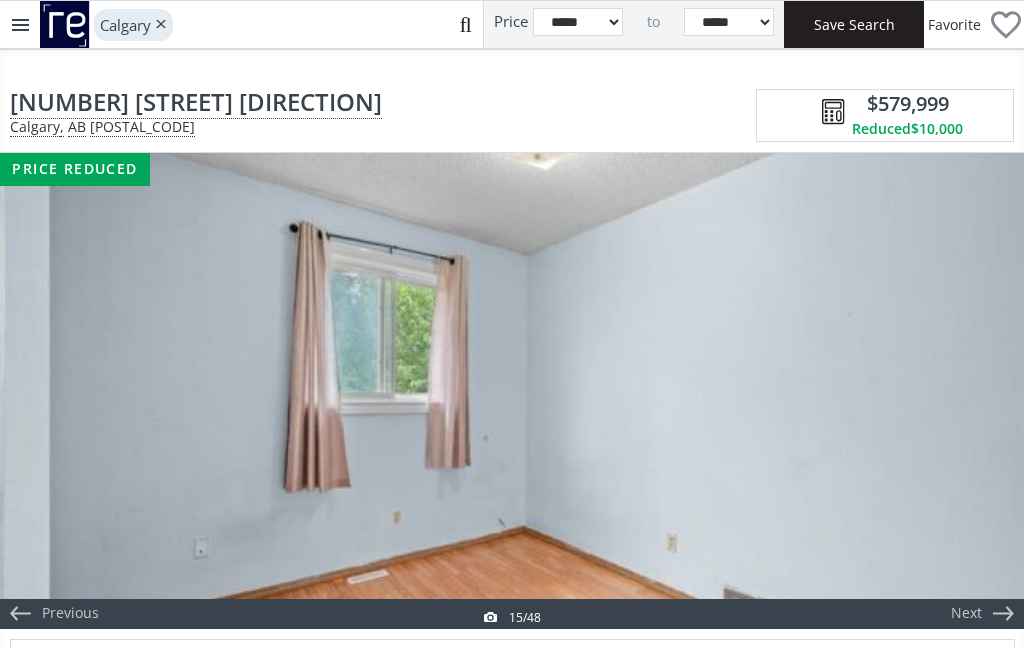 click on "Next" at bounding box center (976, 391) 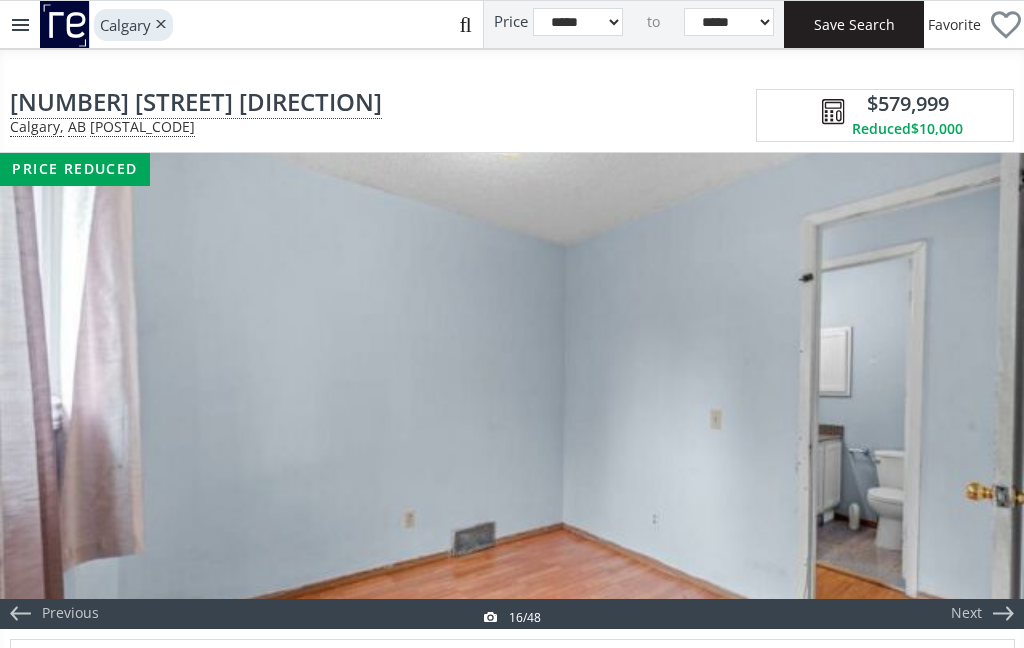 click on "Next" at bounding box center (976, 391) 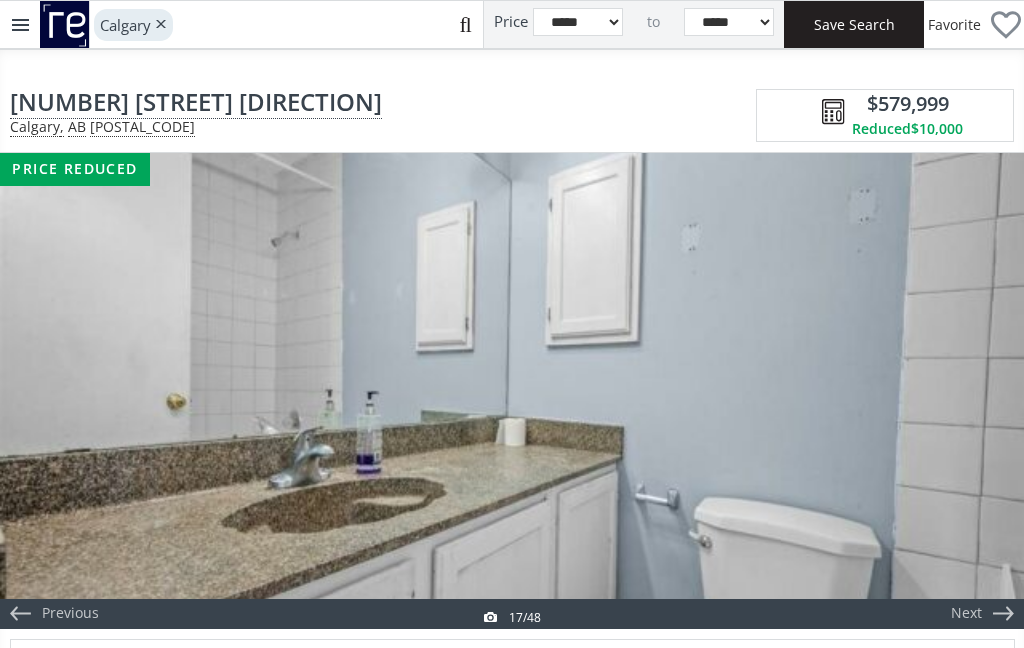 click on "Next" at bounding box center (976, 391) 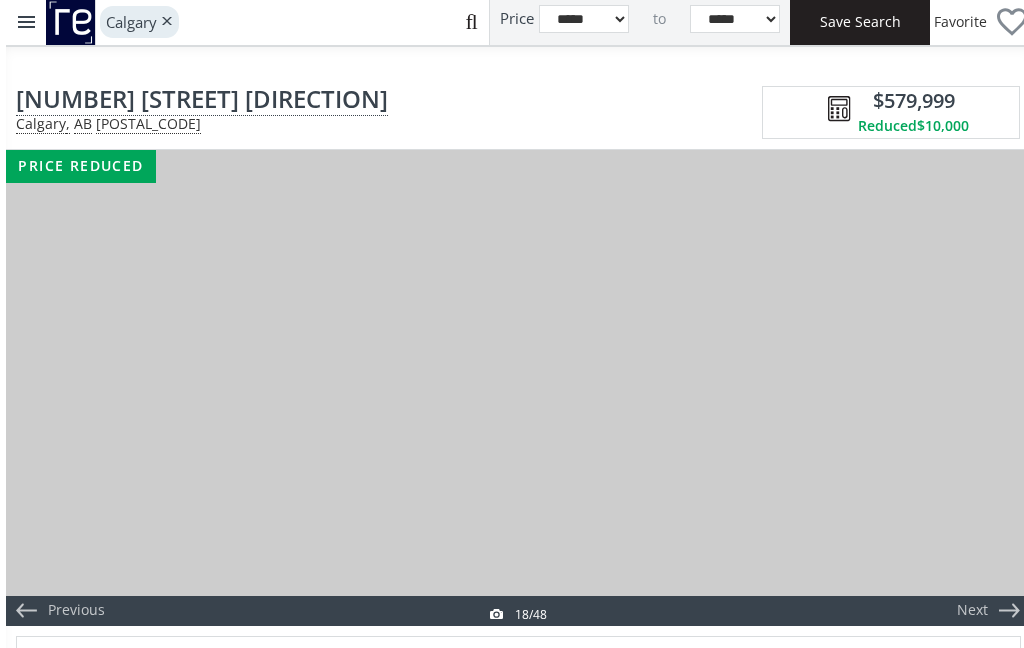 scroll, scrollTop: 0, scrollLeft: 0, axis: both 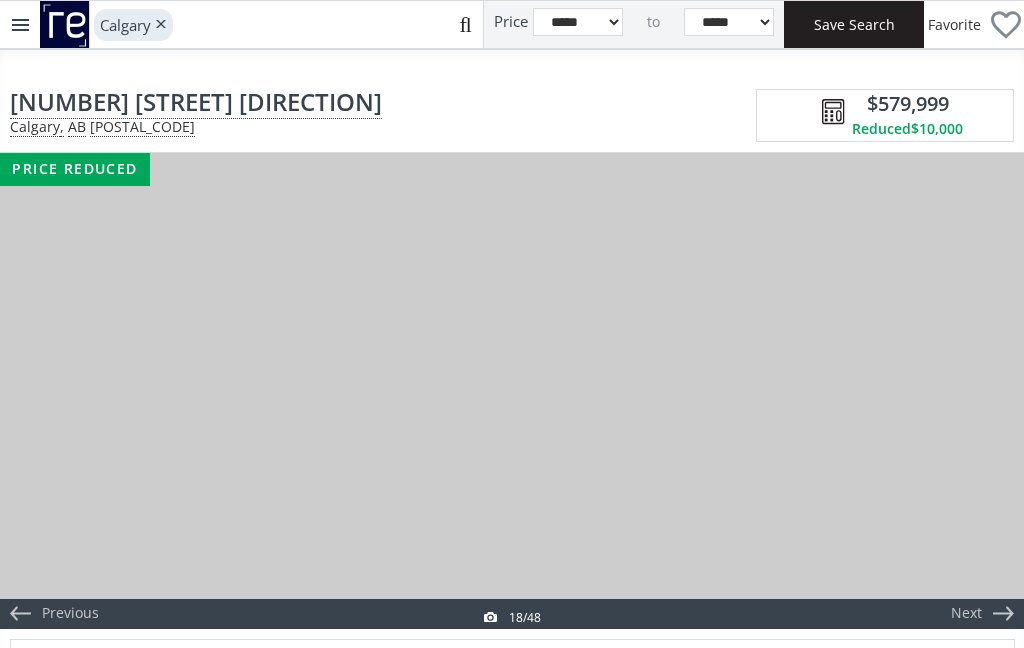 click on "Next" at bounding box center [976, 391] 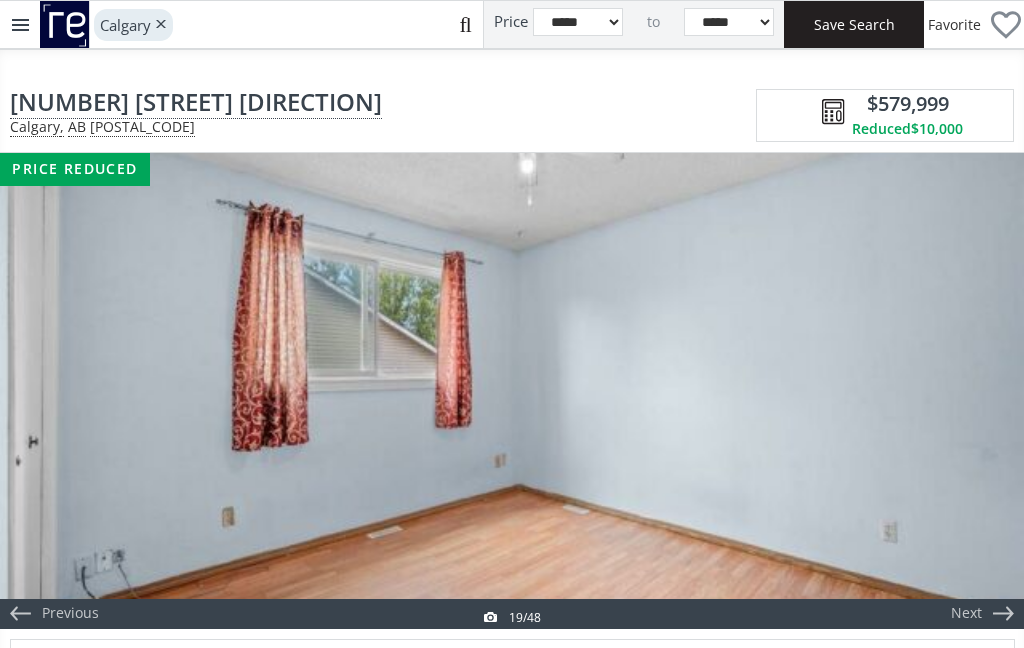 click on "Next" at bounding box center [976, 391] 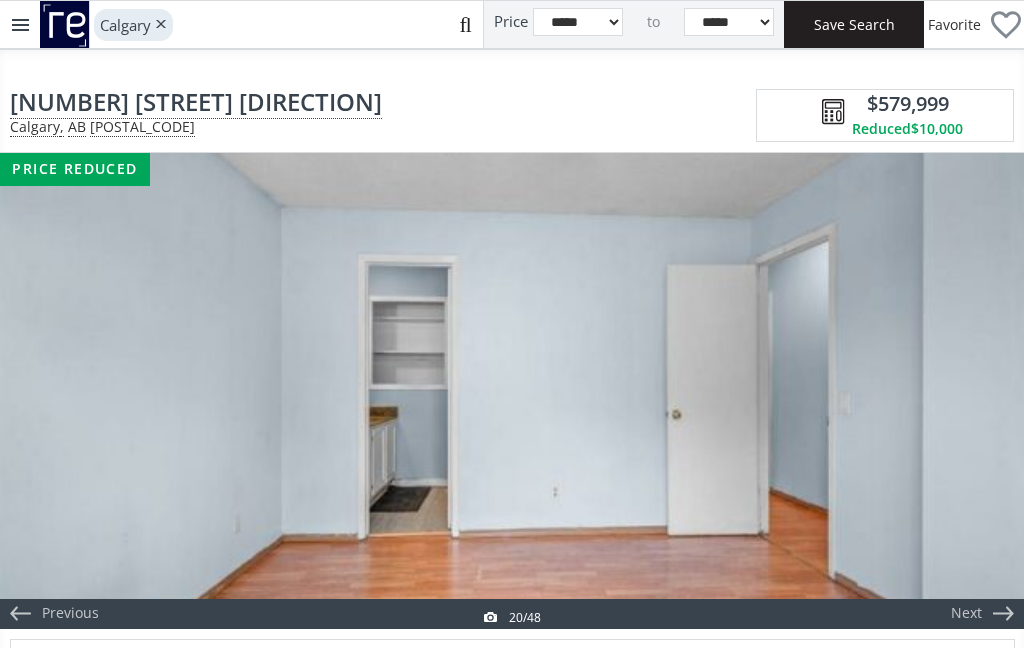 click on "Next" at bounding box center (976, 391) 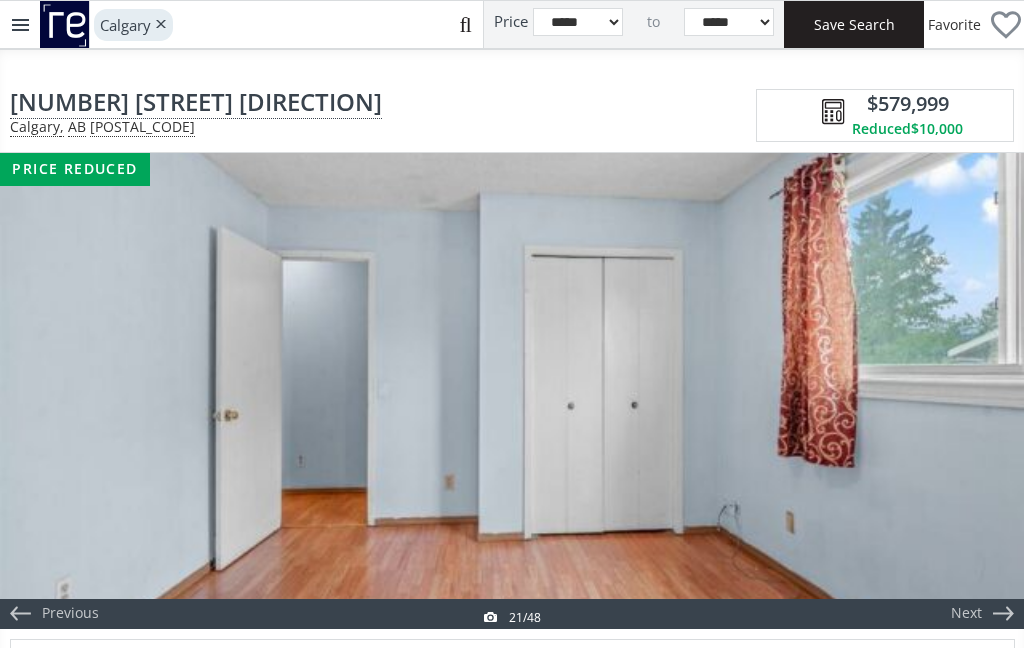 click on "Next" at bounding box center (976, 391) 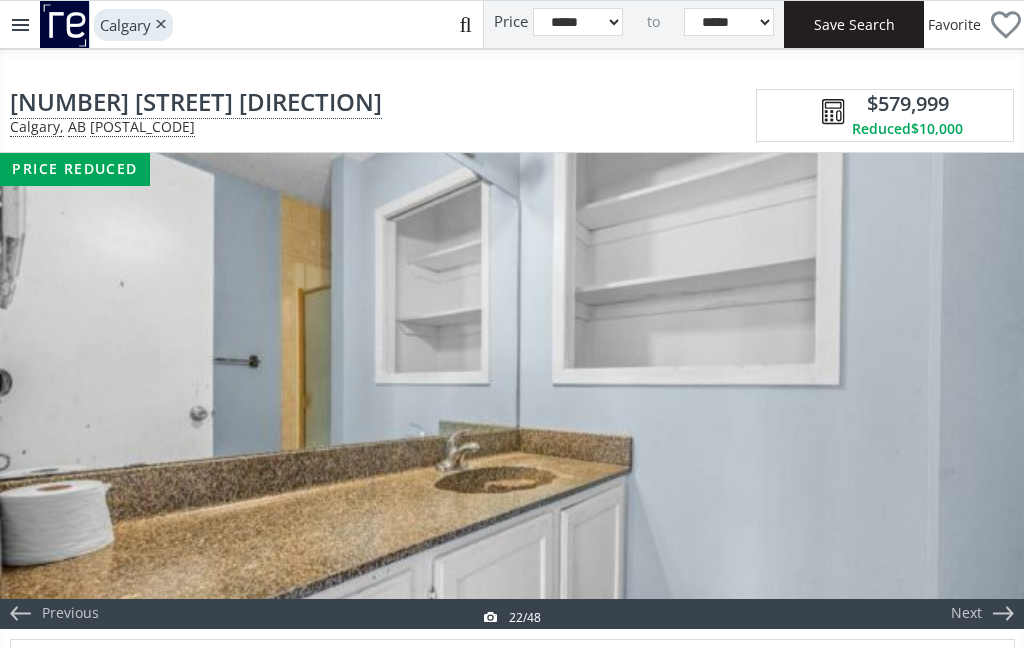 click on "Next" at bounding box center (976, 391) 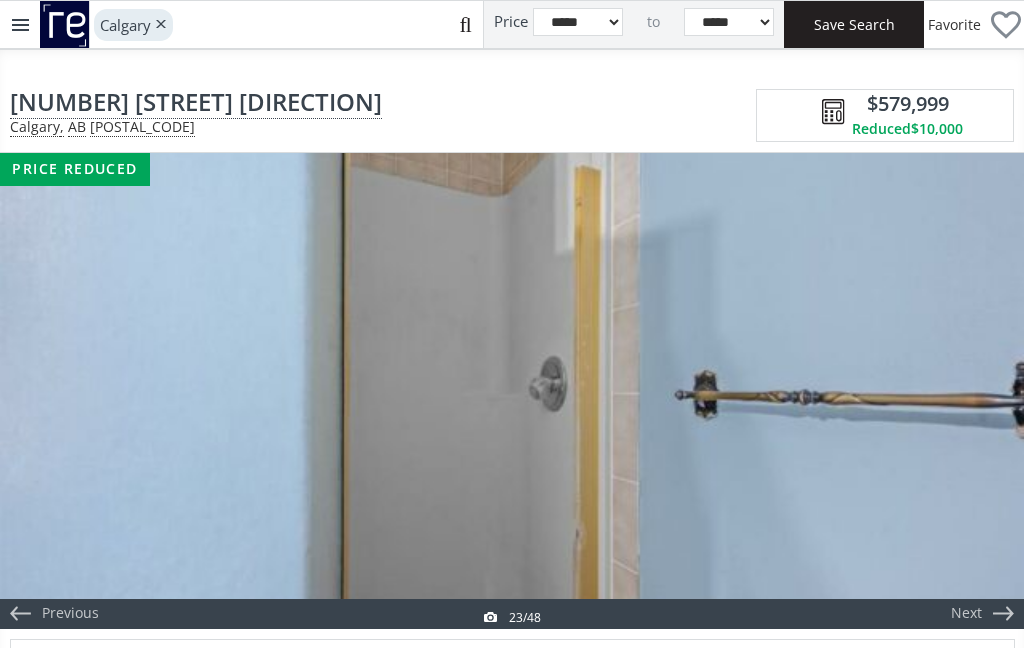 click on "Next" at bounding box center (976, 391) 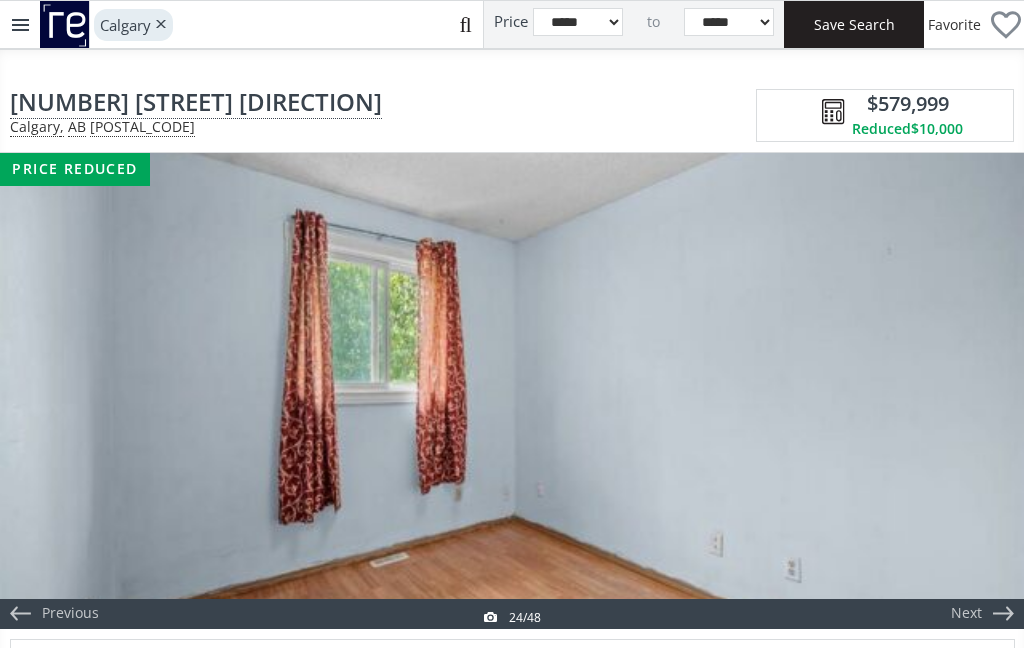 click on "Next" at bounding box center [976, 391] 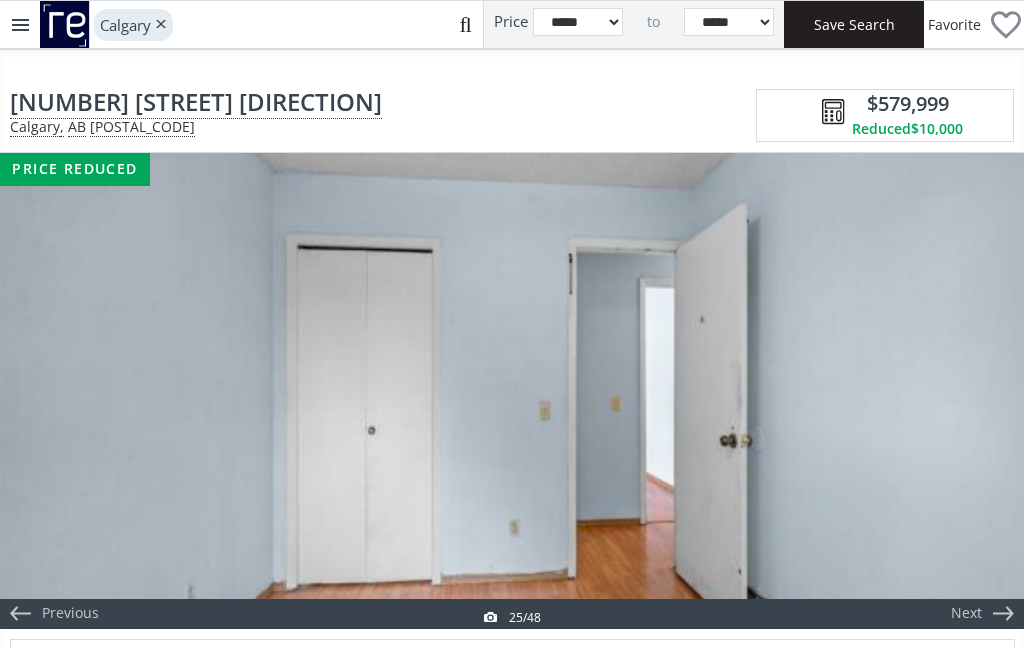 click on "Next" at bounding box center [976, 391] 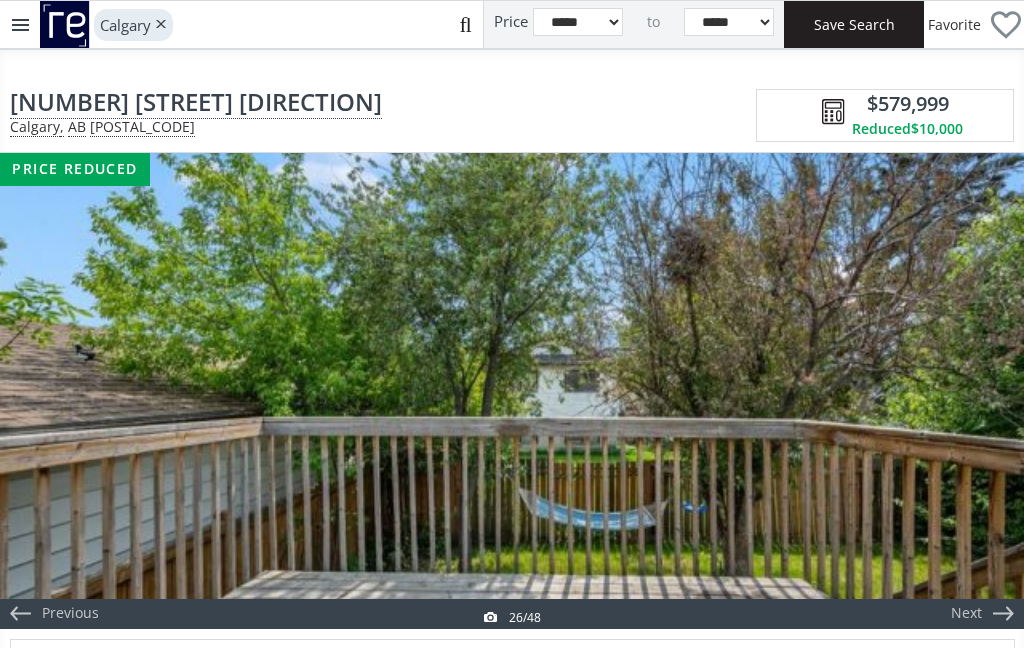 click on "Next" at bounding box center (976, 391) 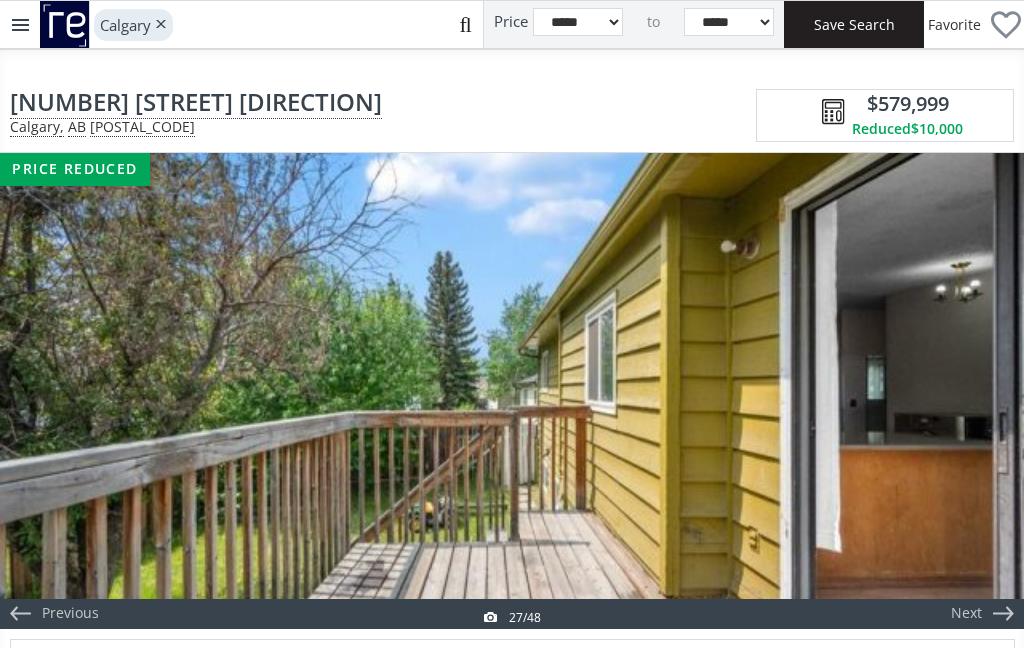 click on "Next" at bounding box center (976, 391) 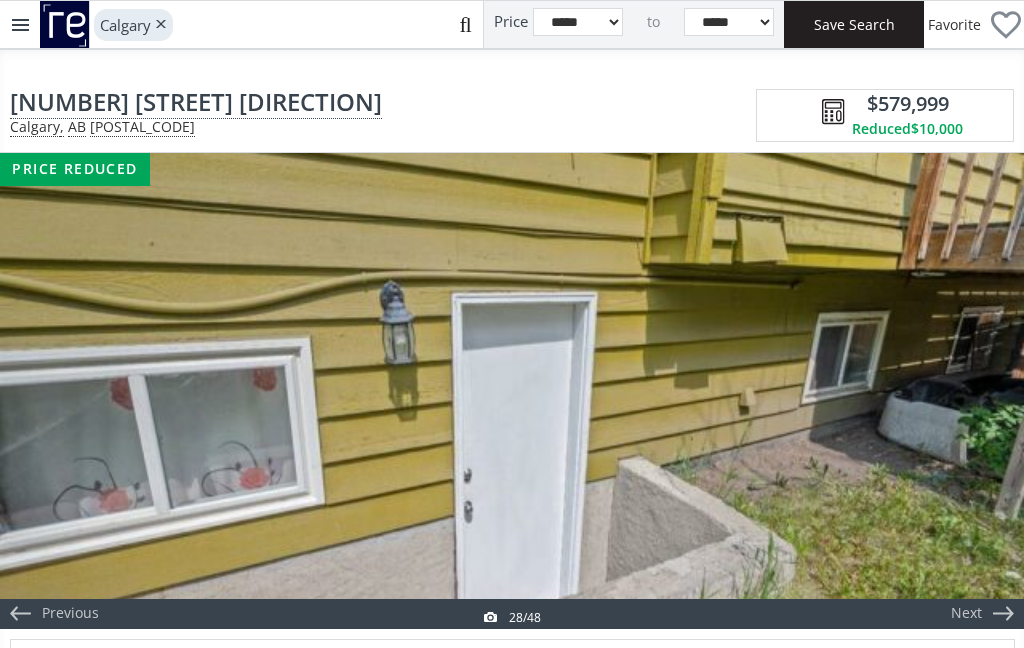 click on "Next" at bounding box center (976, 391) 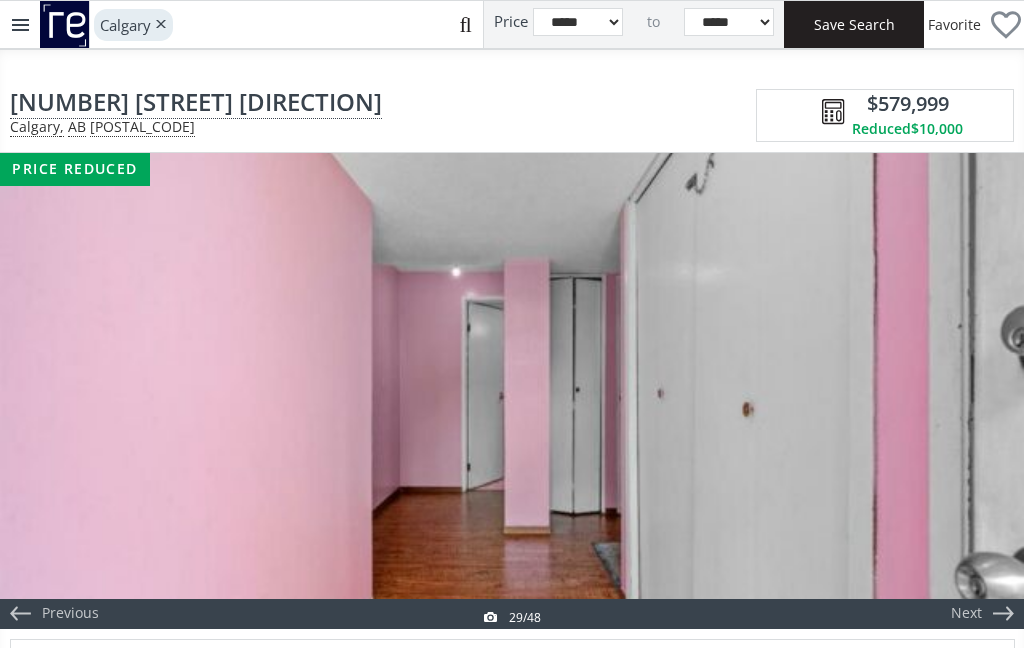 click on "Next" at bounding box center (966, 614) 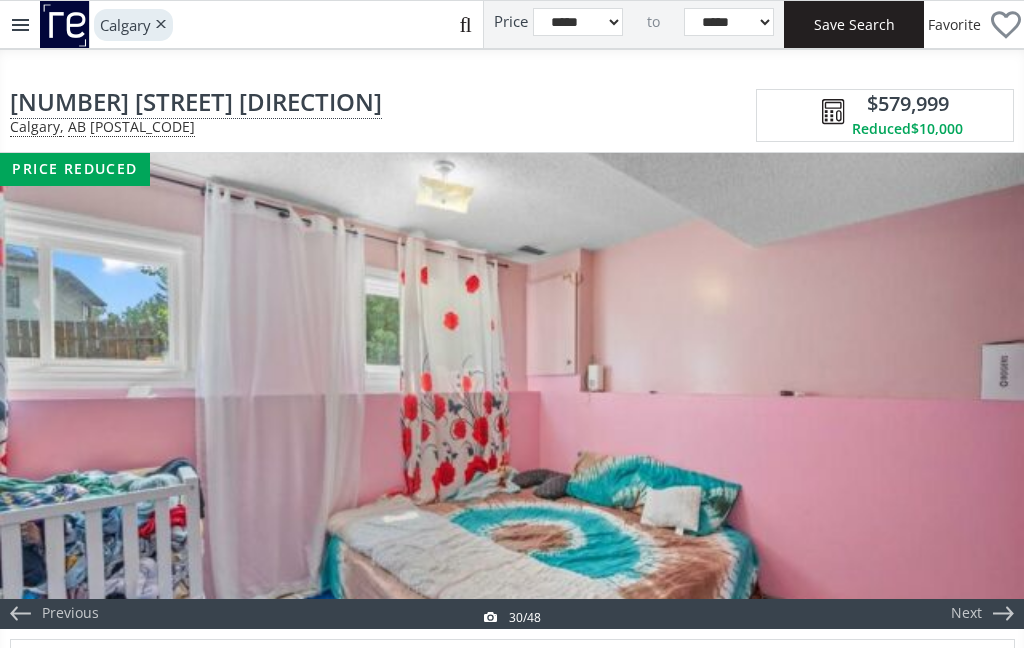click on "Next" at bounding box center (976, 391) 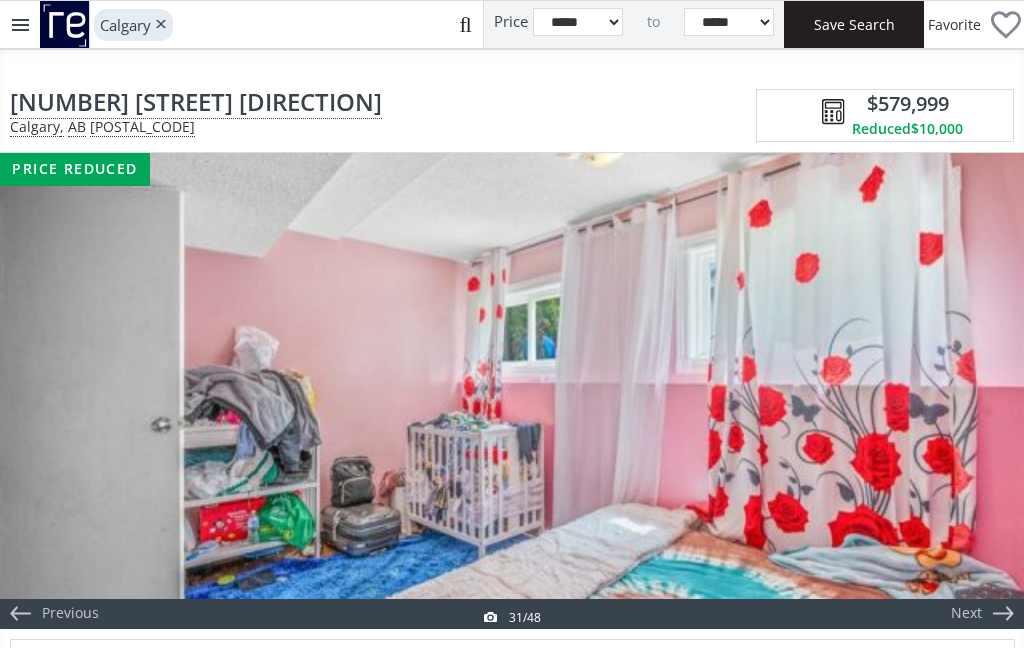 click on "Next" at bounding box center [976, 391] 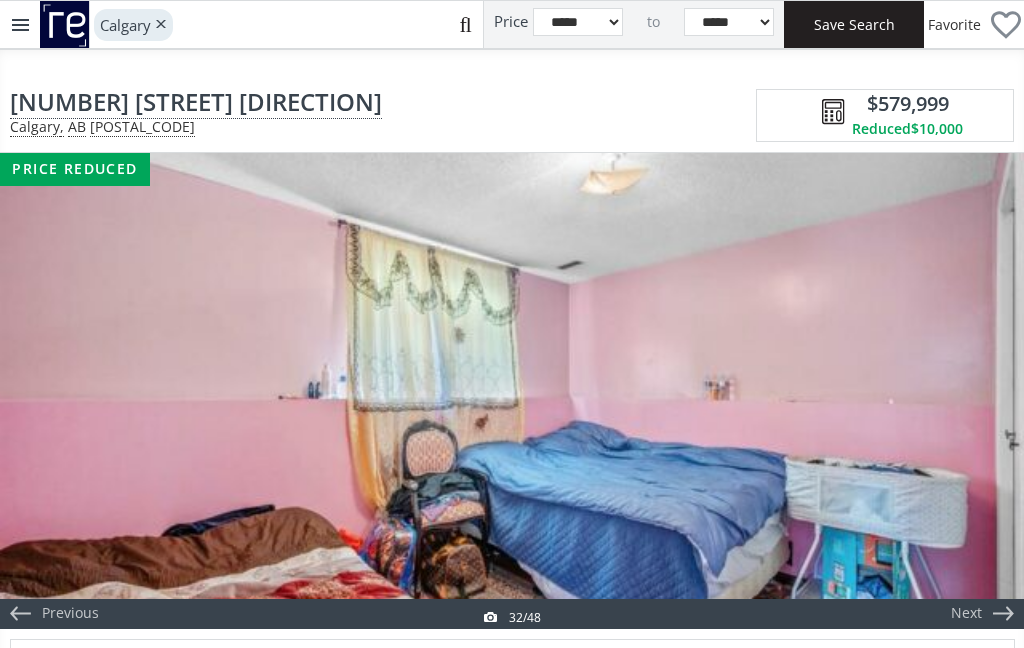 click on "Next" at bounding box center [976, 391] 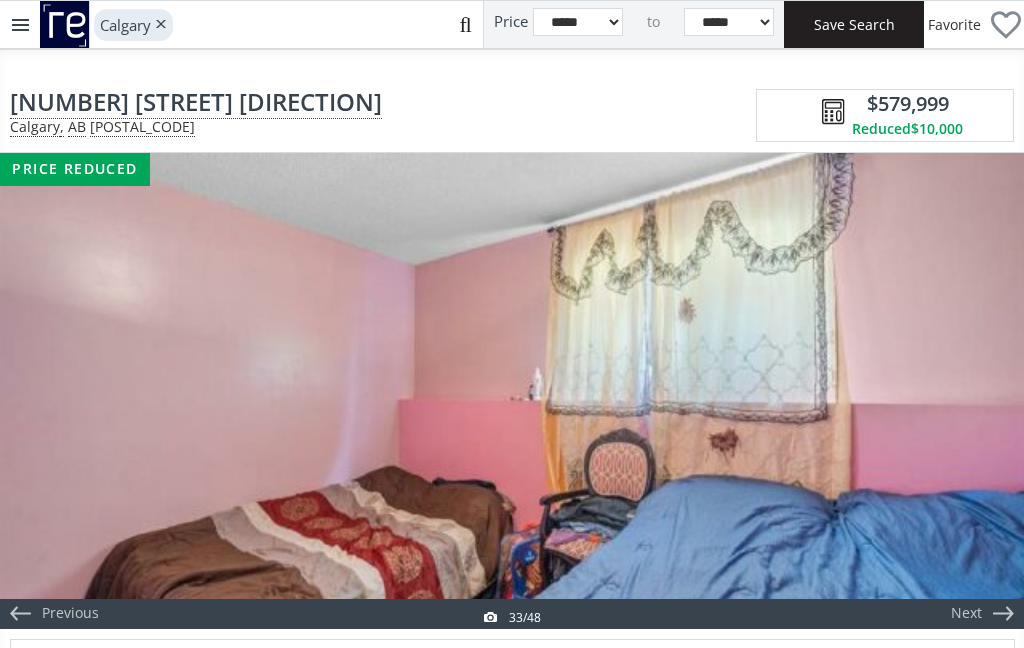 click on "Next" at bounding box center [976, 391] 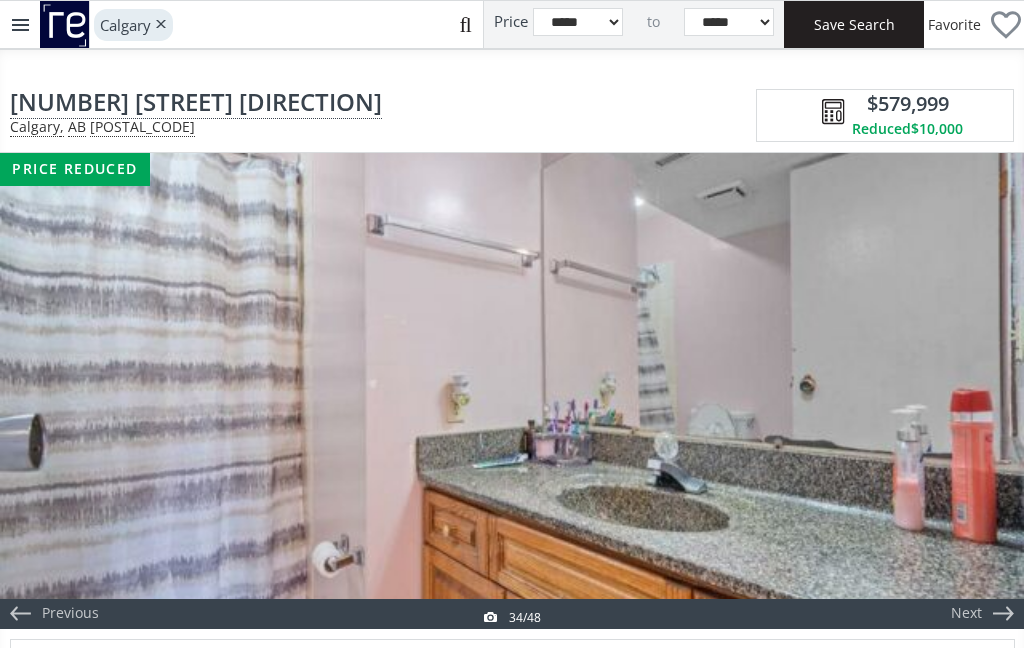 click on "Next" at bounding box center [976, 391] 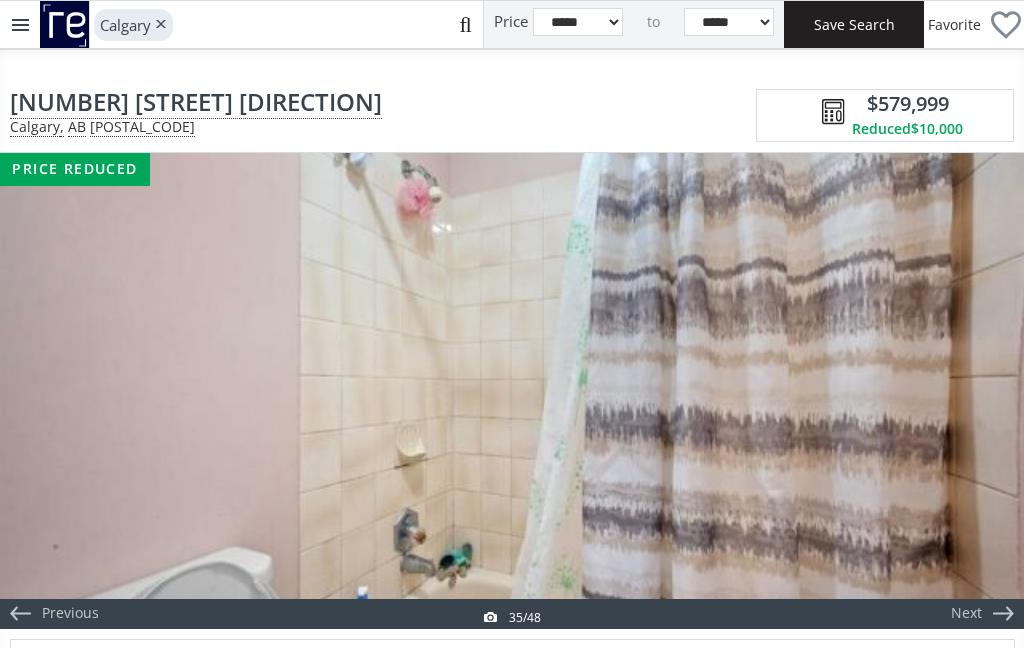 click on "Next" at bounding box center [976, 391] 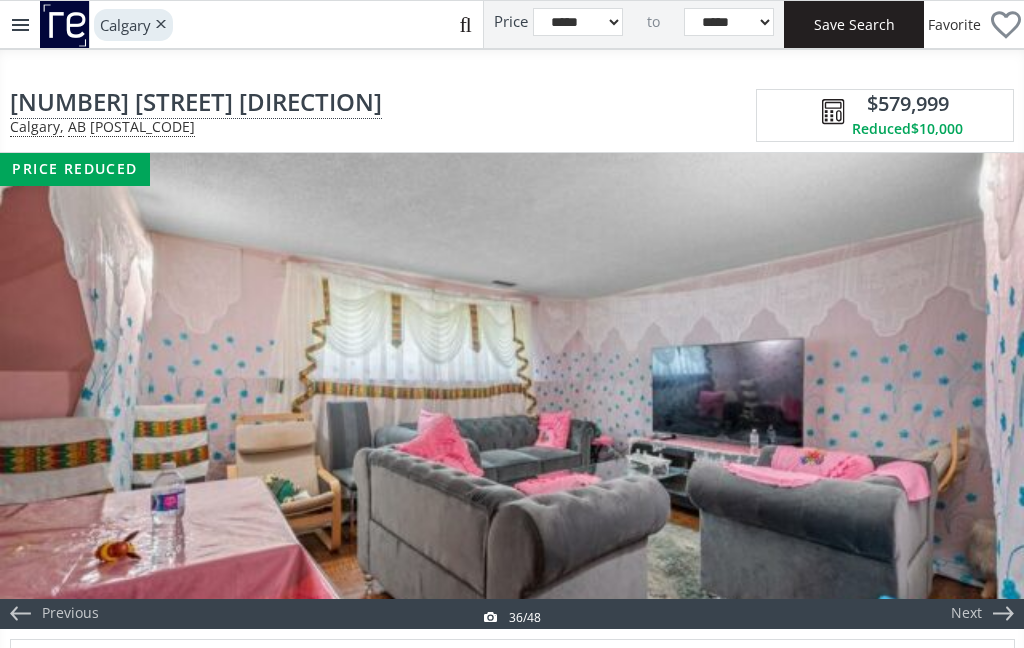click on "Next" at bounding box center [976, 391] 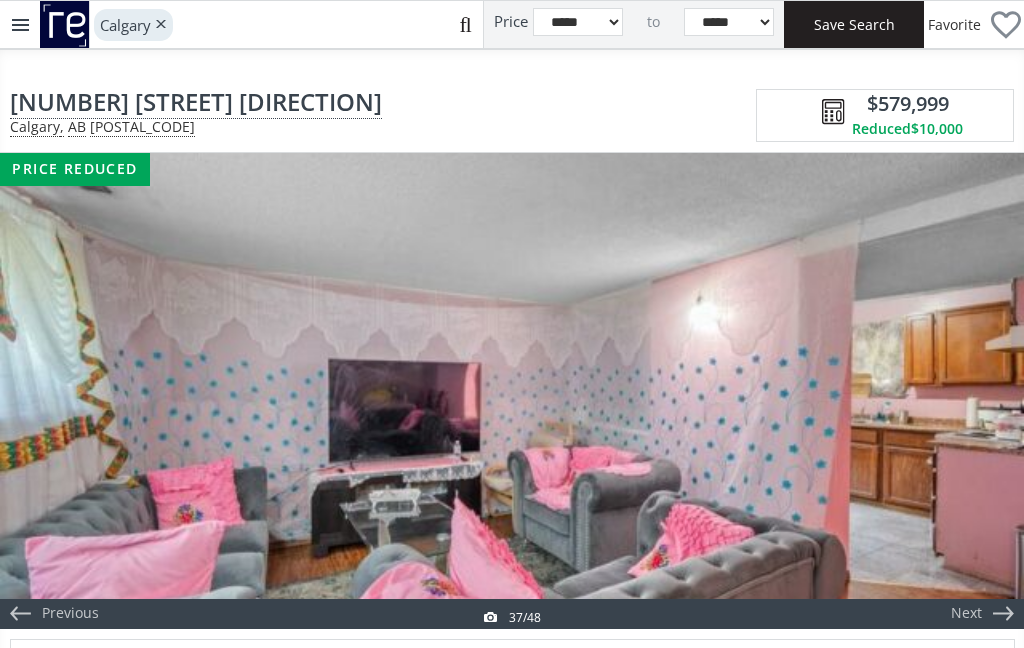 click on "Next" at bounding box center [966, 614] 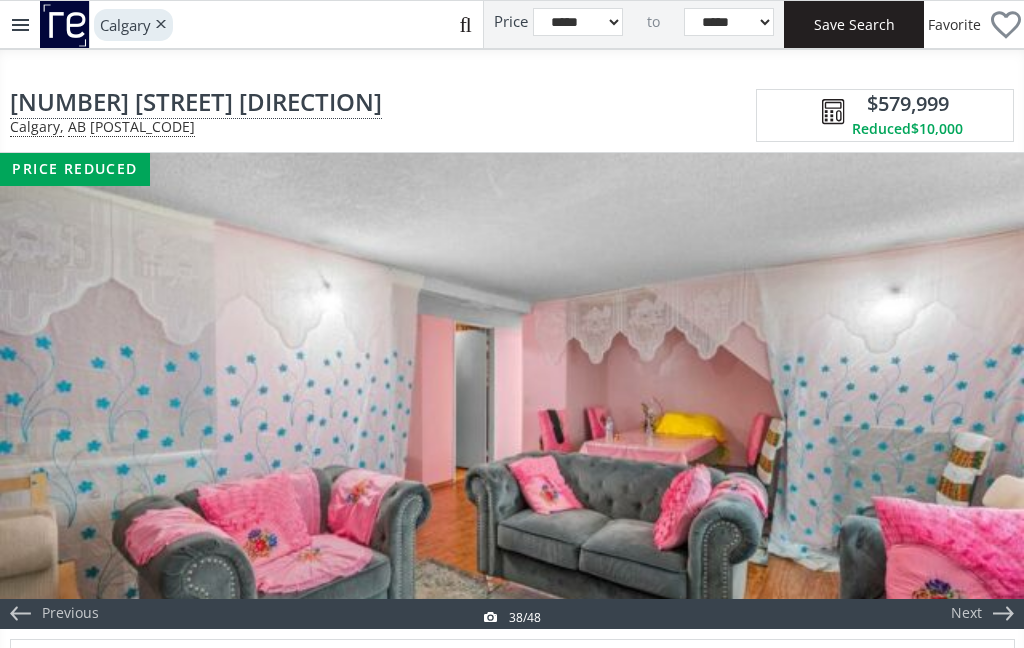 click on "Next" at bounding box center (966, 614) 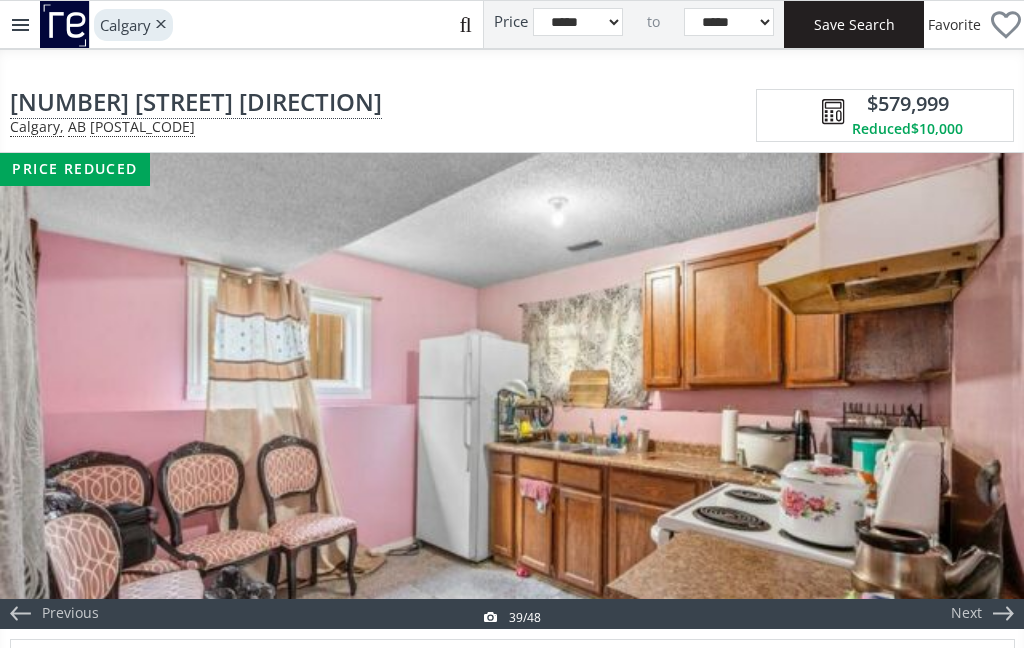 click on "Next" at bounding box center (976, 391) 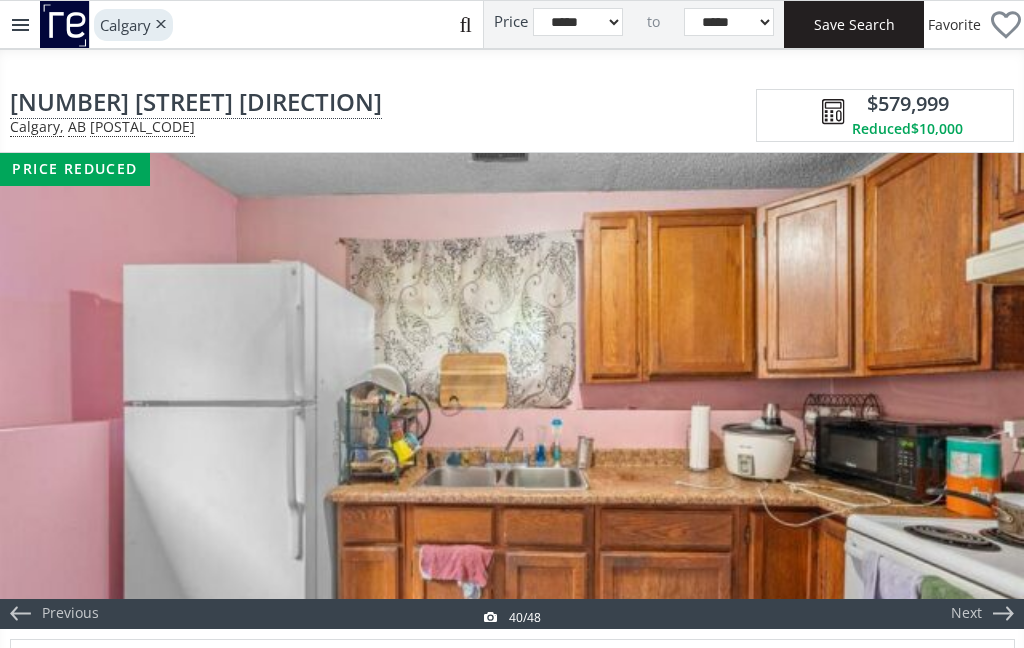 click on "Next" at bounding box center [976, 391] 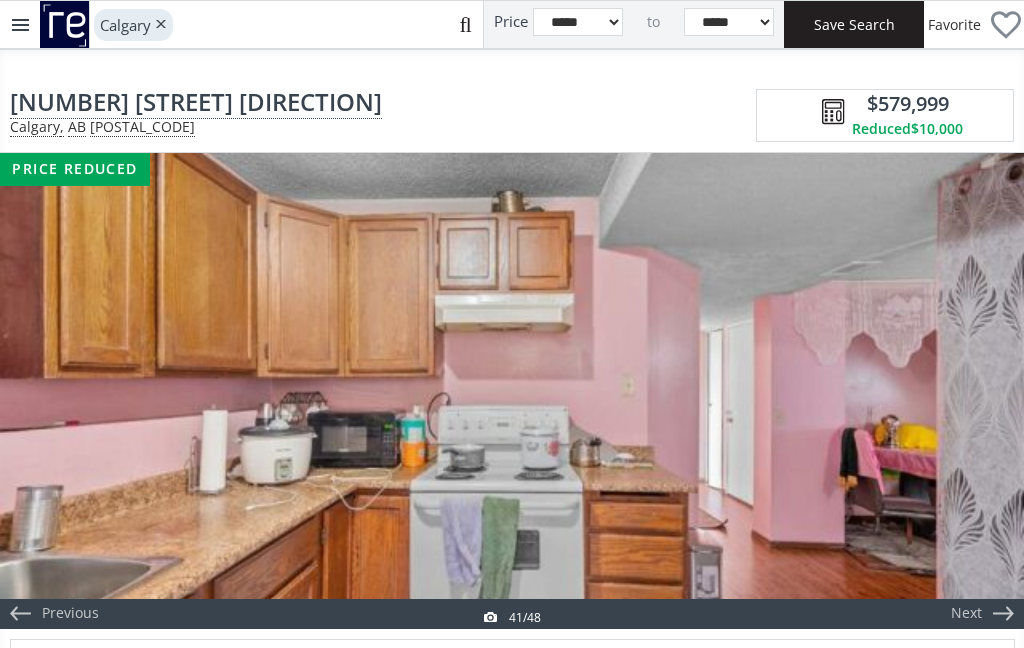 click on "Next" at bounding box center (966, 614) 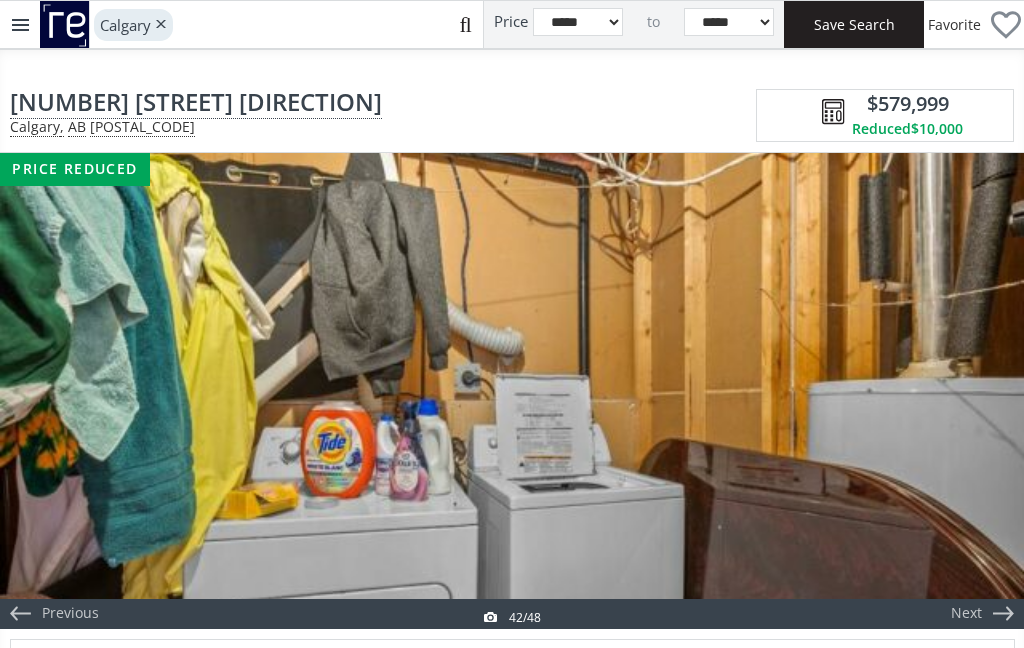 click on "Next" at bounding box center (976, 391) 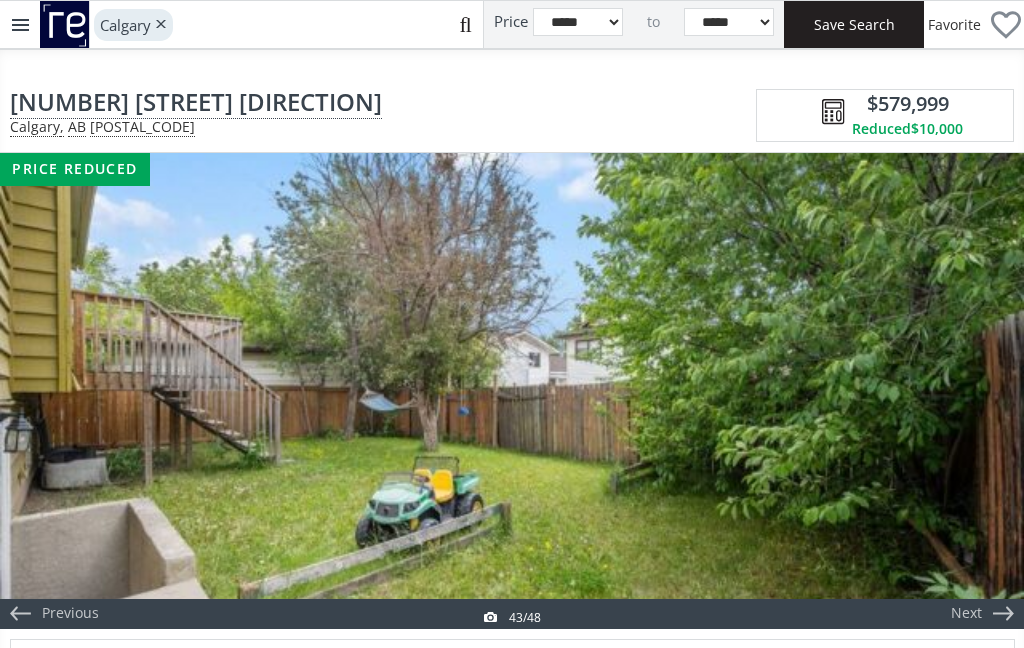 click on "Next" at bounding box center (976, 391) 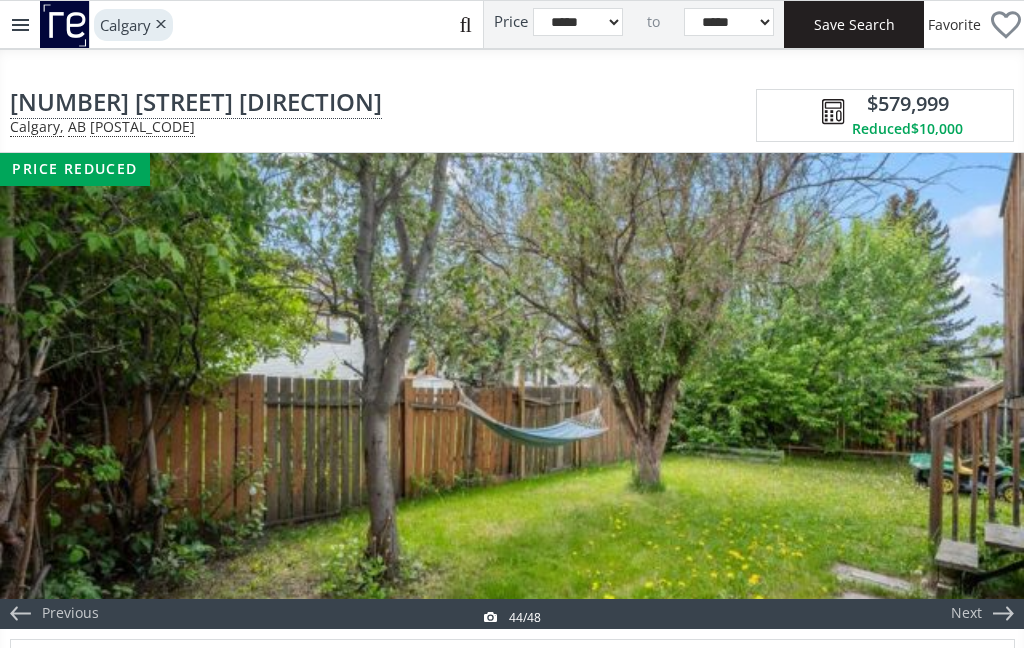 click on "Next" at bounding box center [966, 614] 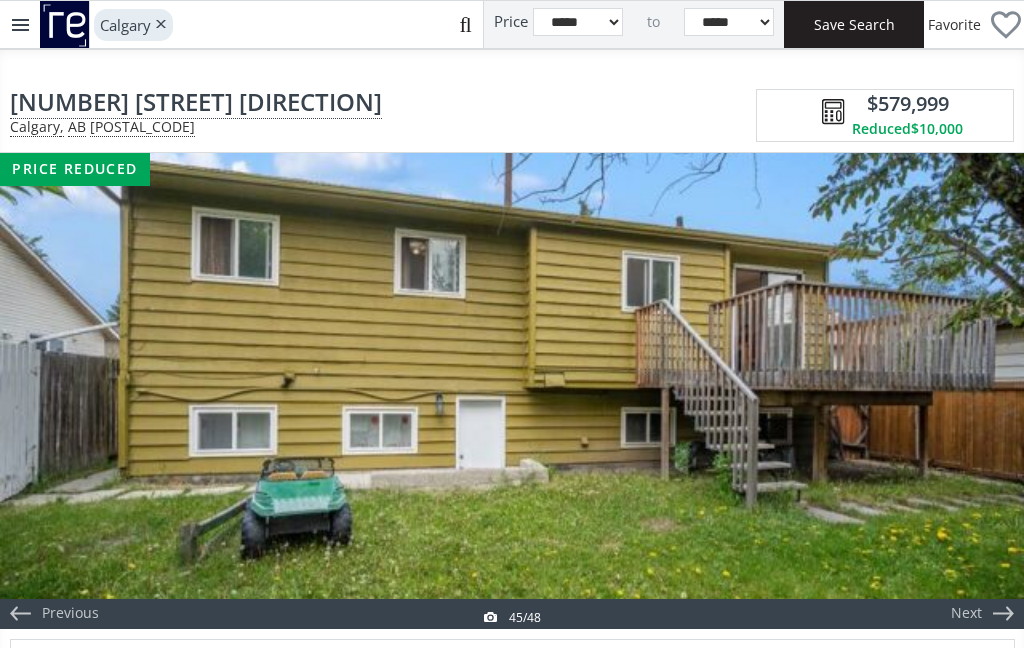click on "Next" at bounding box center (976, 391) 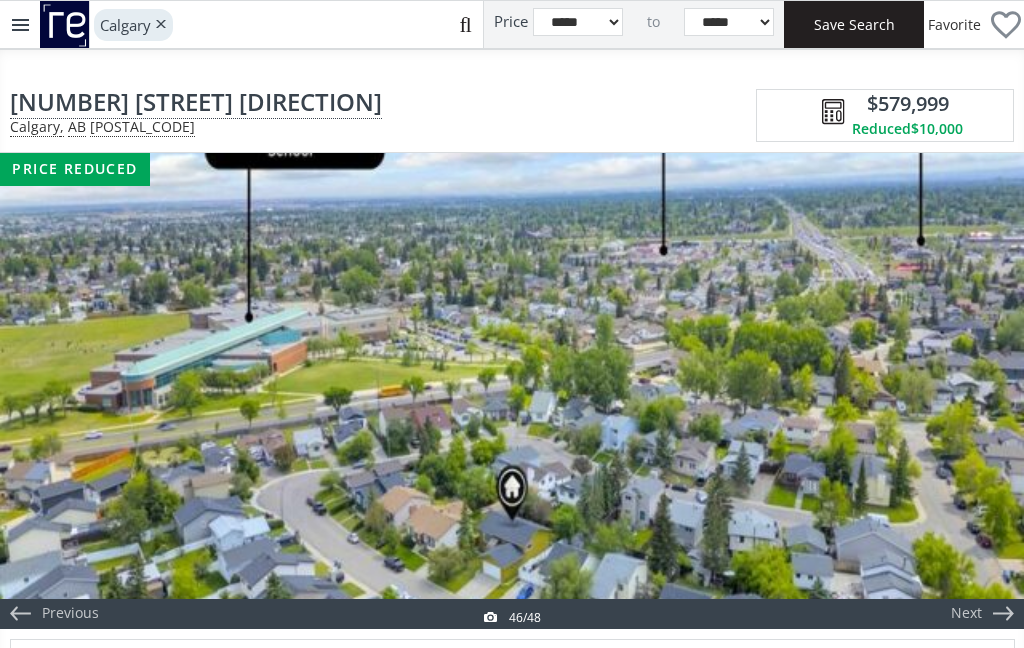 click on "Next" at bounding box center (976, 391) 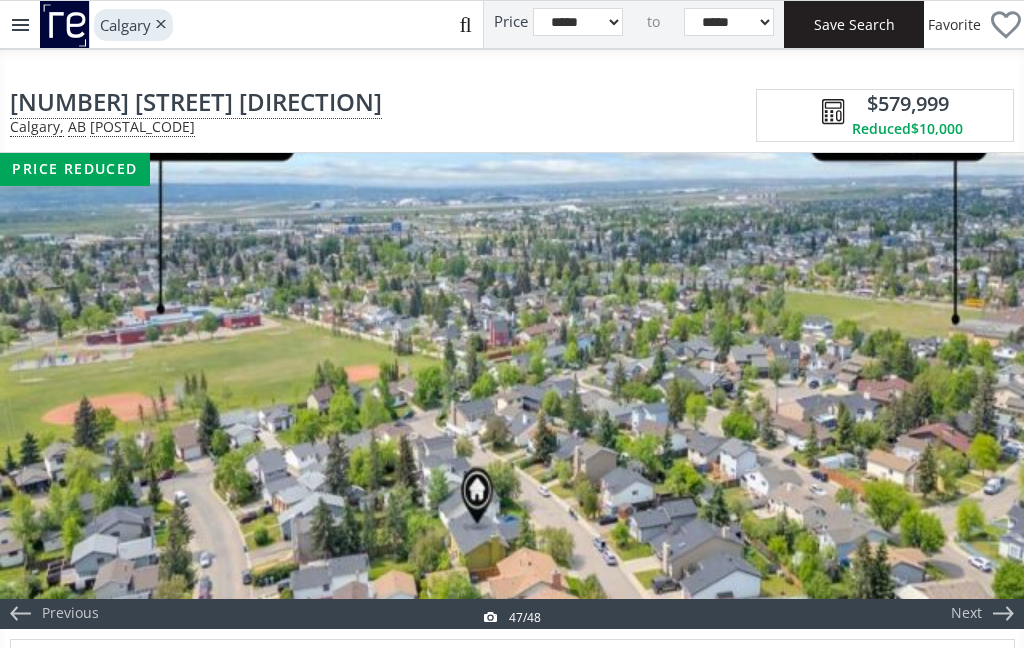click on "Next" at bounding box center [966, 614] 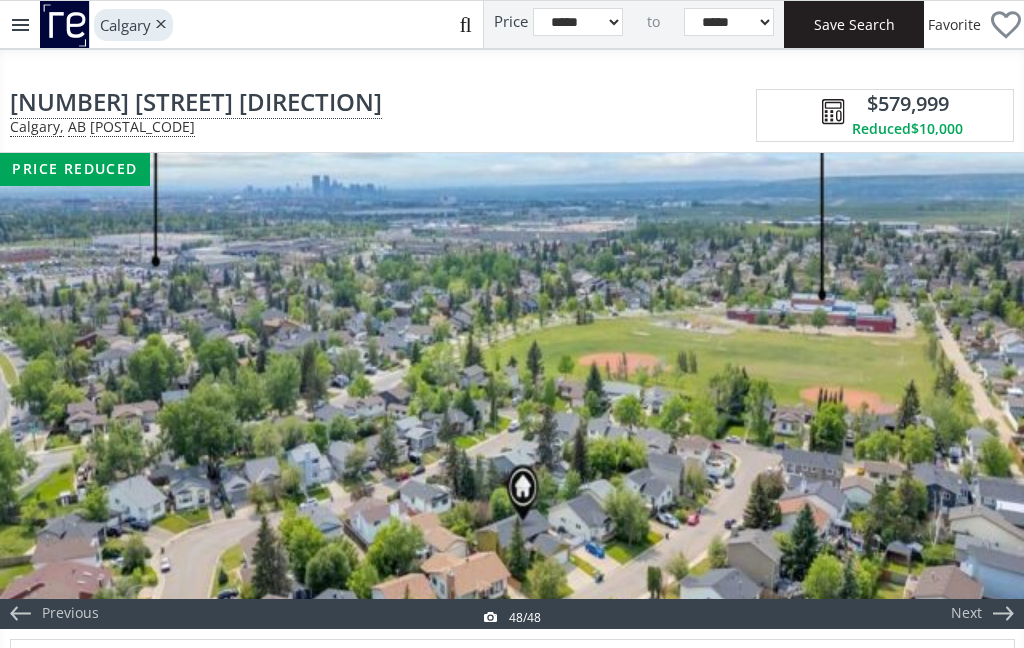 click on "Next" at bounding box center (966, 614) 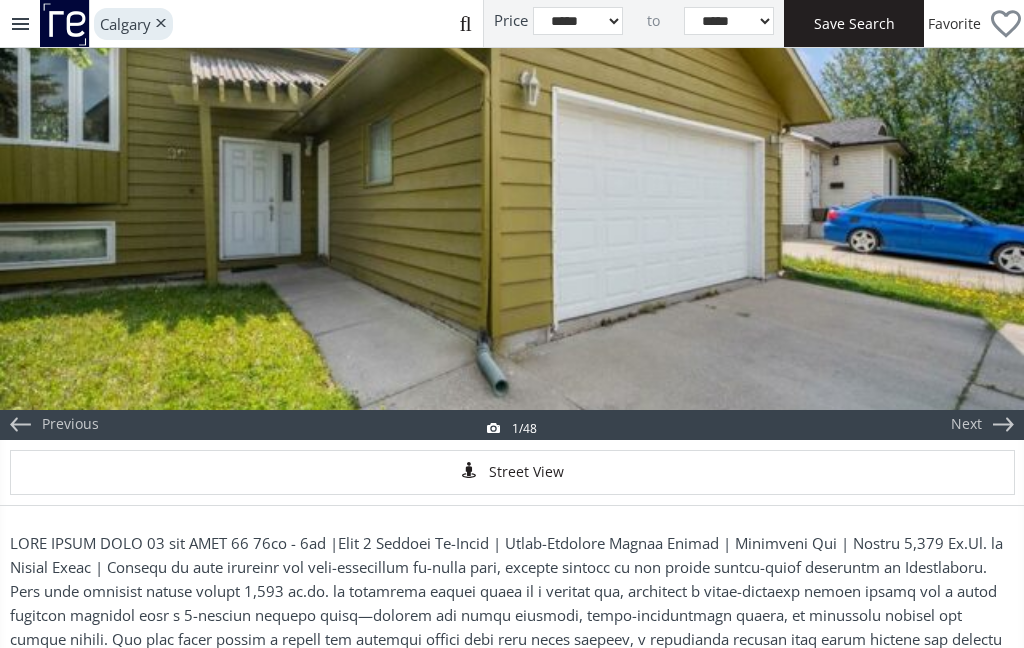 scroll, scrollTop: 0, scrollLeft: 0, axis: both 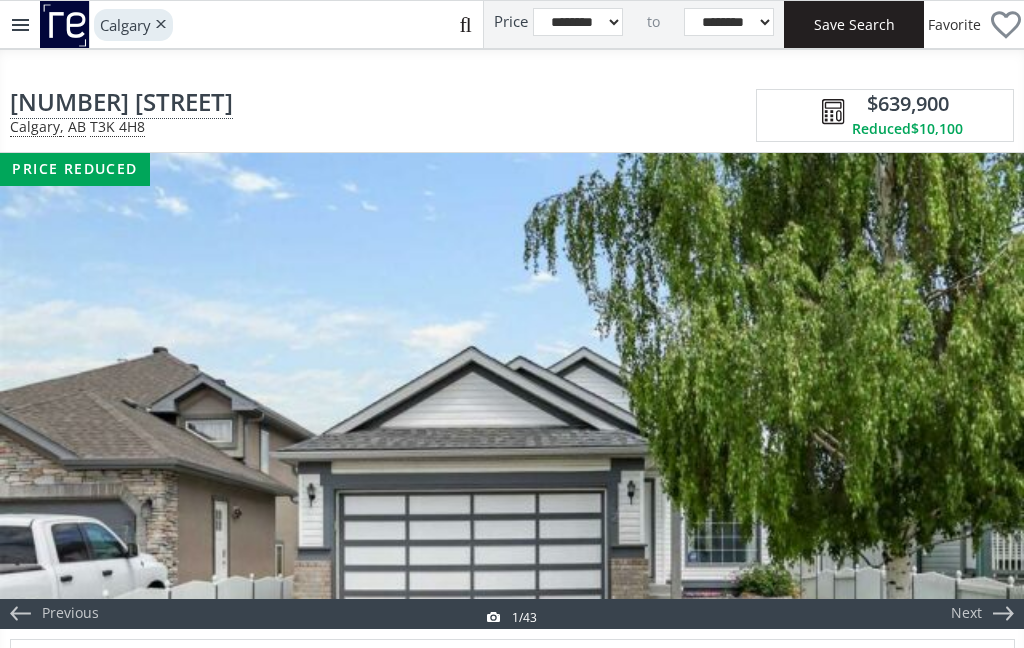 click at bounding box center [512, 391] 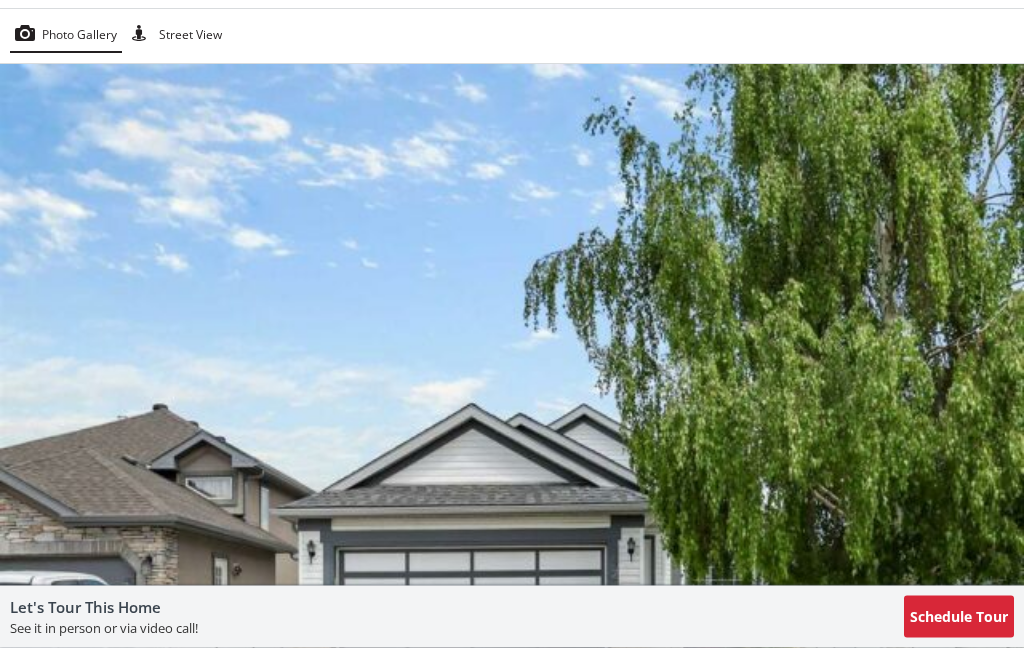 scroll, scrollTop: 0, scrollLeft: 0, axis: both 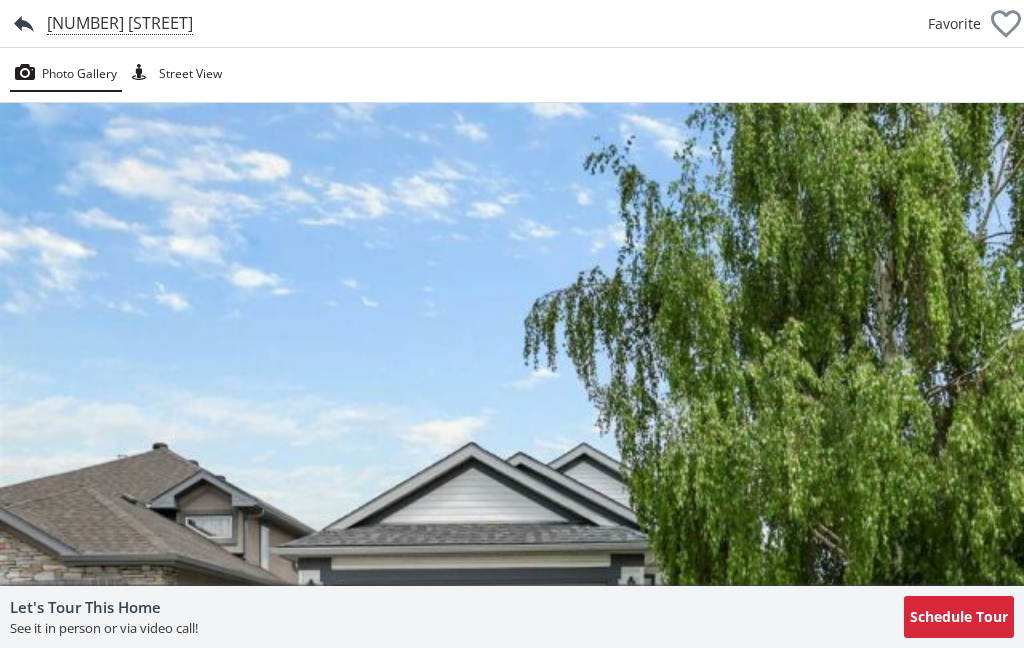 click on "Street View" at bounding box center (190, 74) 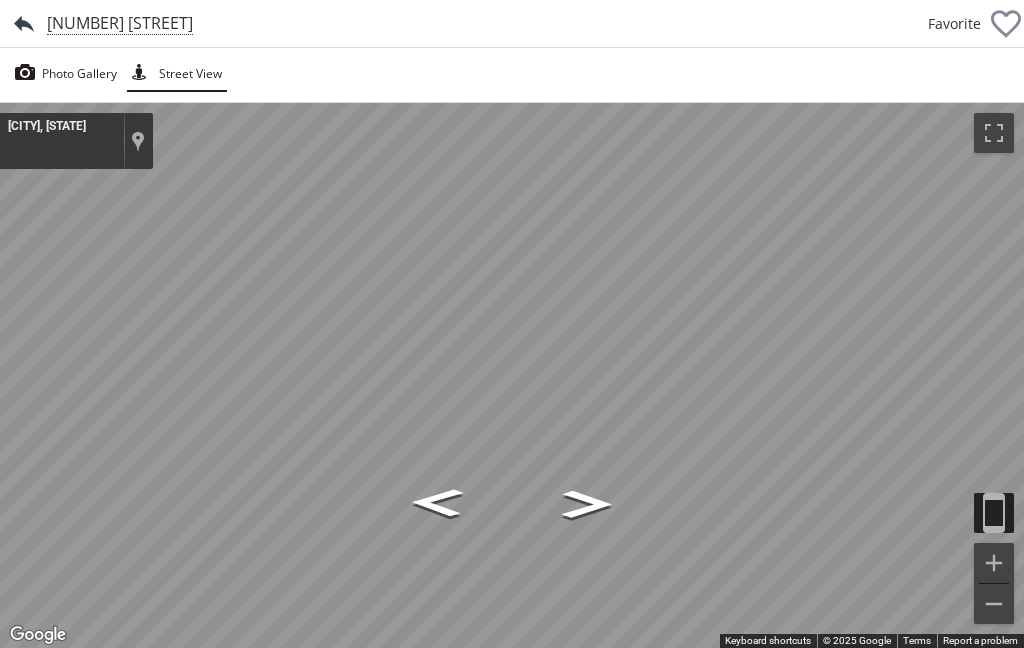 click at bounding box center [587, 504] 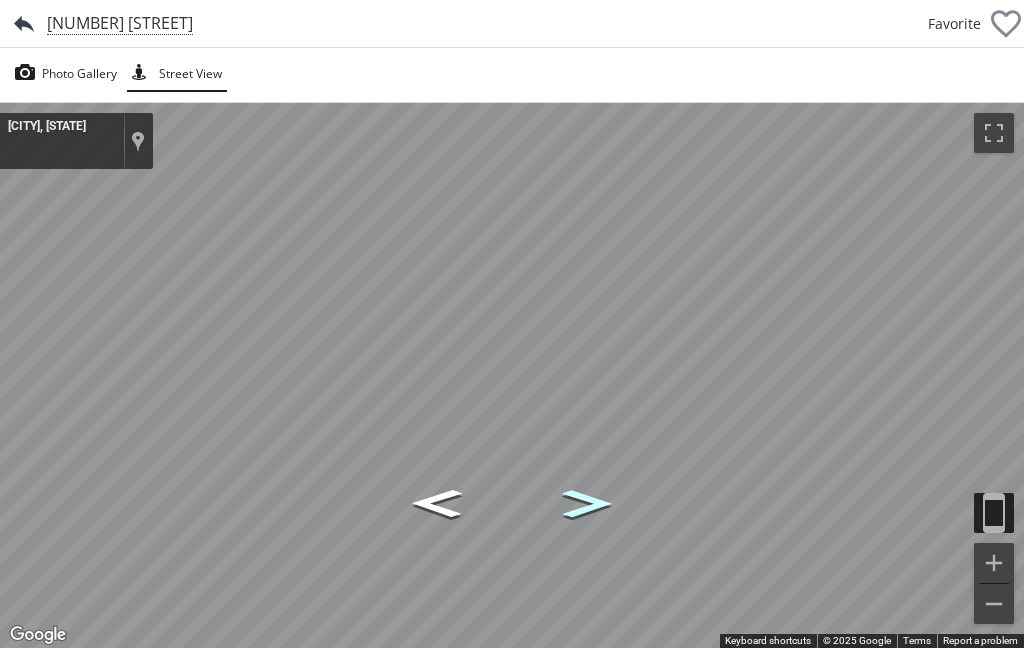 click at bounding box center [586, 503] 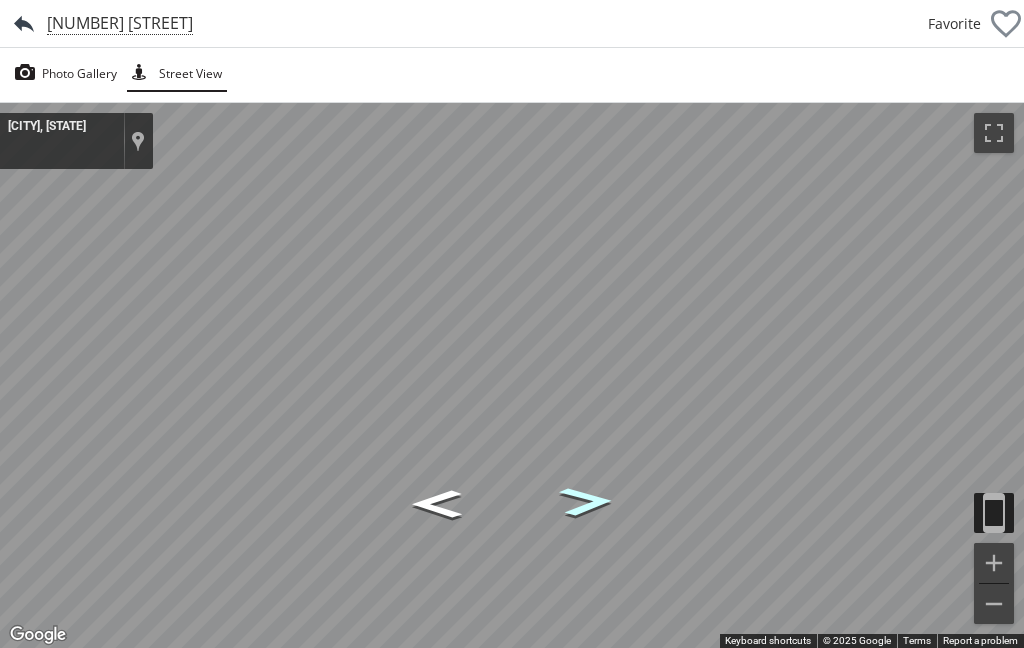 click at bounding box center (586, 501) 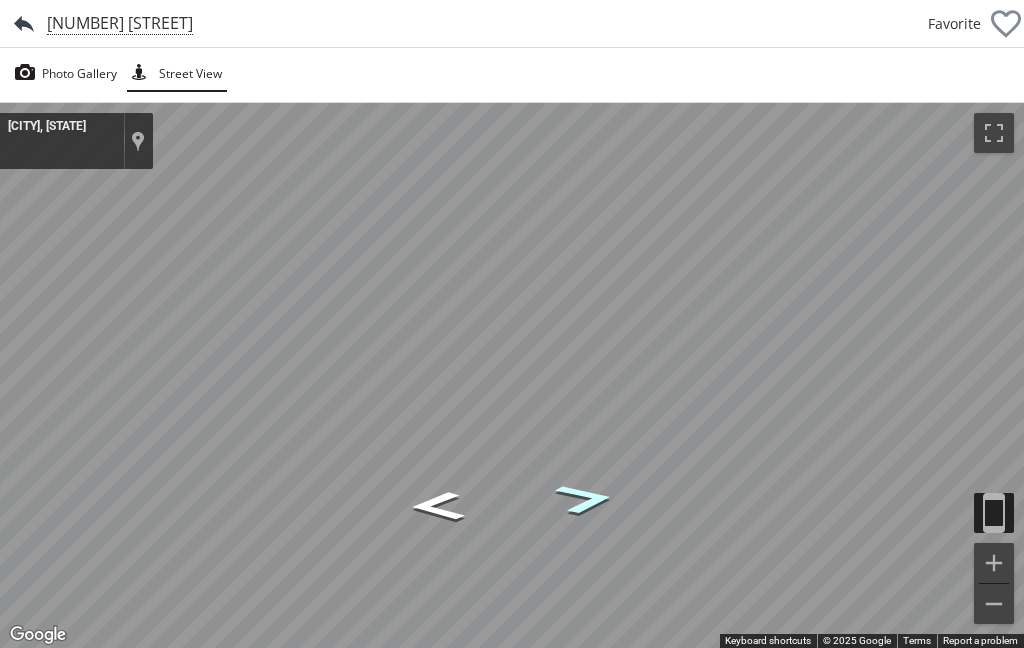 click at bounding box center (585, 499) 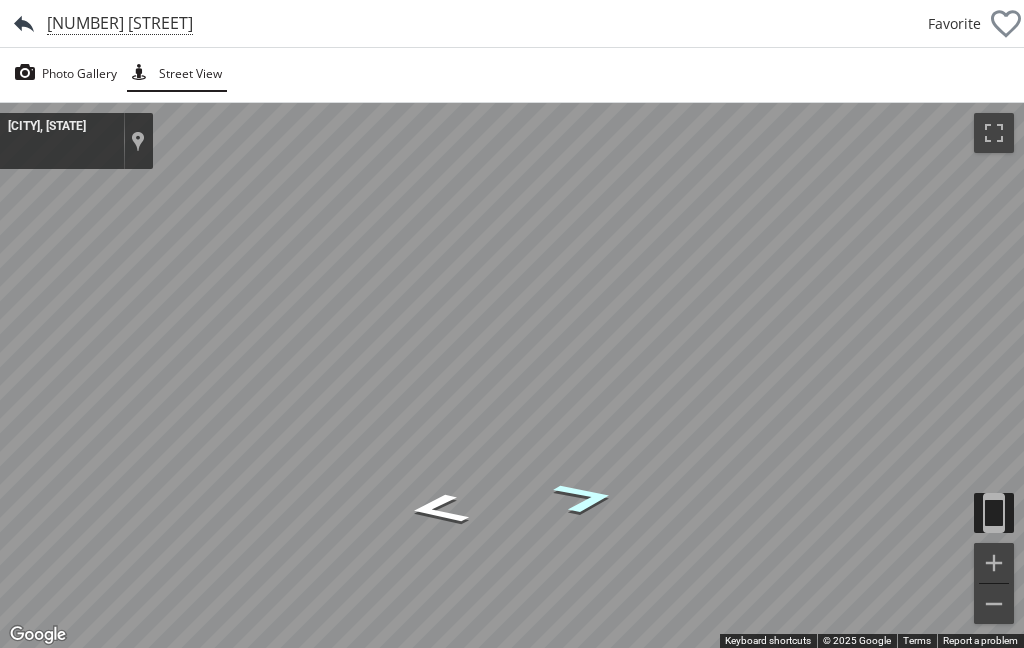 click at bounding box center (584, 497) 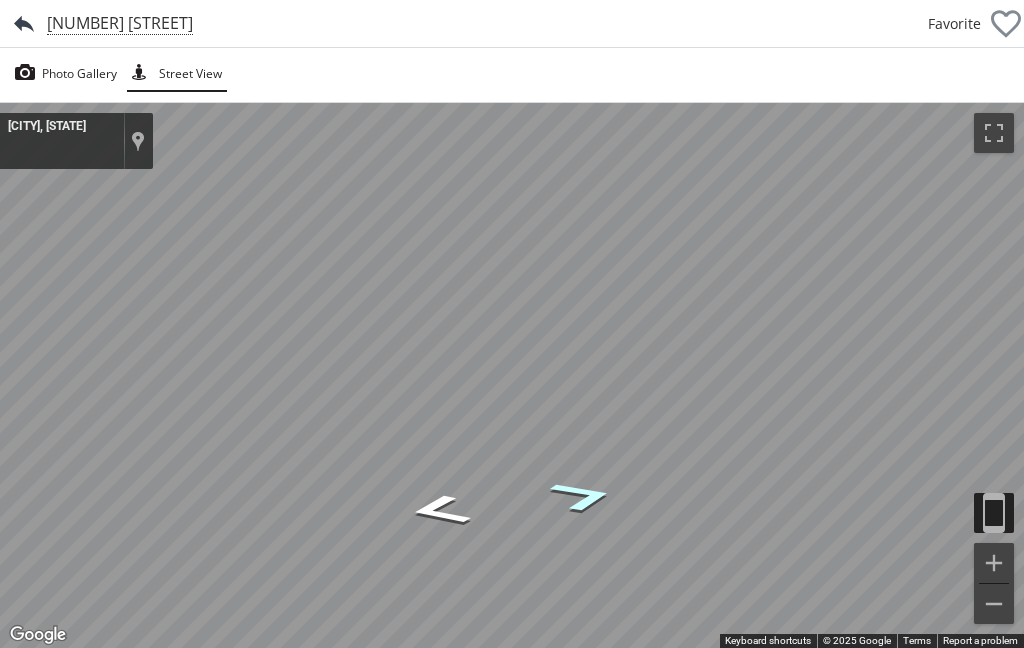 click at bounding box center [582, 496] 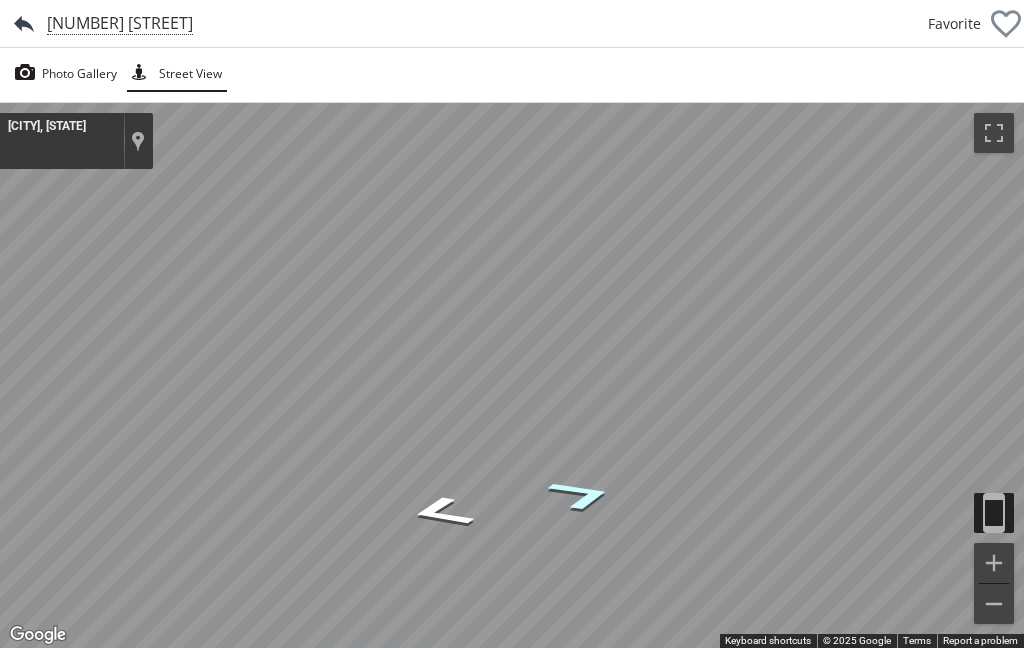 click at bounding box center [582, 494] 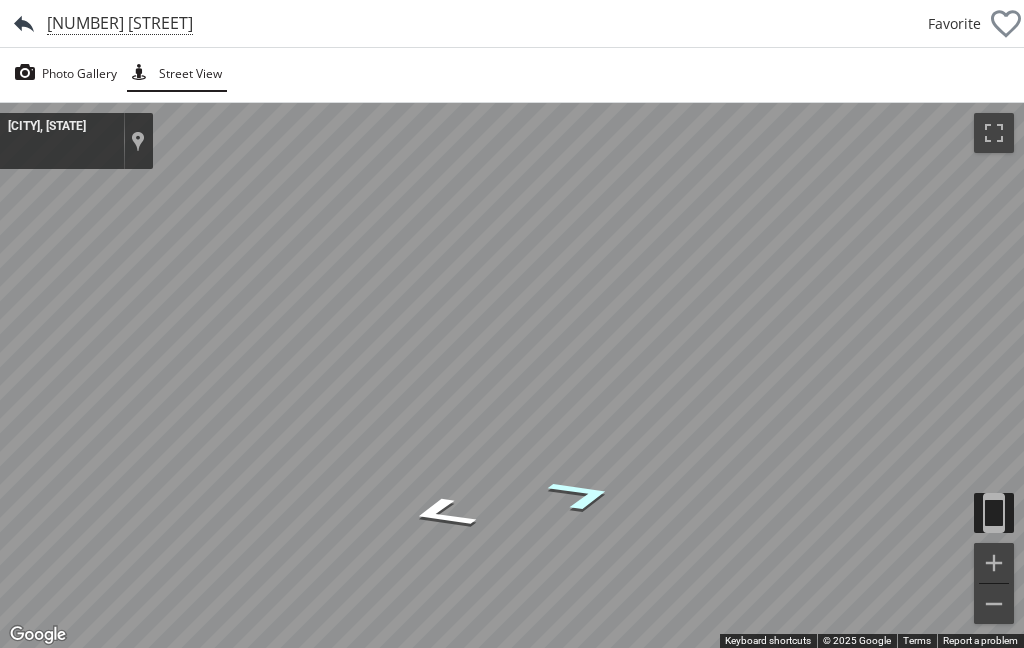 click at bounding box center (582, 494) 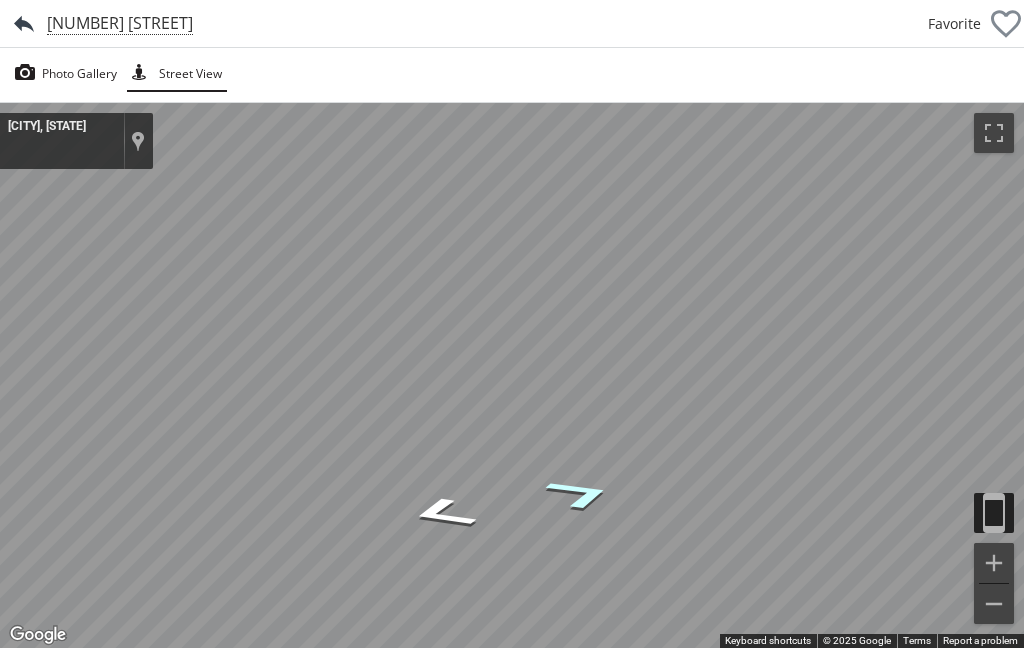 click at bounding box center [580, 493] 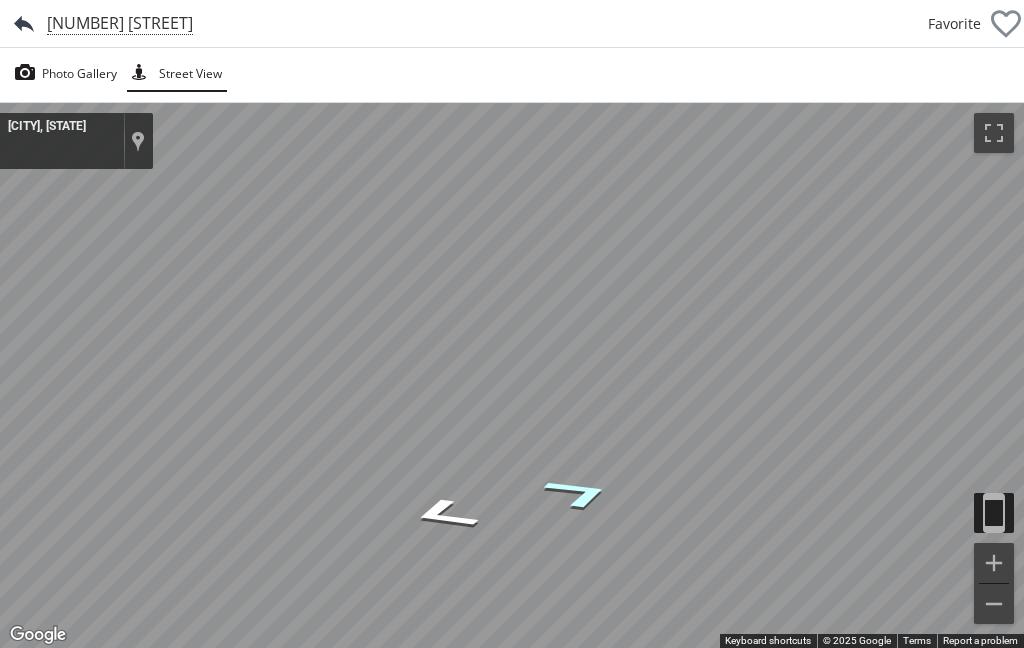click at bounding box center (579, 493) 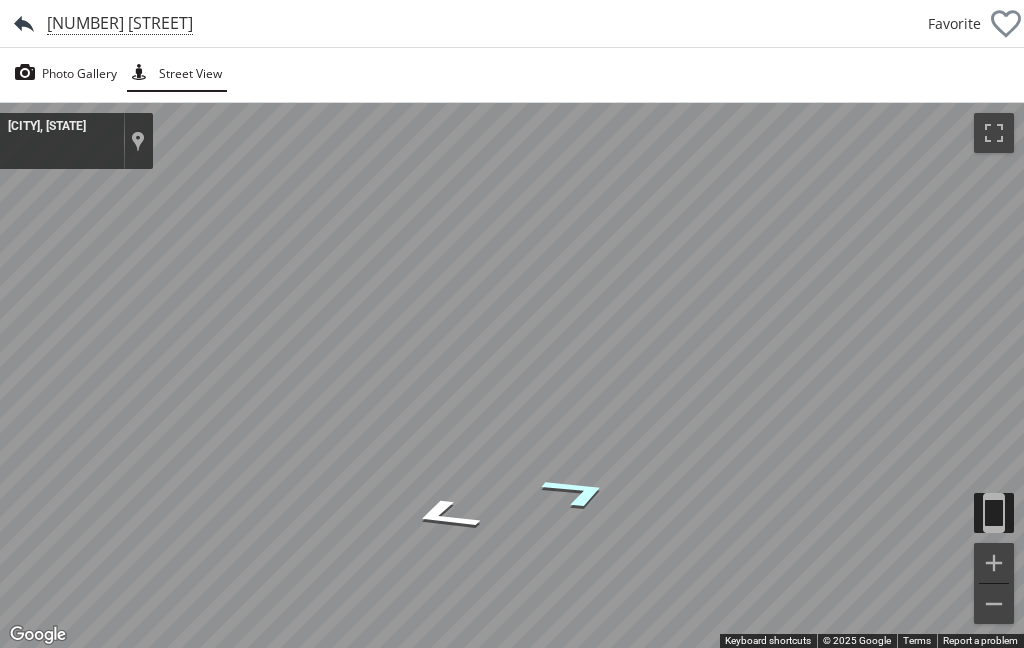 click at bounding box center [578, 491] 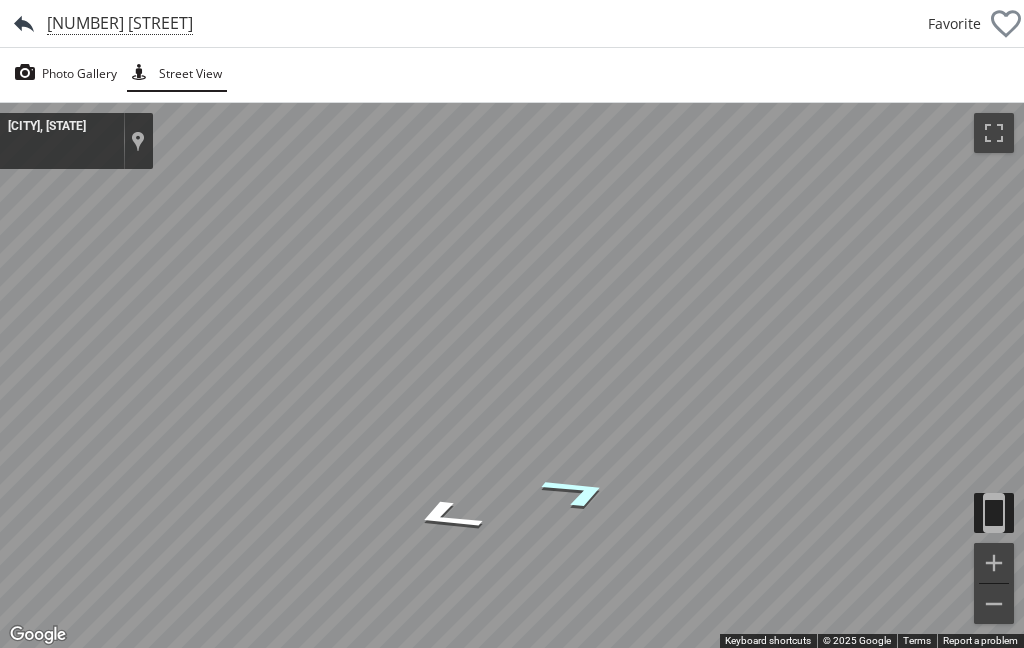 click at bounding box center [577, 491] 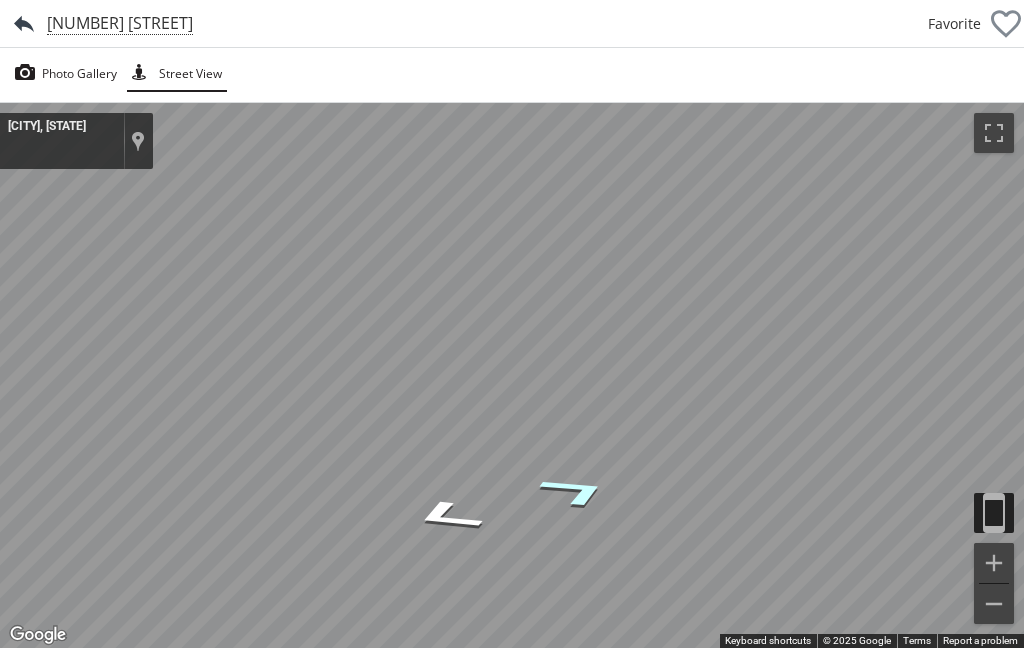 click at bounding box center (576, 491) 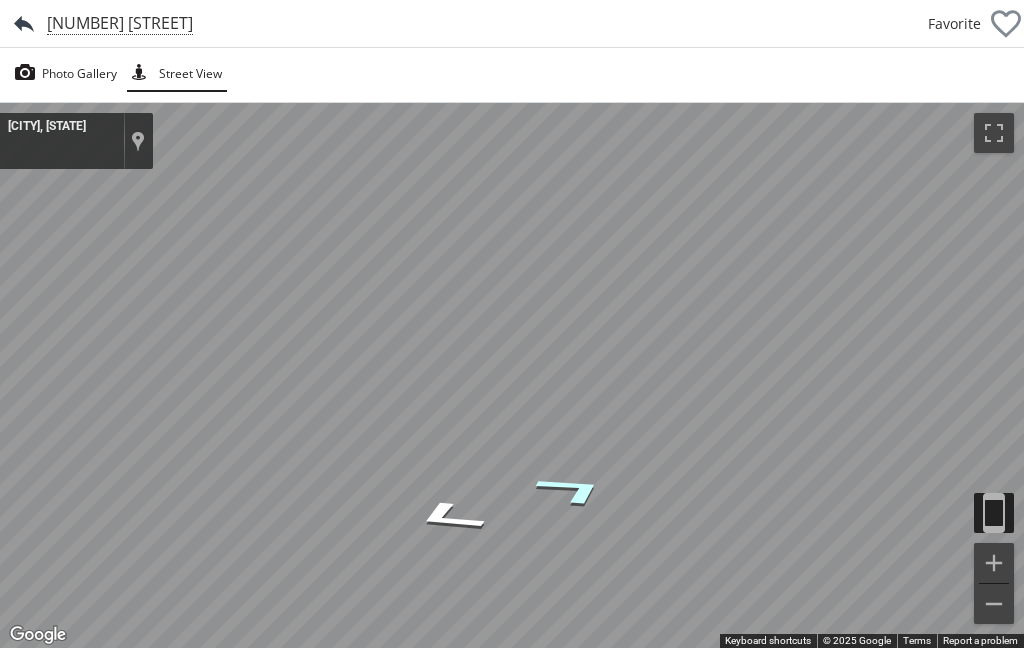 click at bounding box center (573, 489) 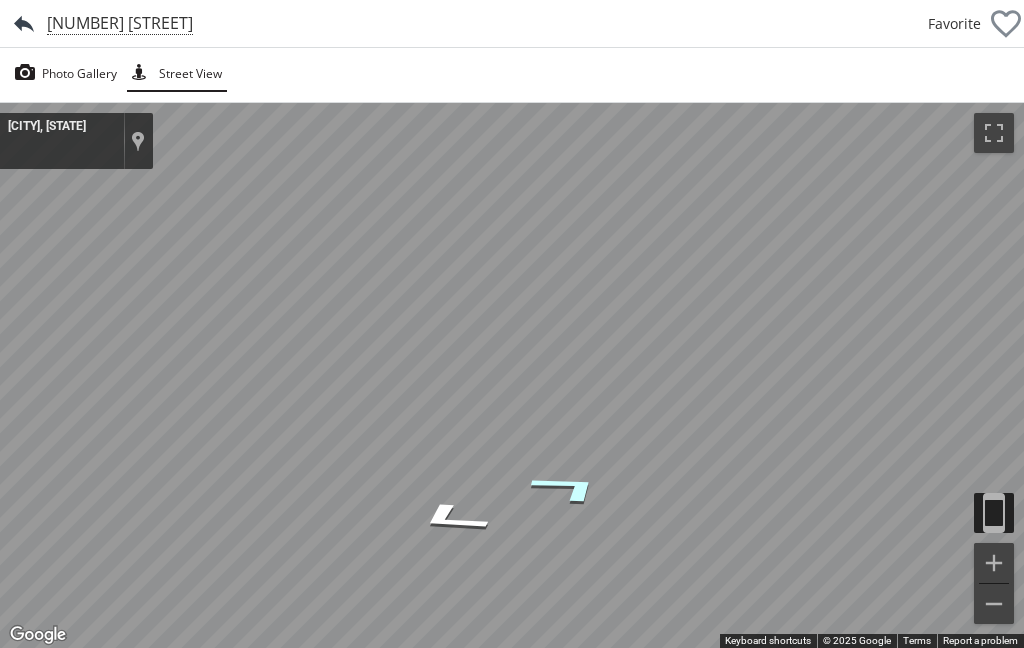 click at bounding box center (569, 487) 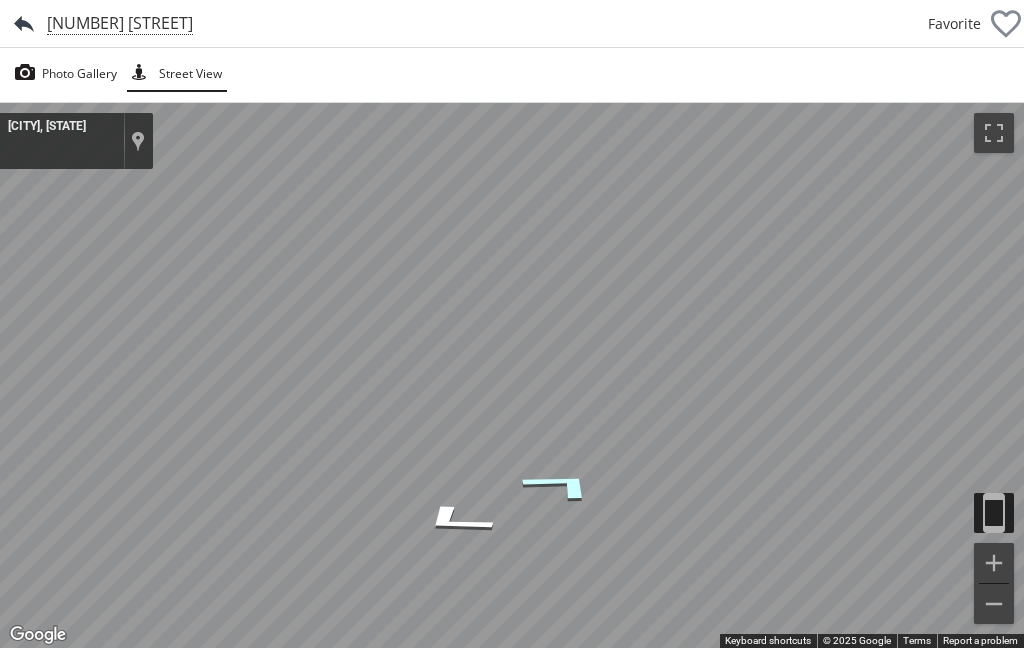 click at bounding box center (562, 485) 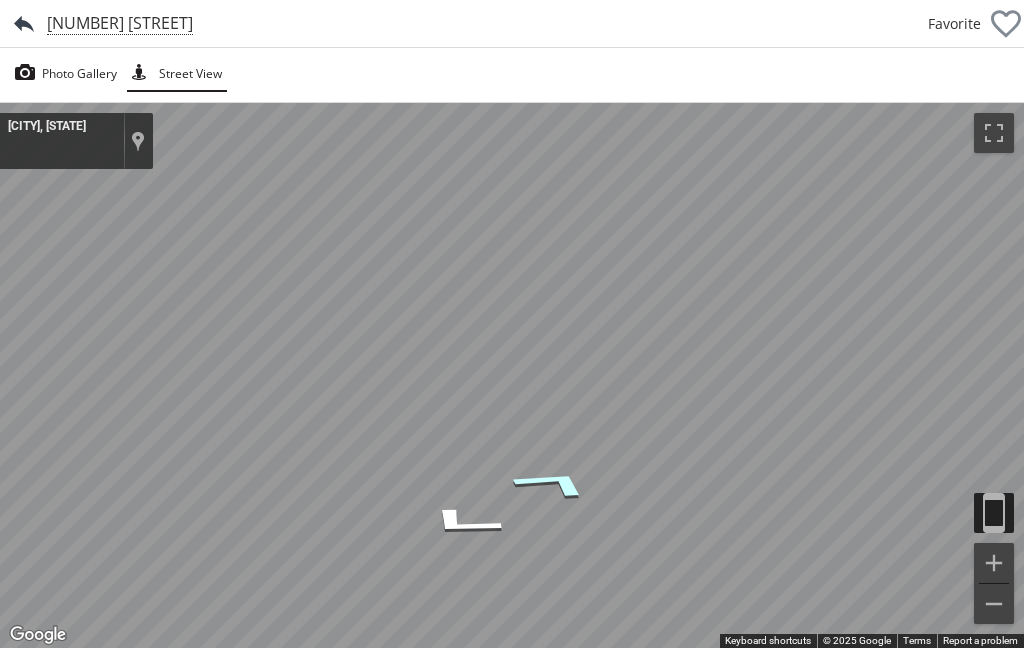 click at bounding box center (555, 483) 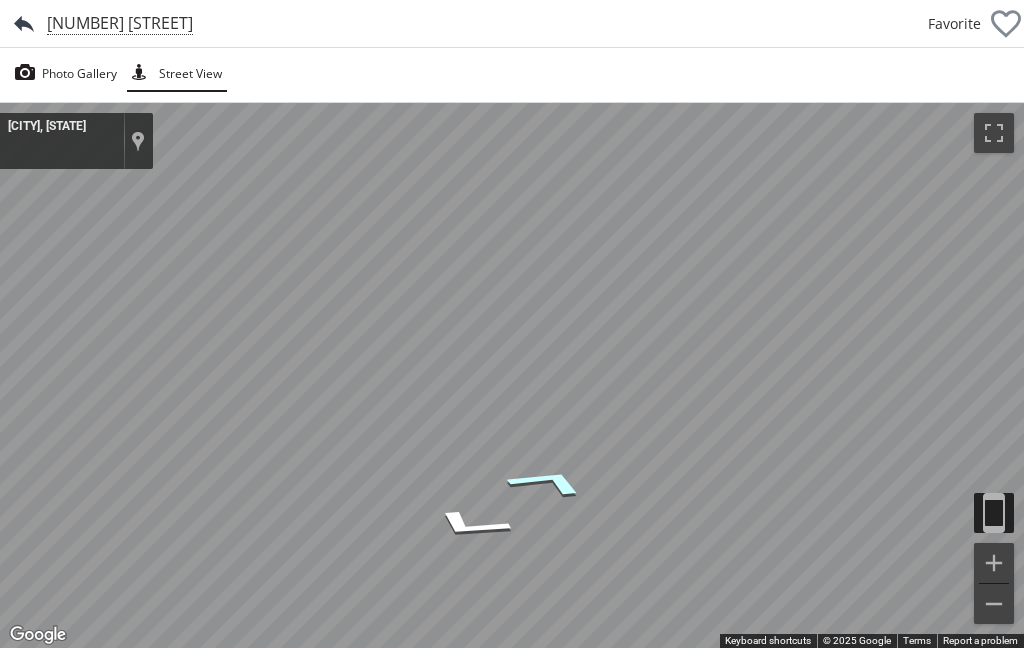 click at bounding box center [549, 481] 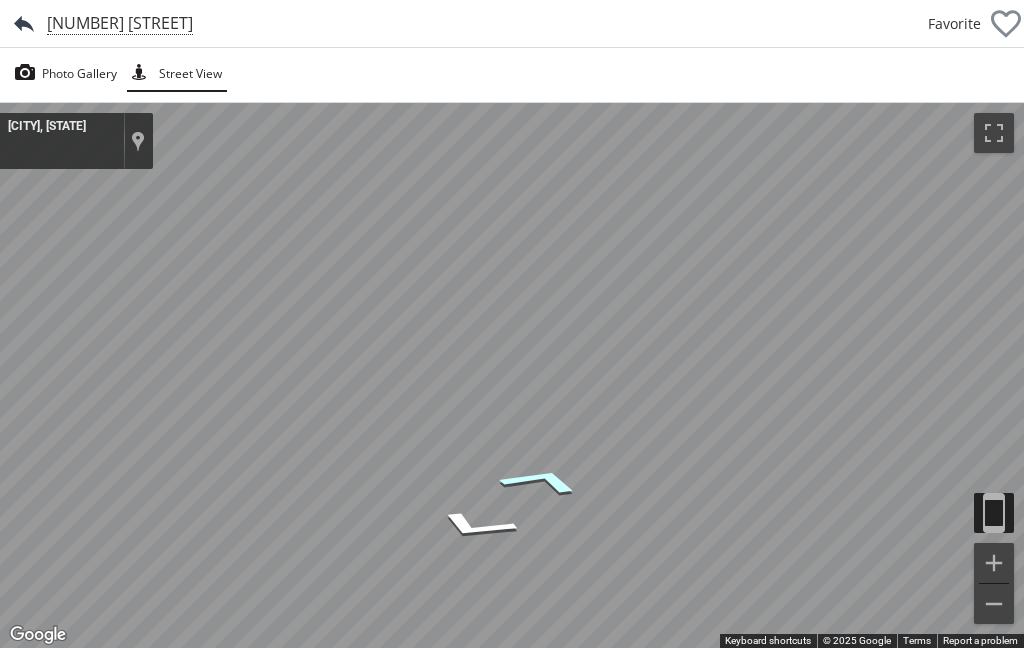 click at bounding box center (542, 480) 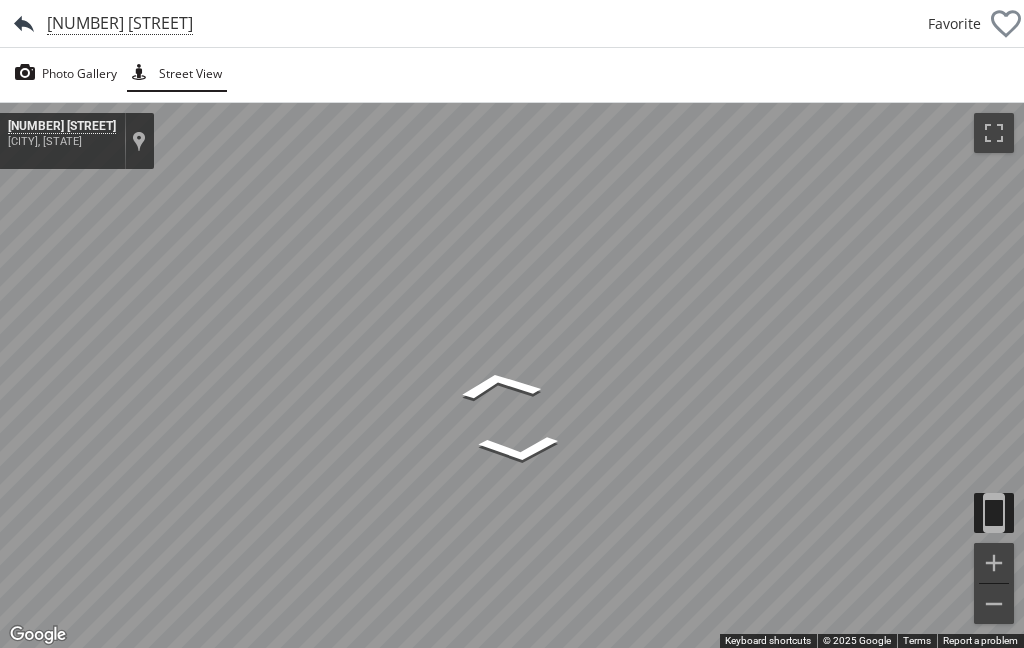 click on "Calgary, Alberta" at bounding box center [62, 141] 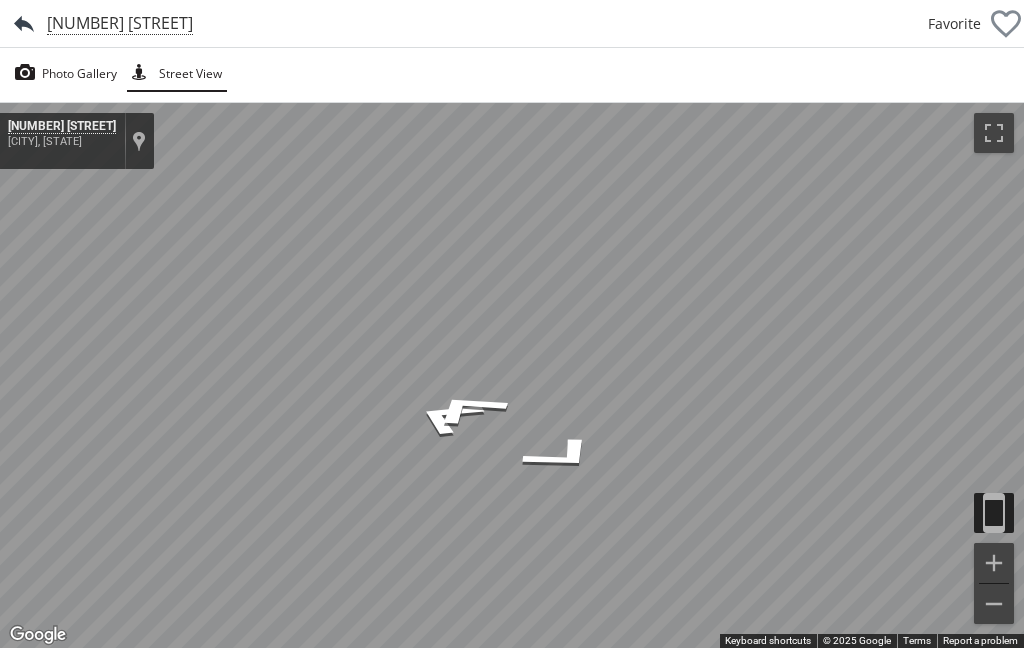 click on "Photo Gallery" at bounding box center (79, 74) 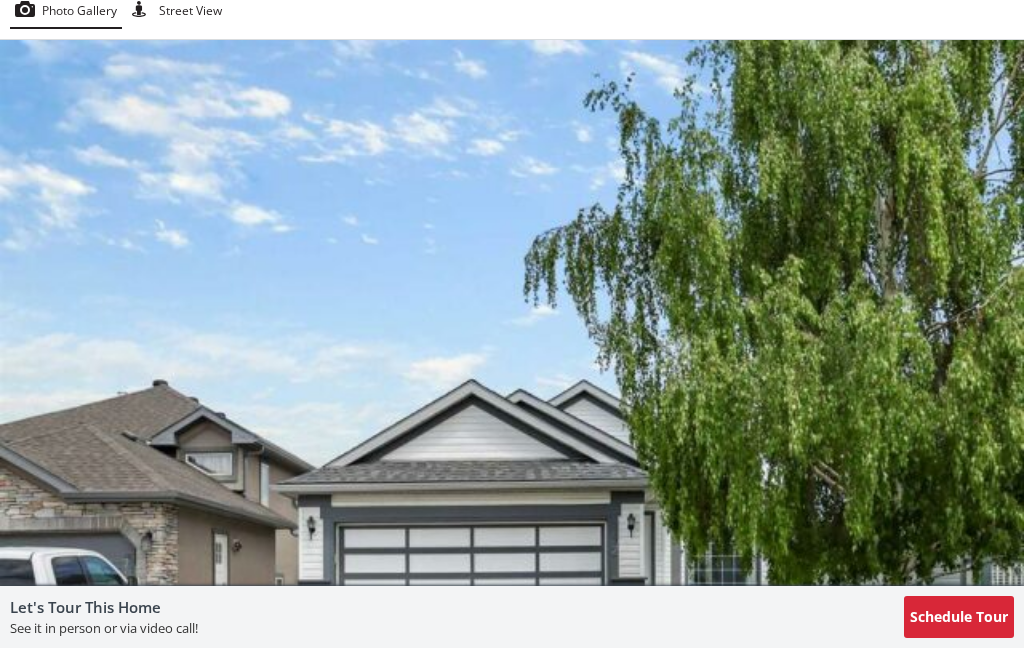 scroll, scrollTop: 0, scrollLeft: 0, axis: both 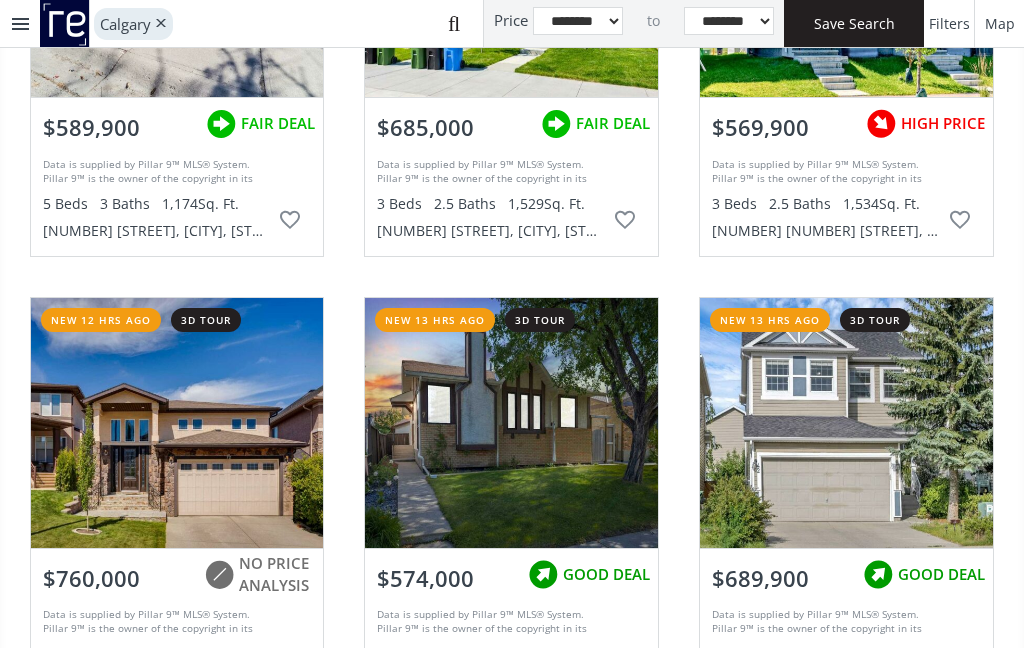 click at bounding box center (846, 423) 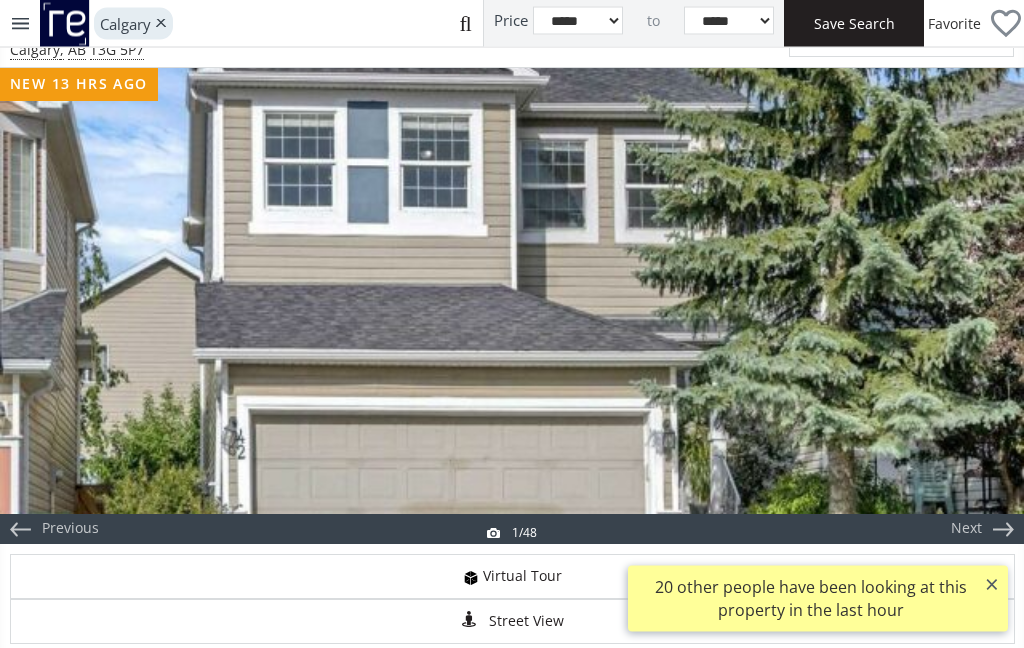 scroll, scrollTop: 66, scrollLeft: 0, axis: vertical 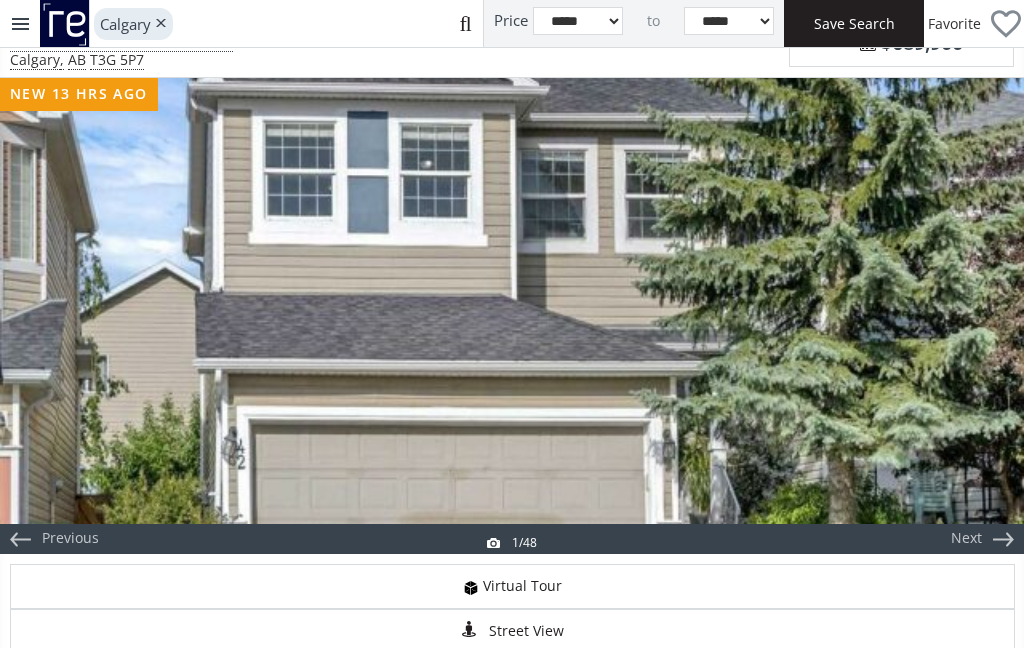 click on "Next" at bounding box center (966, 539) 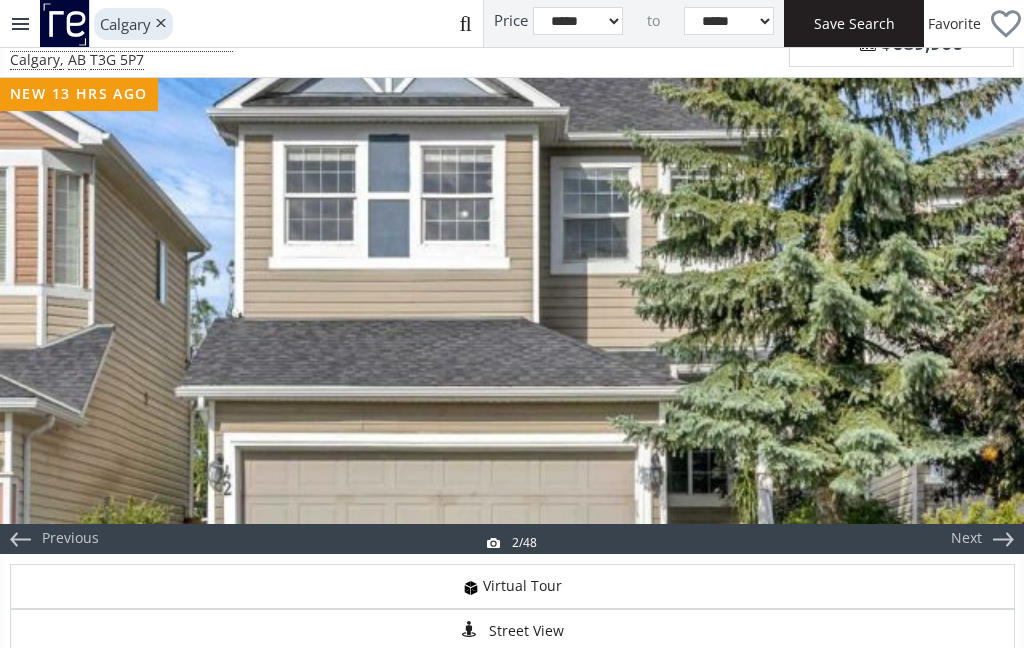 click at bounding box center (512, 316) 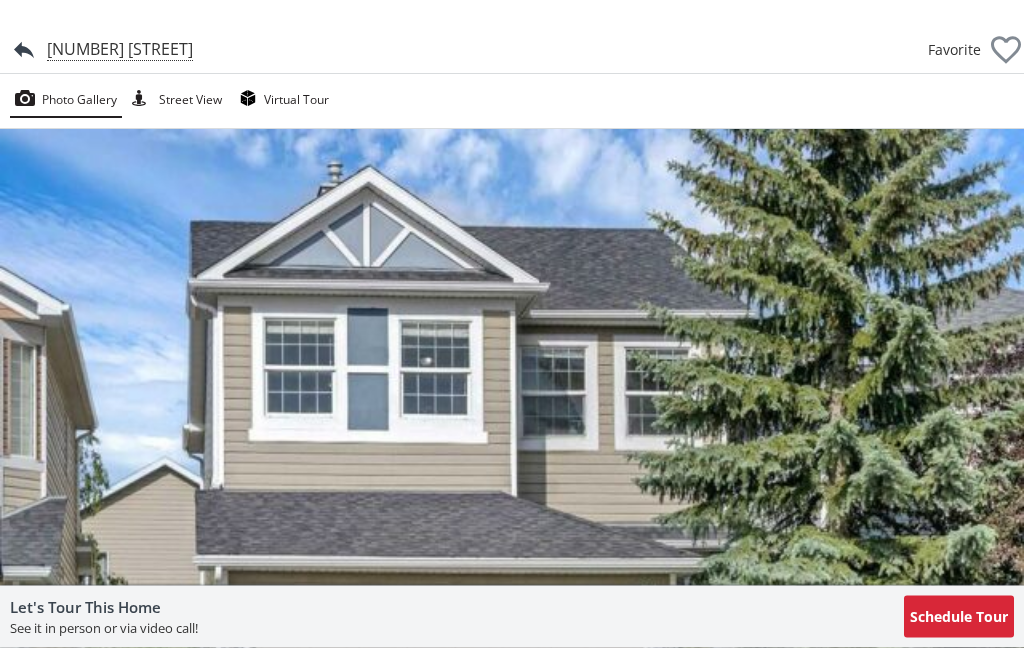 scroll, scrollTop: 0, scrollLeft: 0, axis: both 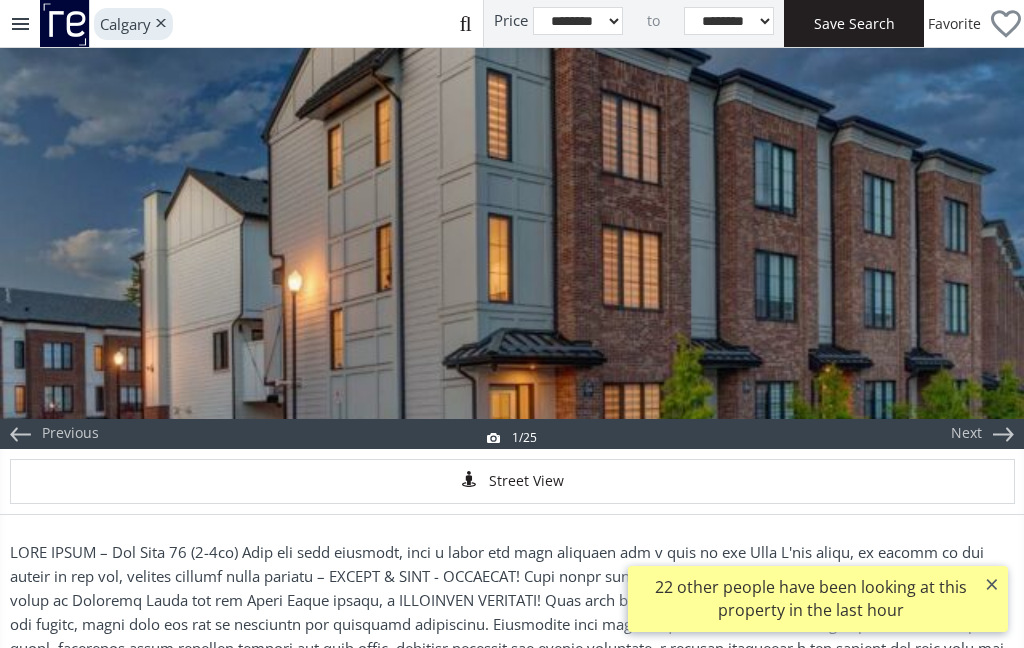 click at bounding box center [512, 211] 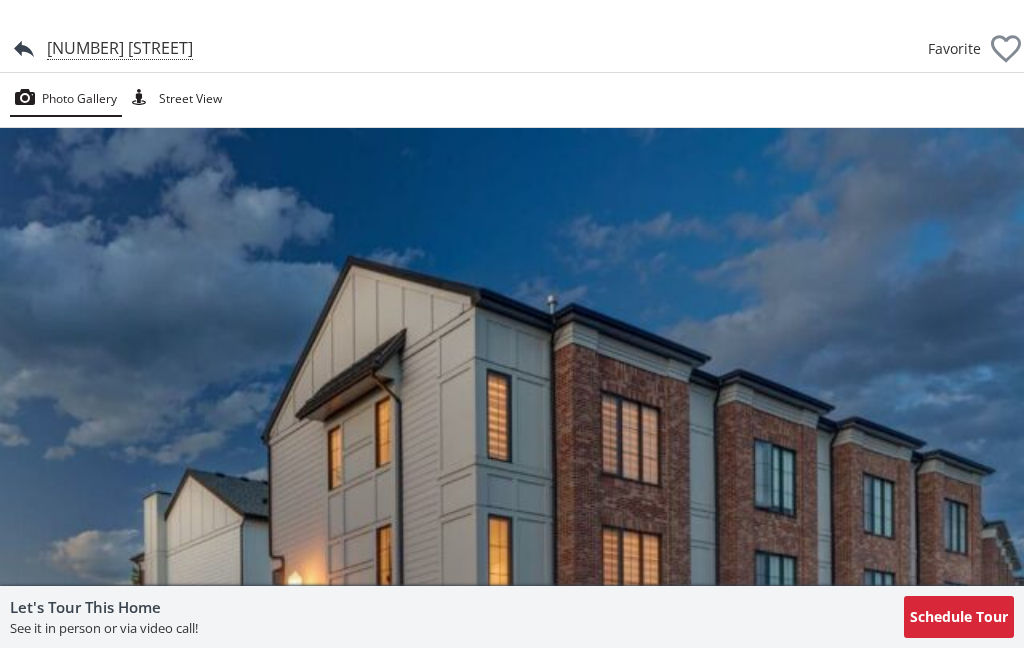 scroll, scrollTop: 0, scrollLeft: 0, axis: both 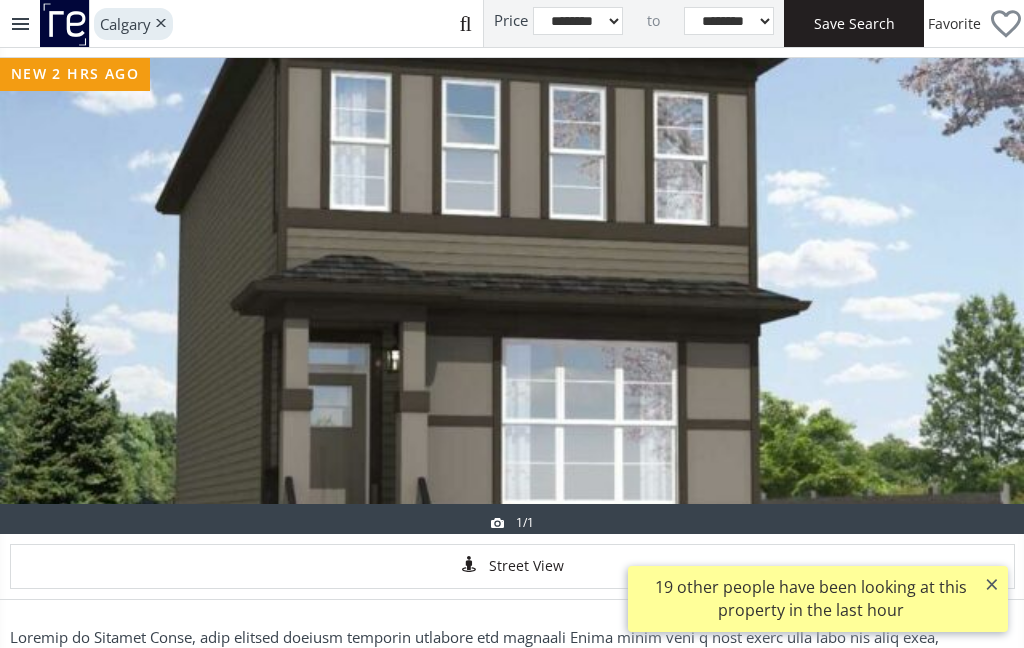 click at bounding box center [512, 296] 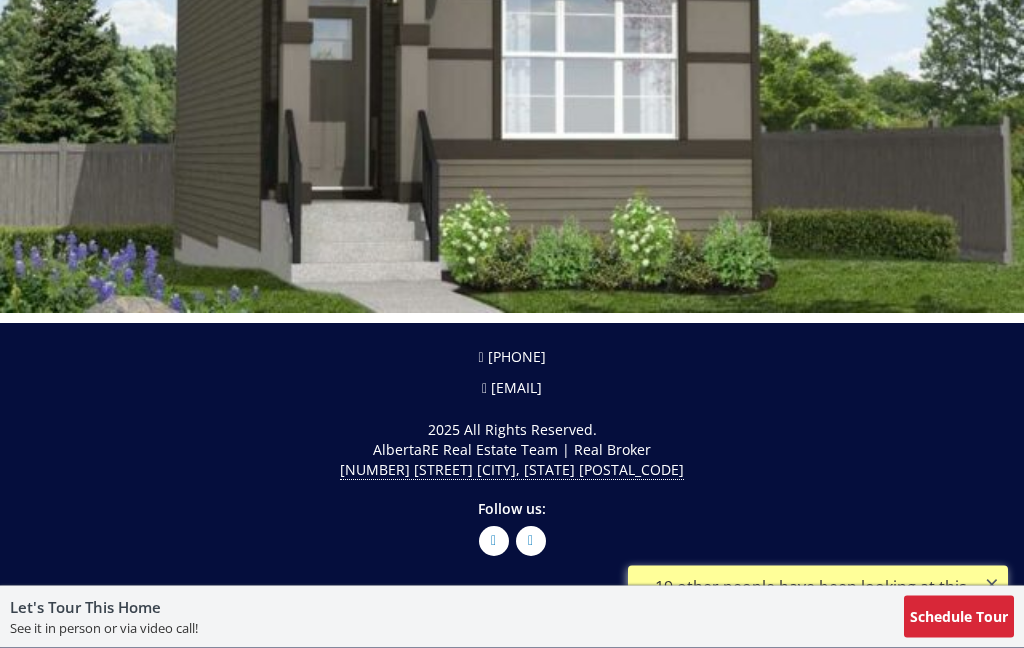 scroll, scrollTop: 627, scrollLeft: 0, axis: vertical 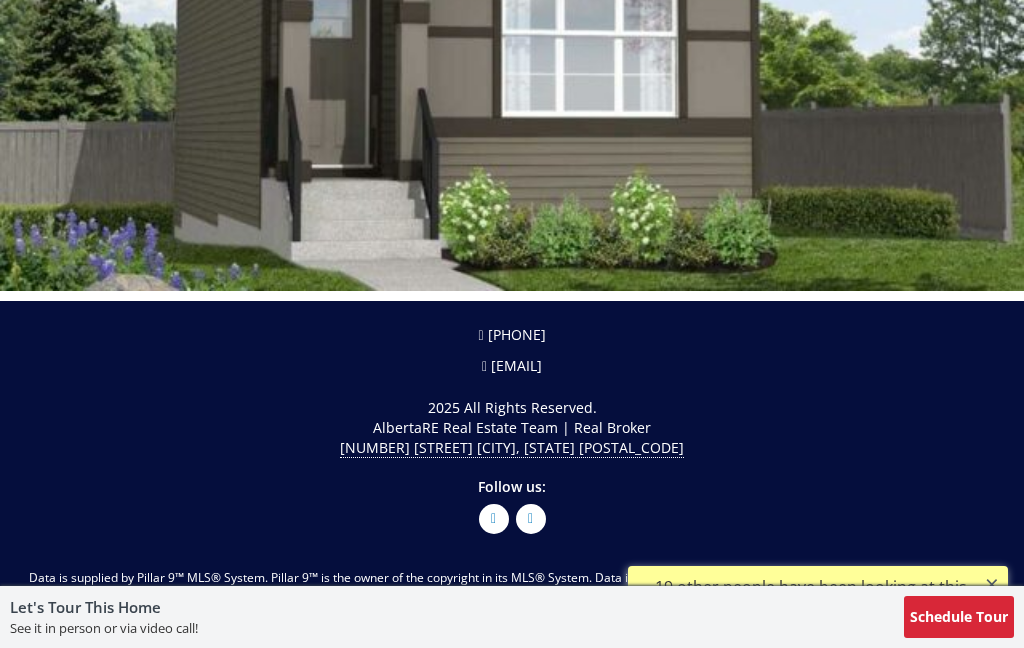 click at bounding box center (512, -93) 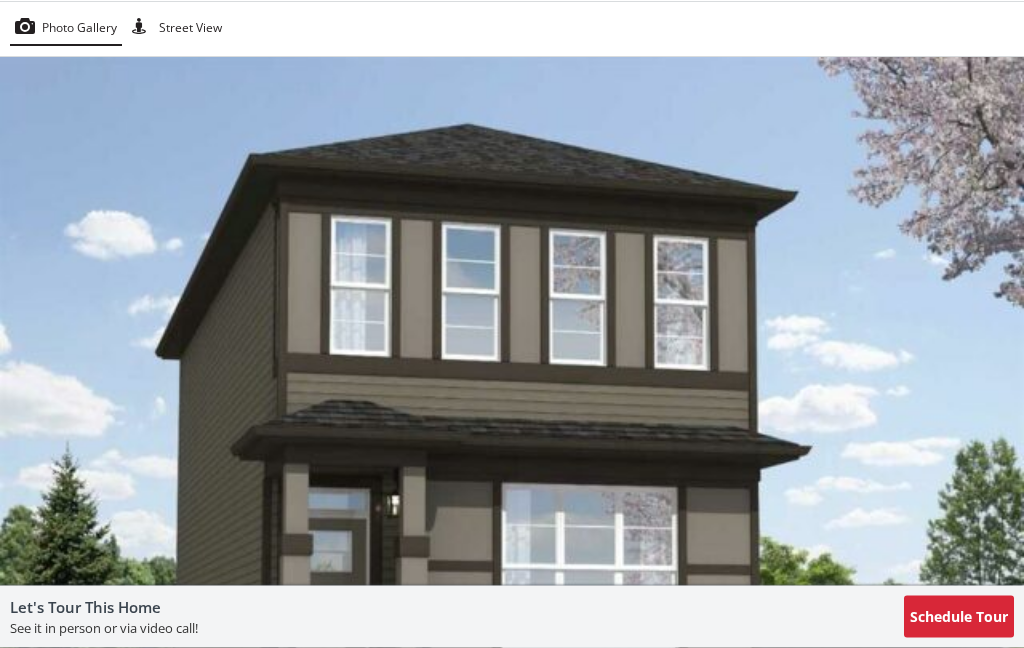 scroll, scrollTop: 0, scrollLeft: 0, axis: both 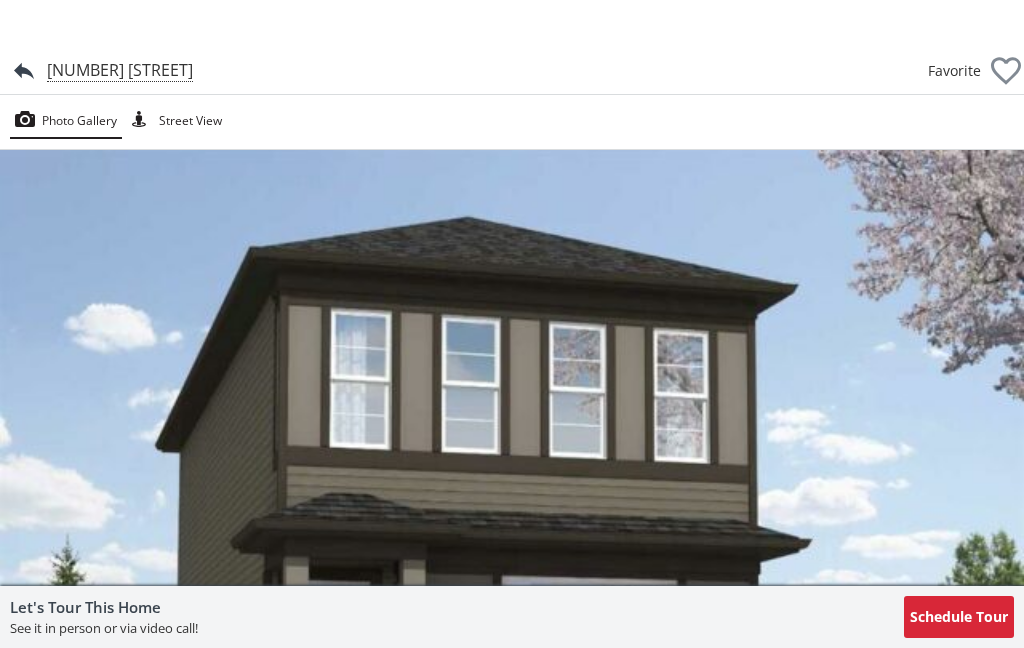 click on "Photo Gallery" at bounding box center (79, 121) 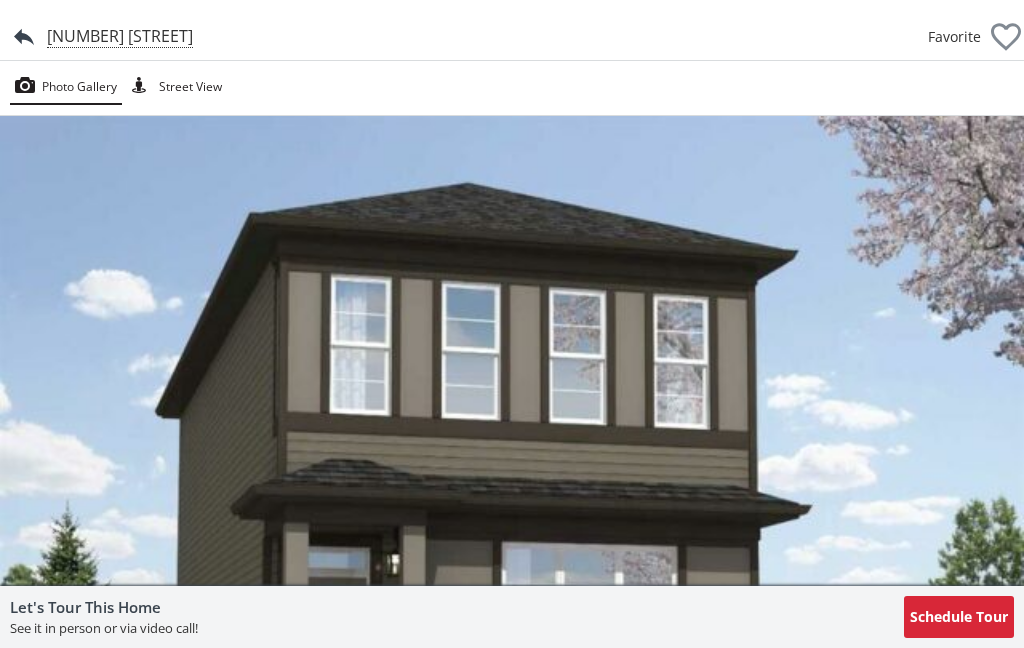 scroll, scrollTop: 0, scrollLeft: 0, axis: both 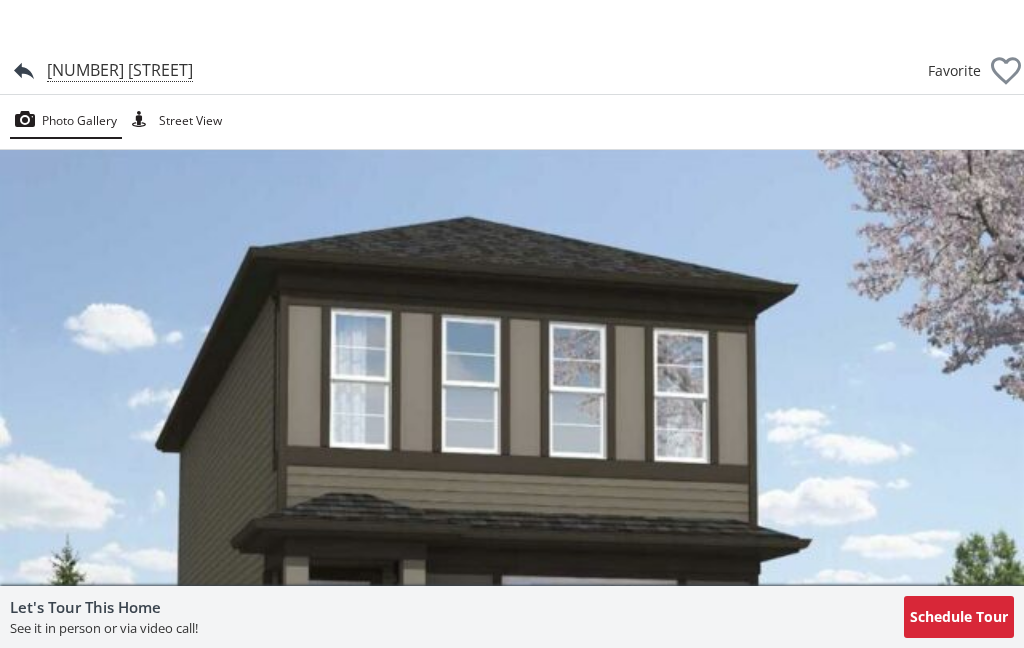 click on "Street View" at bounding box center [190, 121] 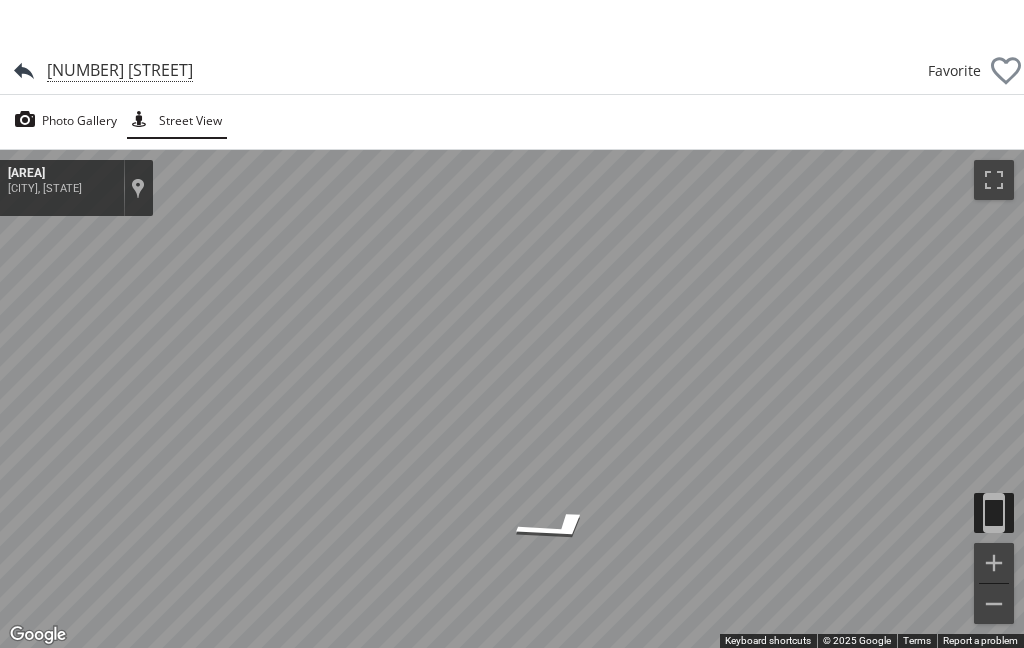 click on "Photo Gallery" at bounding box center [79, 121] 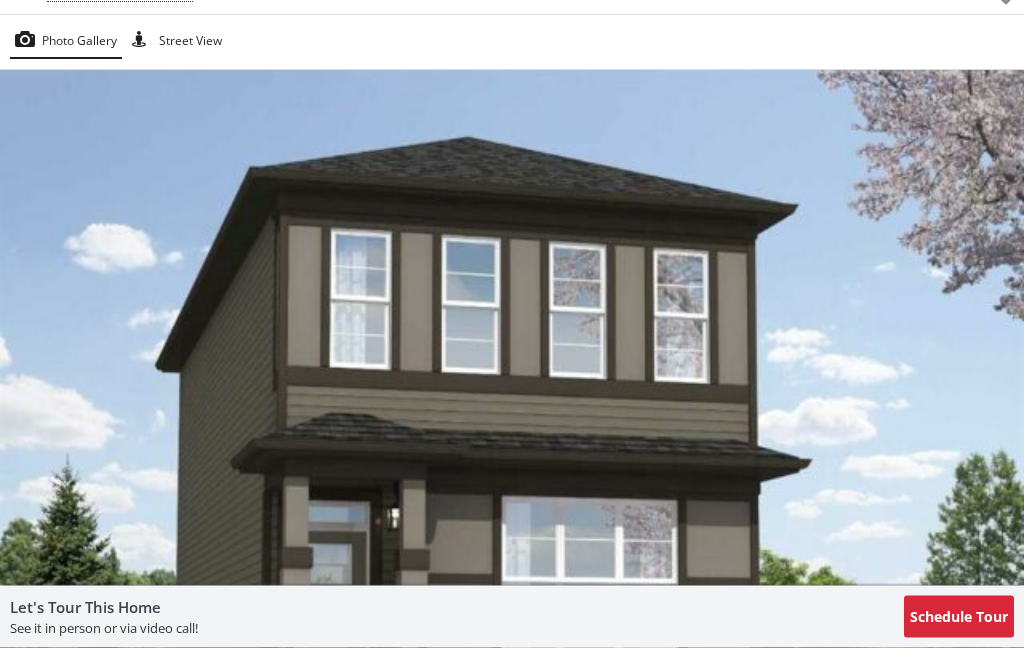 scroll, scrollTop: 0, scrollLeft: 0, axis: both 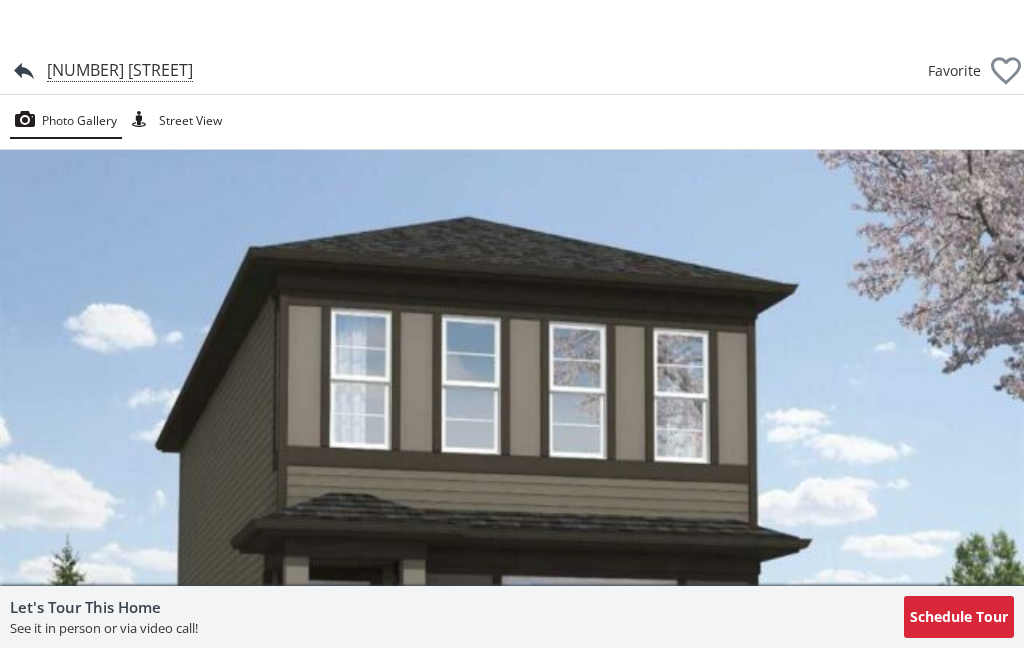 click at bounding box center (23, 70) 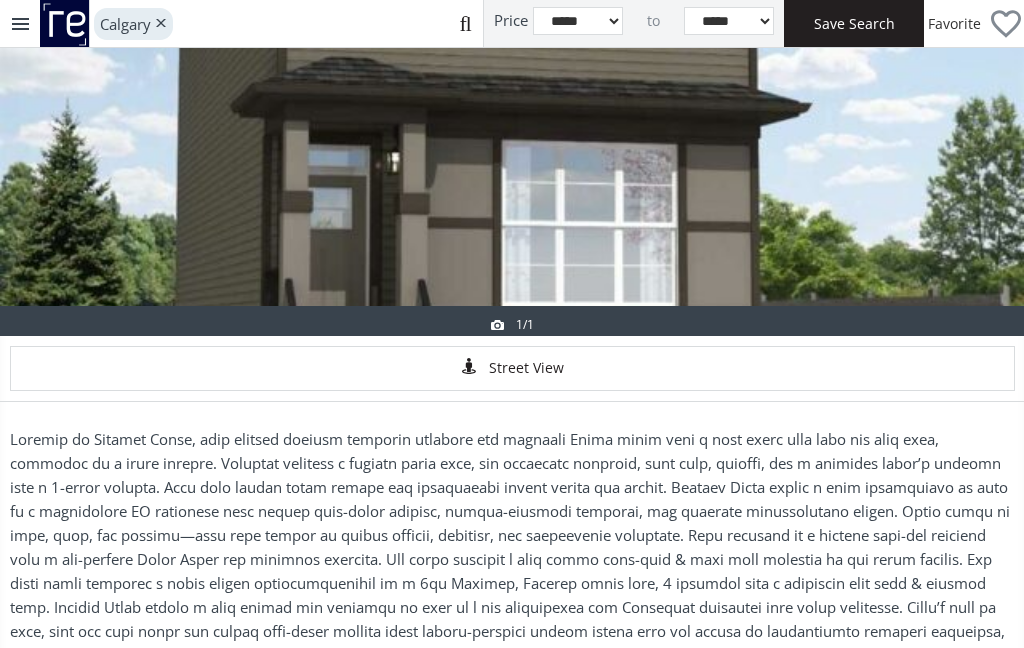 scroll, scrollTop: 0, scrollLeft: 0, axis: both 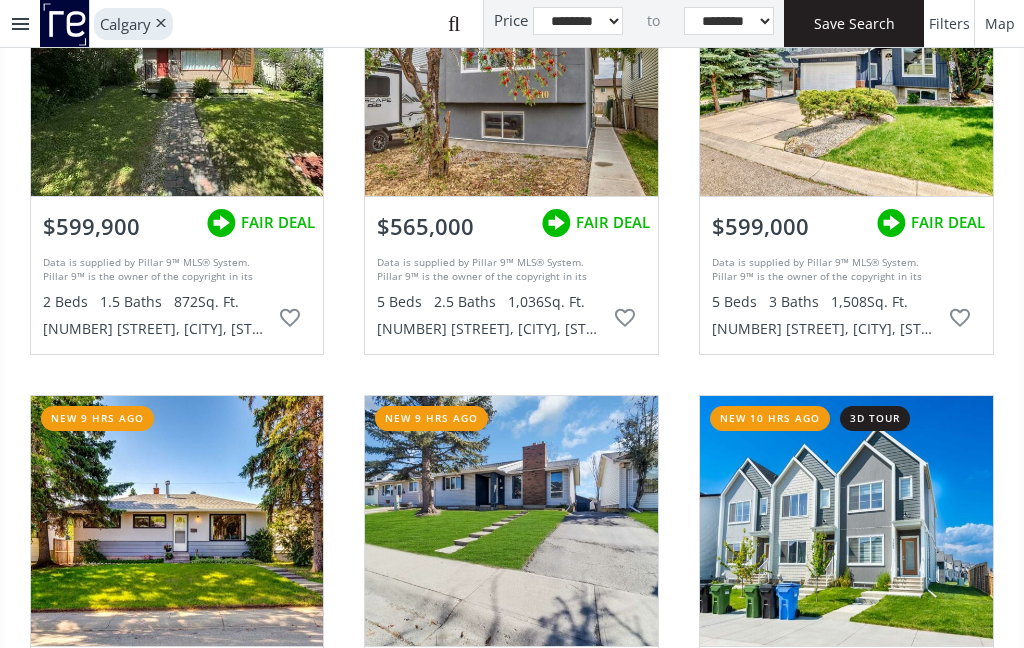 click at bounding box center [846, 71] 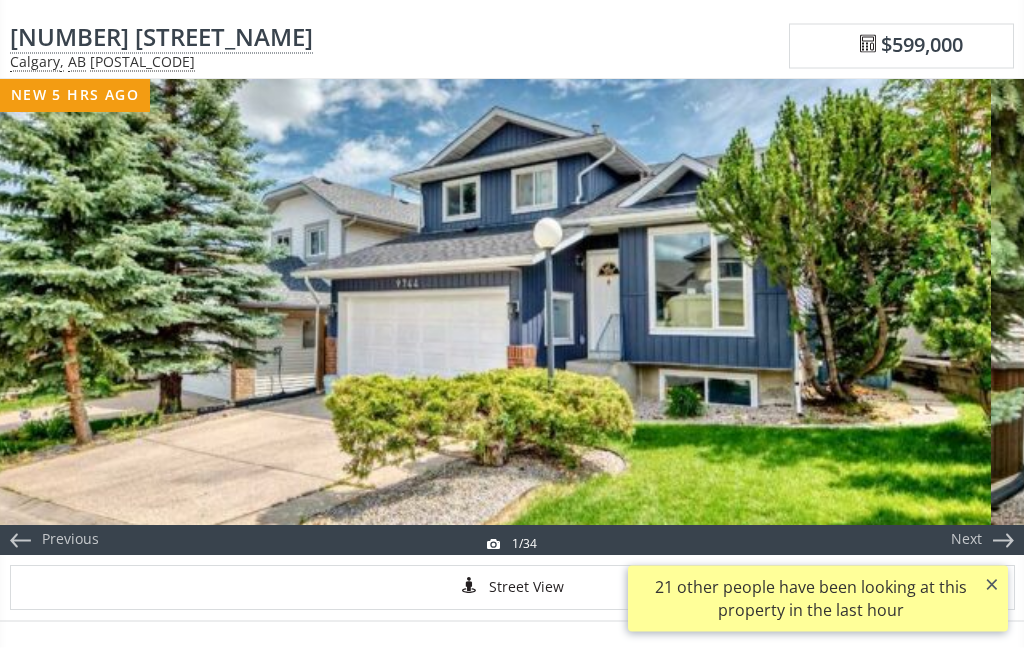 scroll, scrollTop: 0, scrollLeft: 0, axis: both 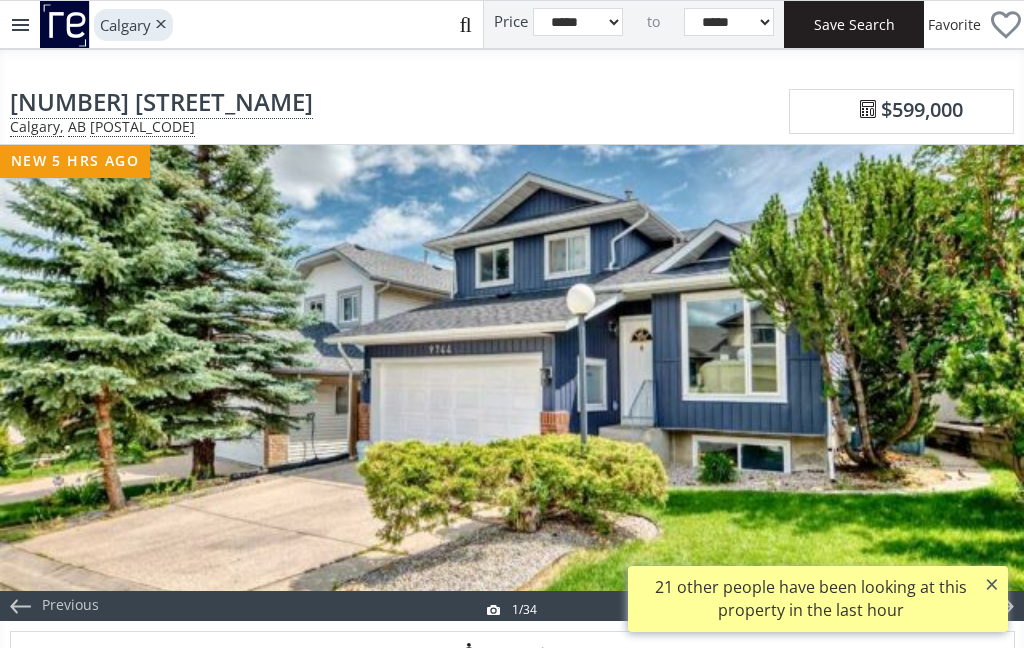 click at bounding box center (512, 383) 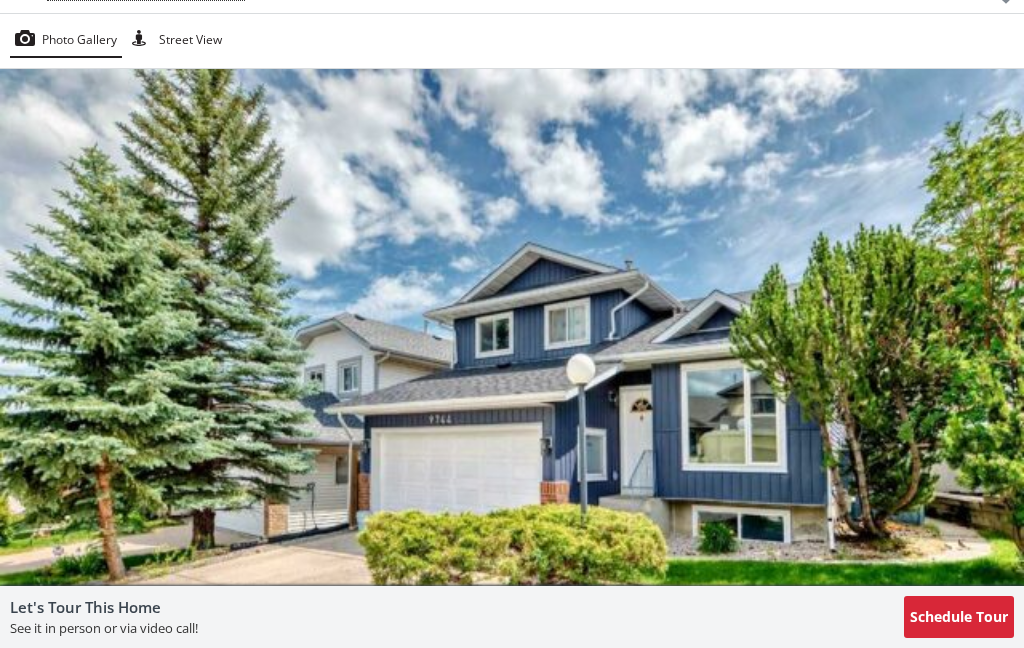 scroll, scrollTop: 0, scrollLeft: 0, axis: both 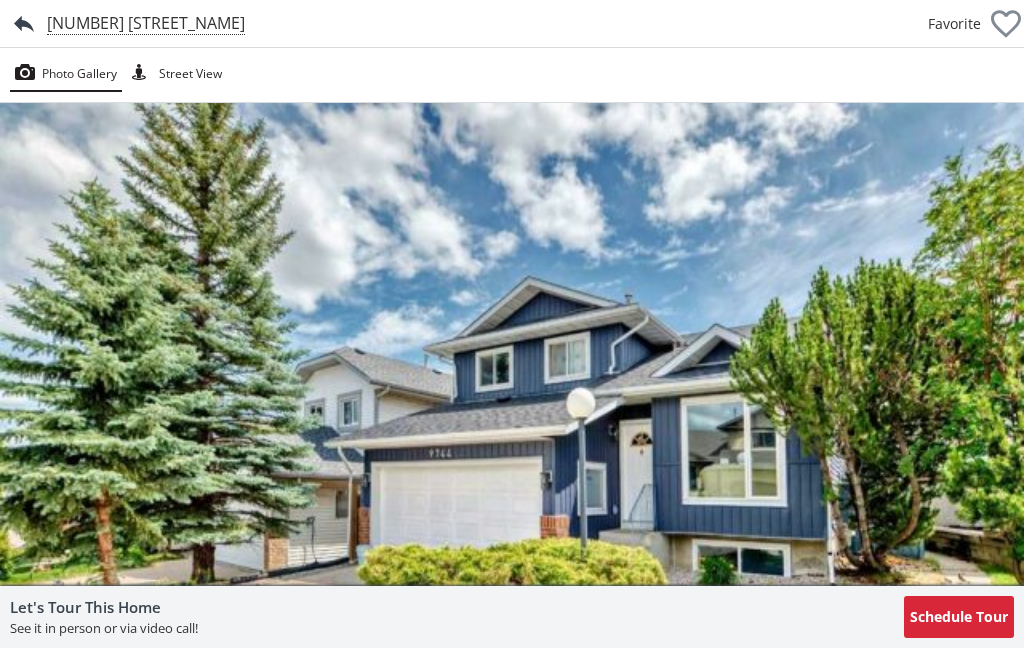 click at bounding box center (23, 23) 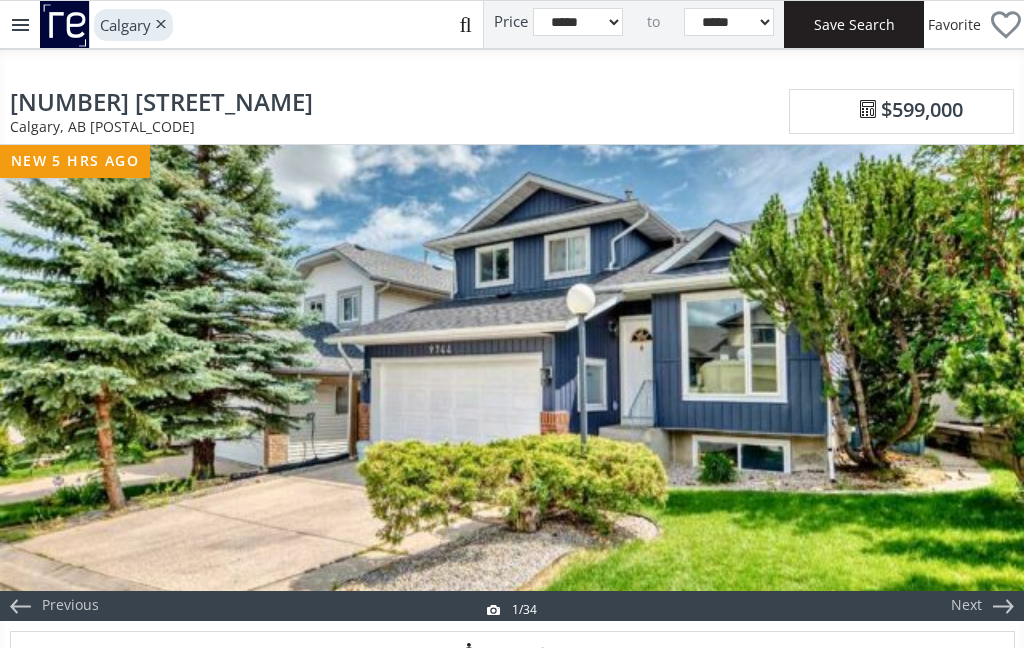click at bounding box center [20, 24] 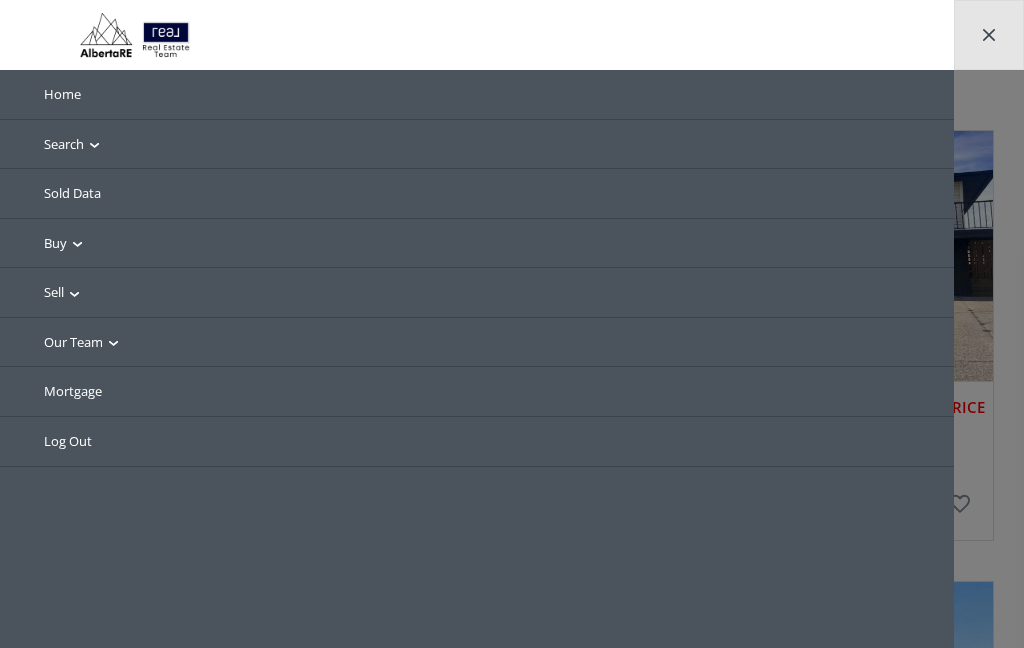 scroll, scrollTop: 1085, scrollLeft: 0, axis: vertical 